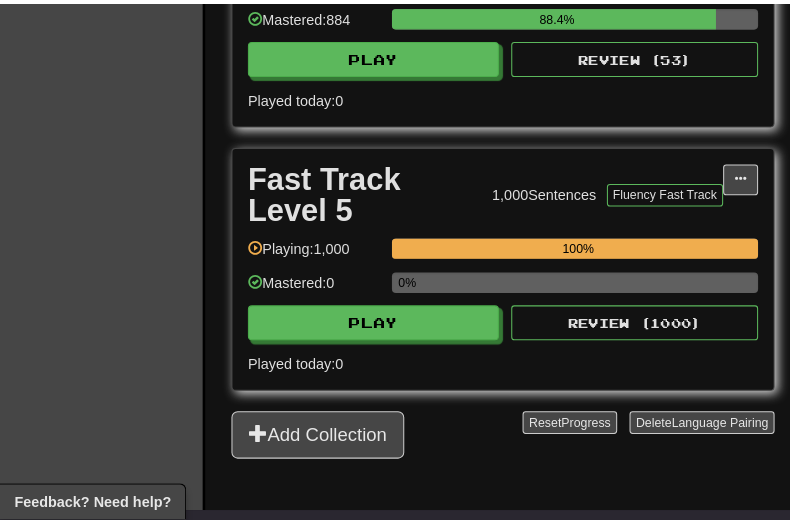 scroll, scrollTop: 1200, scrollLeft: 0, axis: vertical 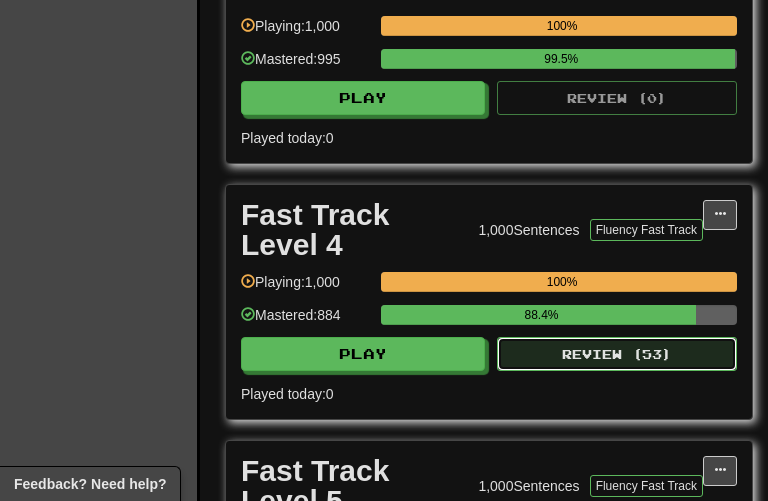 click on "Review ( 53 )" at bounding box center (617, 354) 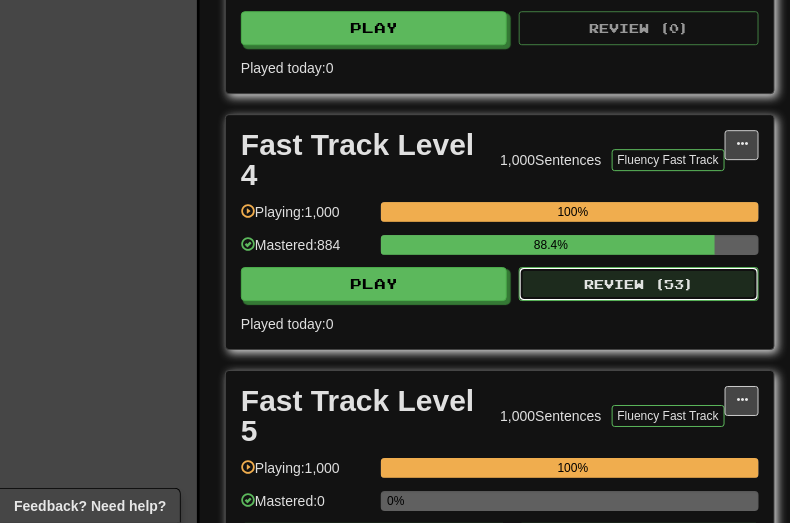 select on "***" 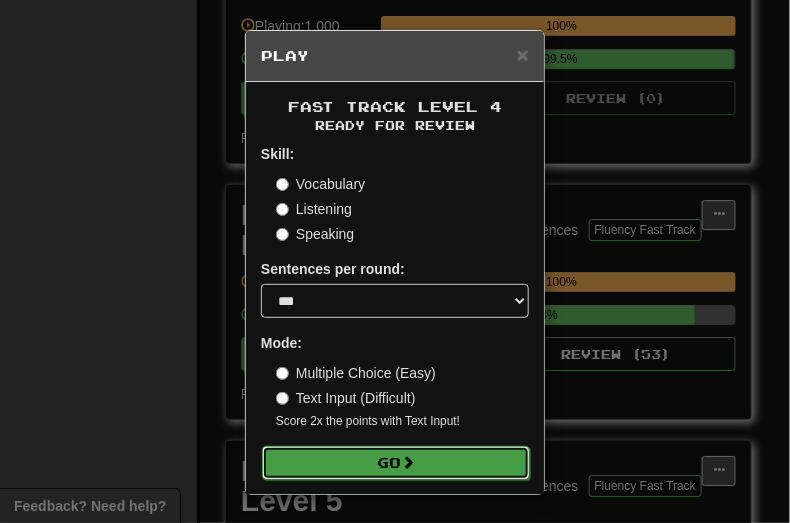 click on "Go" at bounding box center (396, 463) 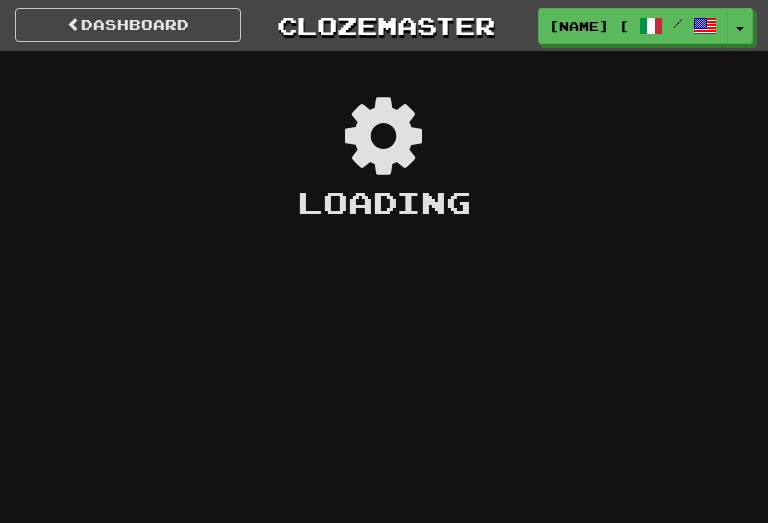 scroll, scrollTop: 0, scrollLeft: 0, axis: both 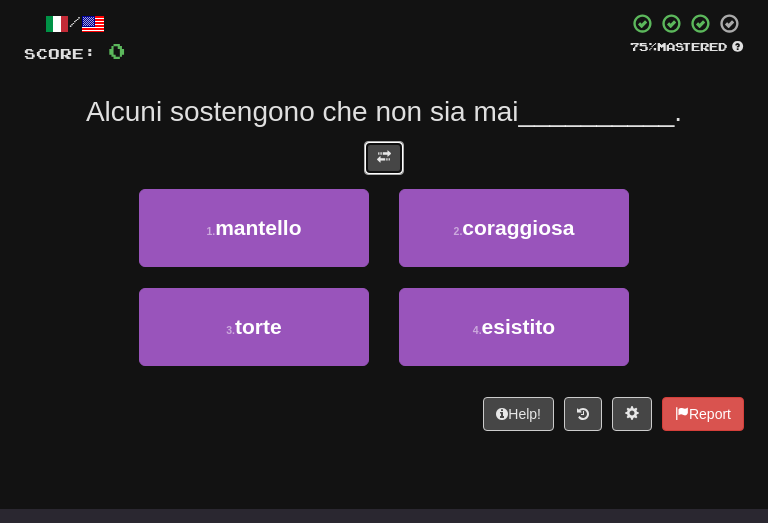 click at bounding box center (384, 158) 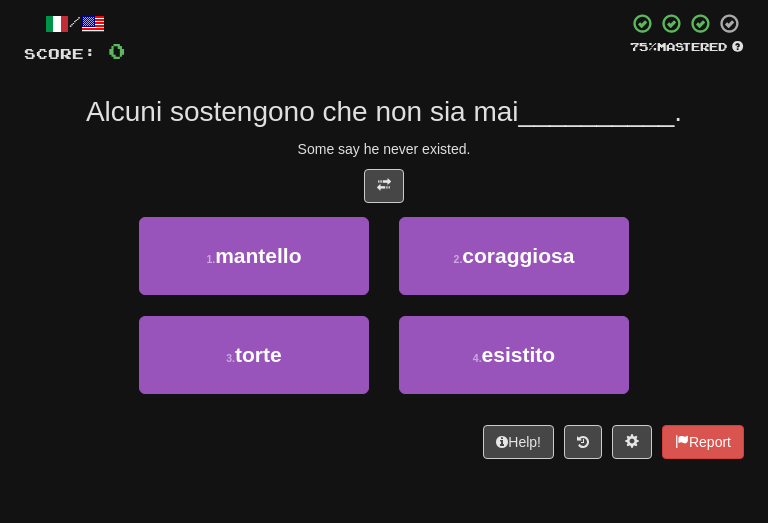 click on "Some say he never existed." at bounding box center [384, 149] 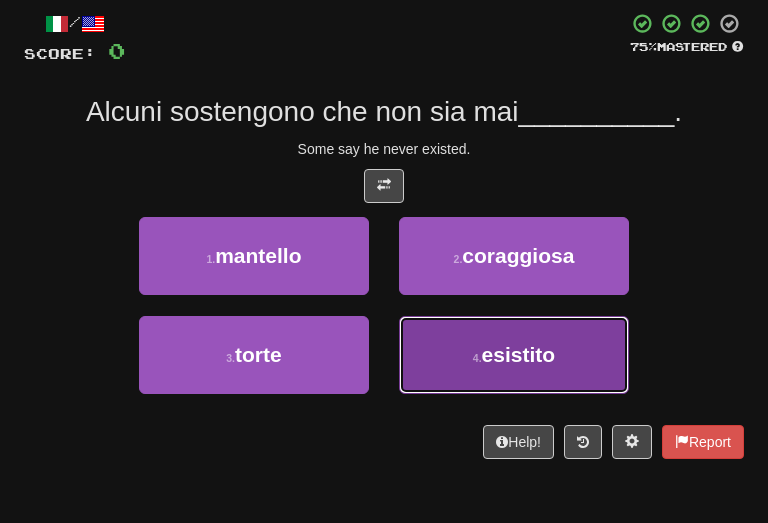 click on "4 .  esistito" at bounding box center [514, 355] 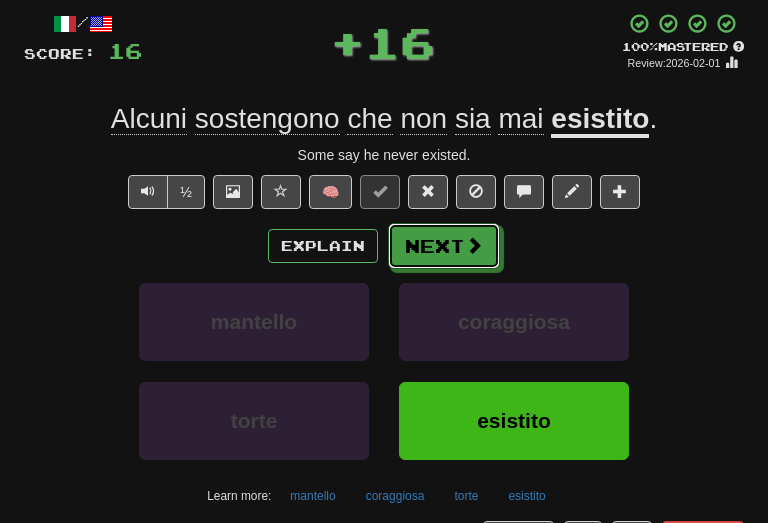 click on "Next" at bounding box center [444, 246] 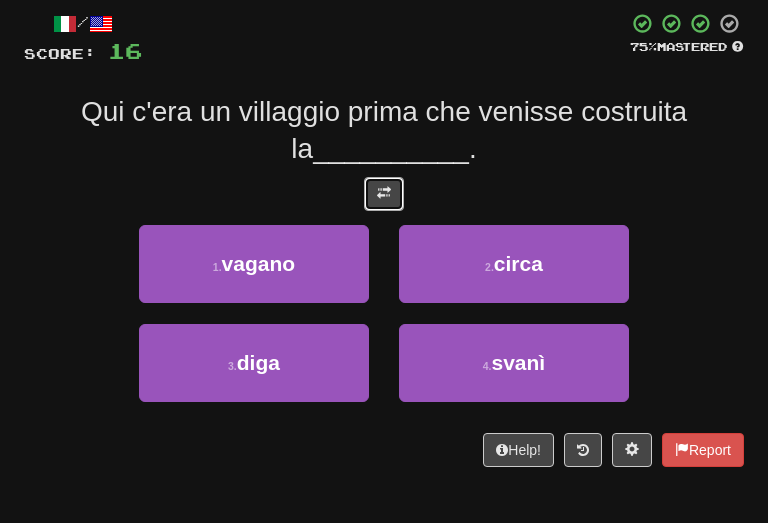 click at bounding box center (384, 193) 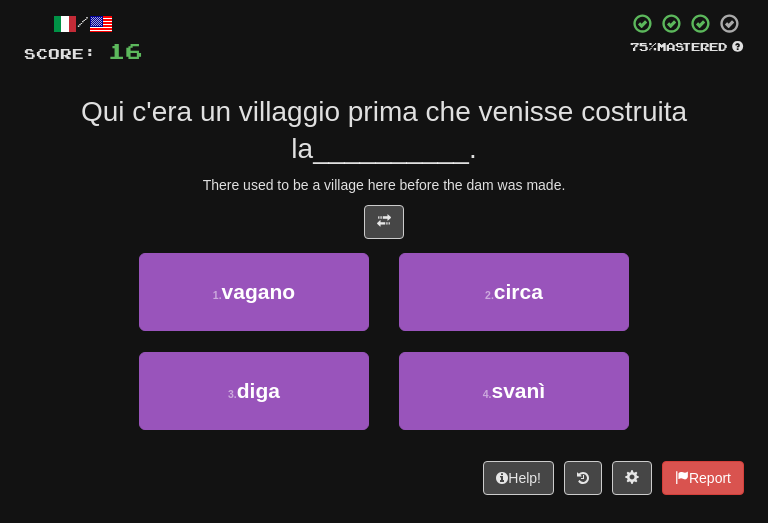 click at bounding box center [384, 222] 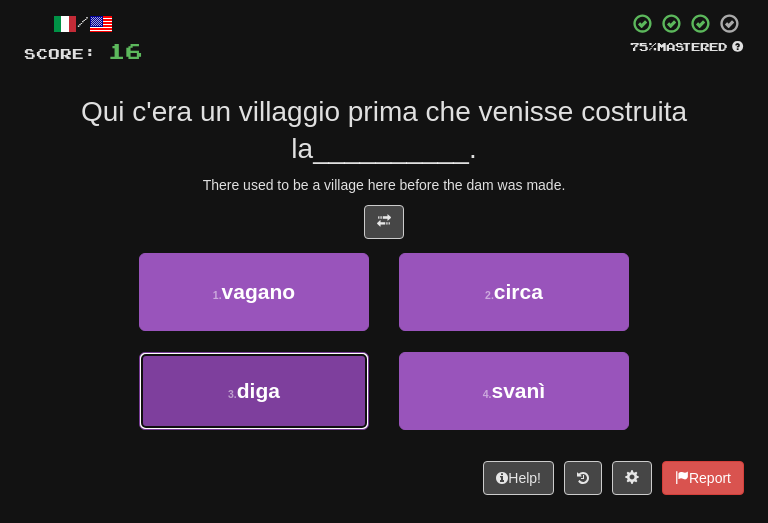 click on "3 .  diga" at bounding box center (254, 391) 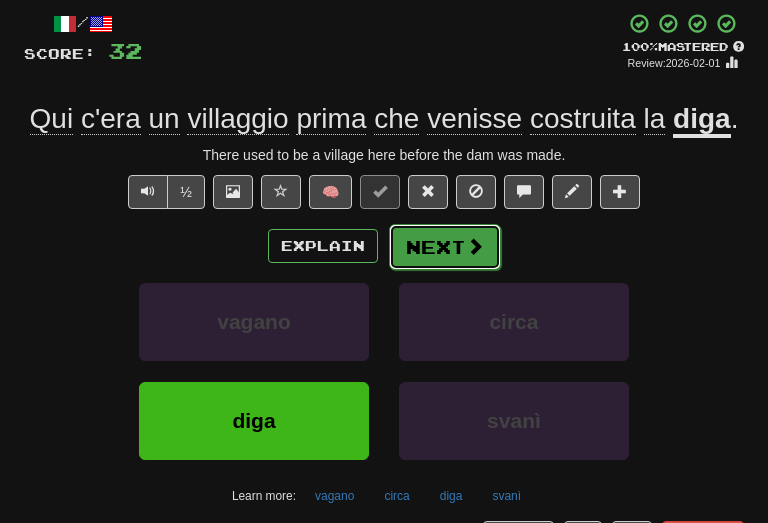 click on "Next" at bounding box center (445, 247) 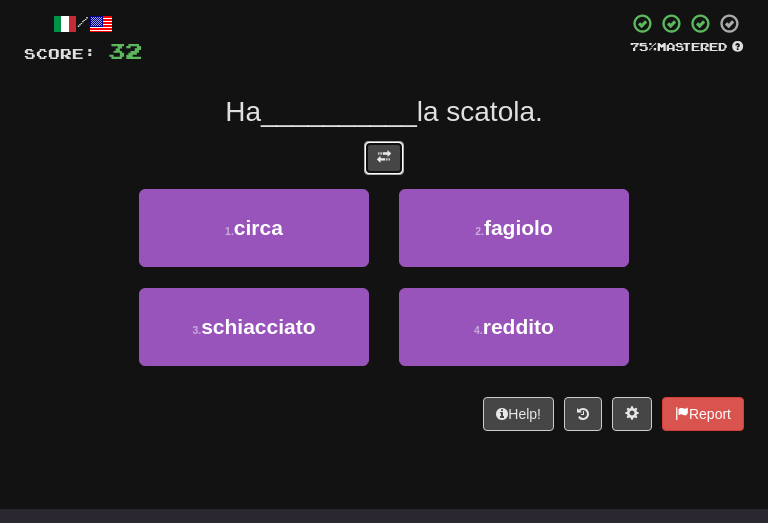 click at bounding box center (384, 157) 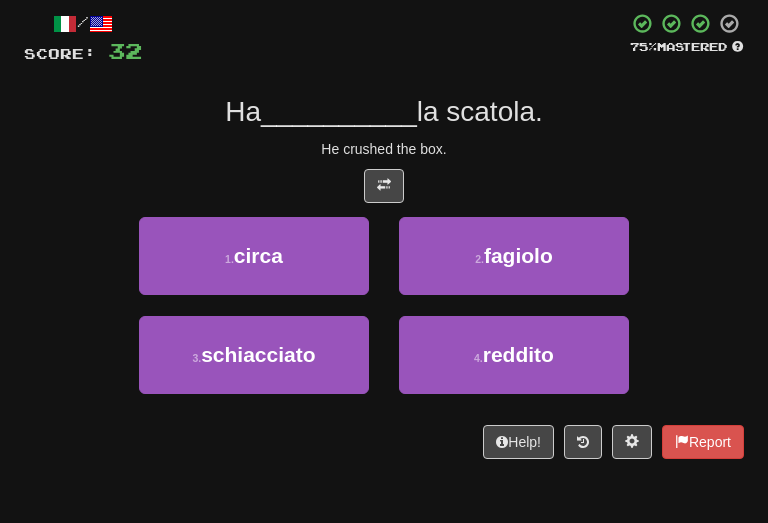 click on "/  Score:   32 75 %  Mastered Ha  __________  la scatola. He crushed the box. 1 .  circa 2 .  fagiolo 3 .  schiacciato 4 .  reddito  Help!  Report" at bounding box center (384, 235) 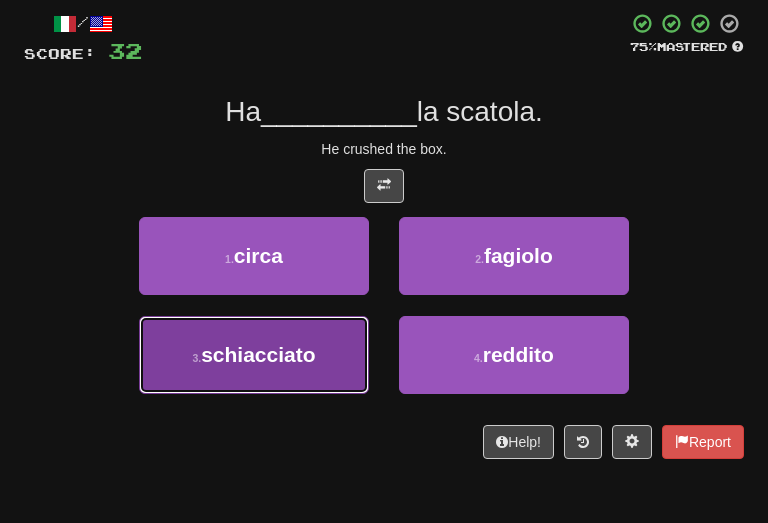 click on "3 .  schiacciato" at bounding box center [254, 355] 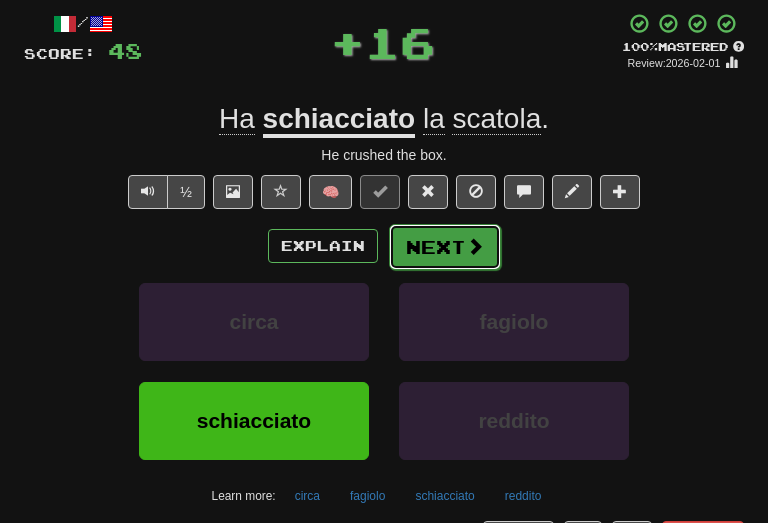 click on "Next" at bounding box center (445, 247) 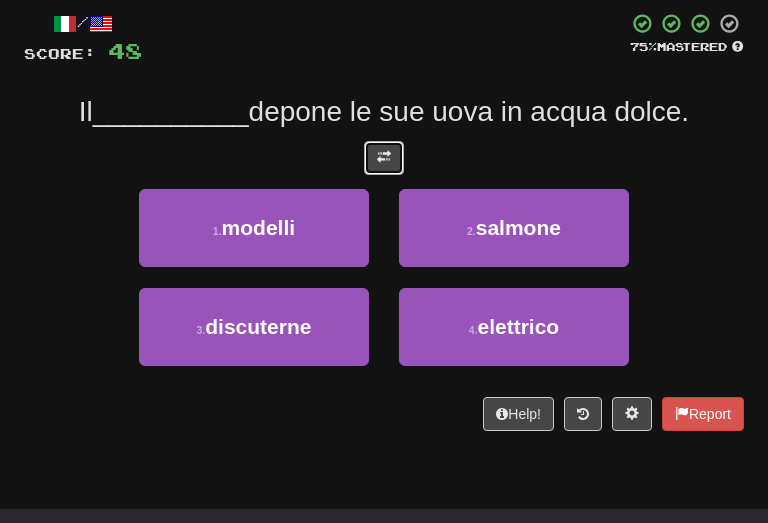 click at bounding box center (384, 158) 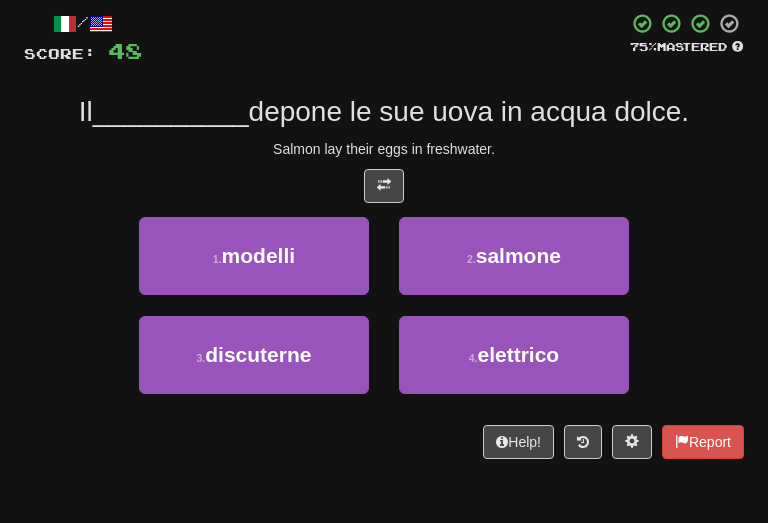 click on "depone le sue uova in acqua dolce." at bounding box center (469, 111) 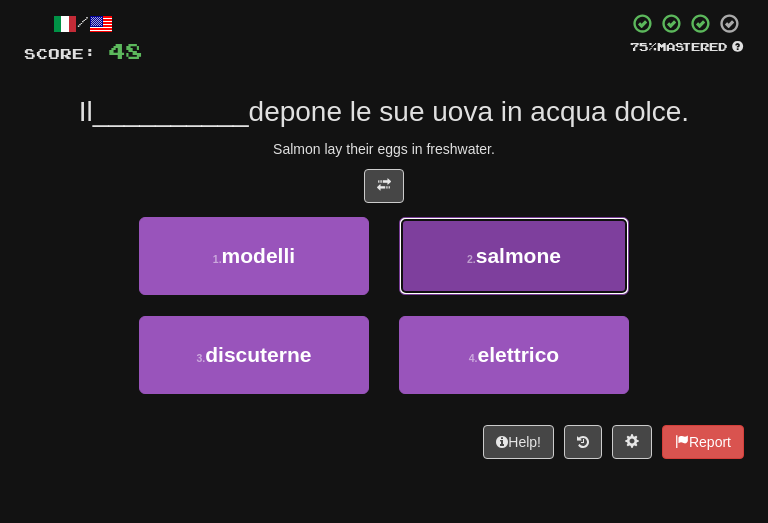 click on "2 .  salmone" at bounding box center [514, 256] 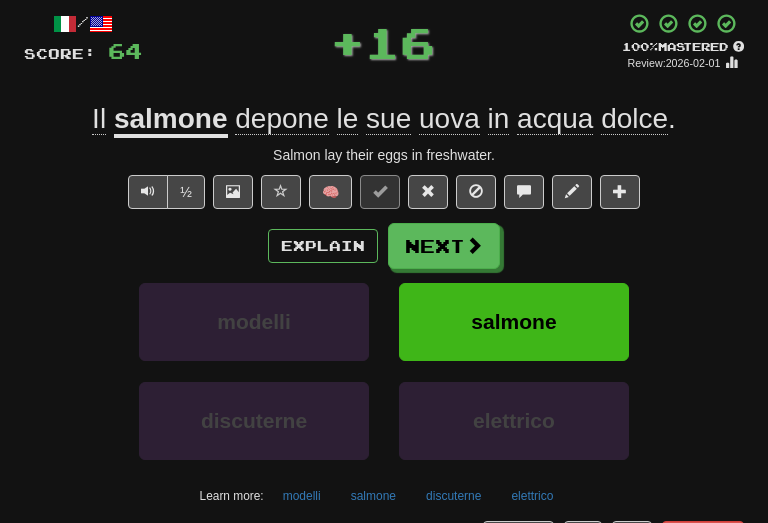 click on "Explain Next modelli salmone discuterne elettrico Learn more: modelli salmone discuterne elettrico" at bounding box center [384, 367] 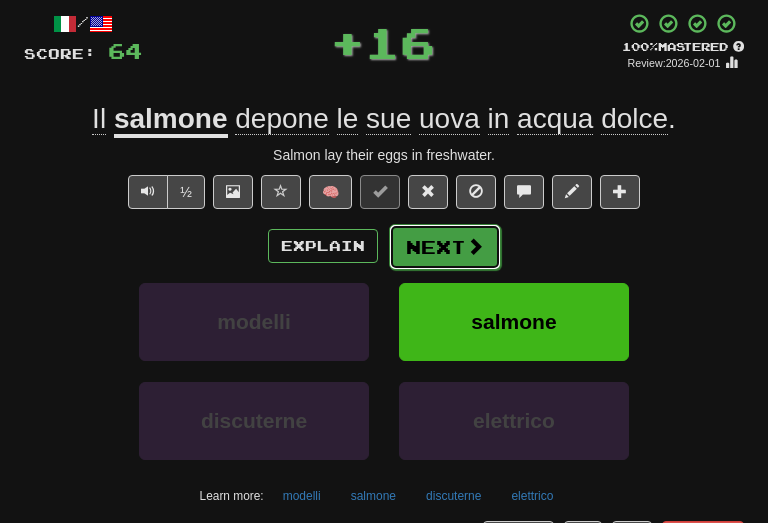 click on "Next" at bounding box center (445, 247) 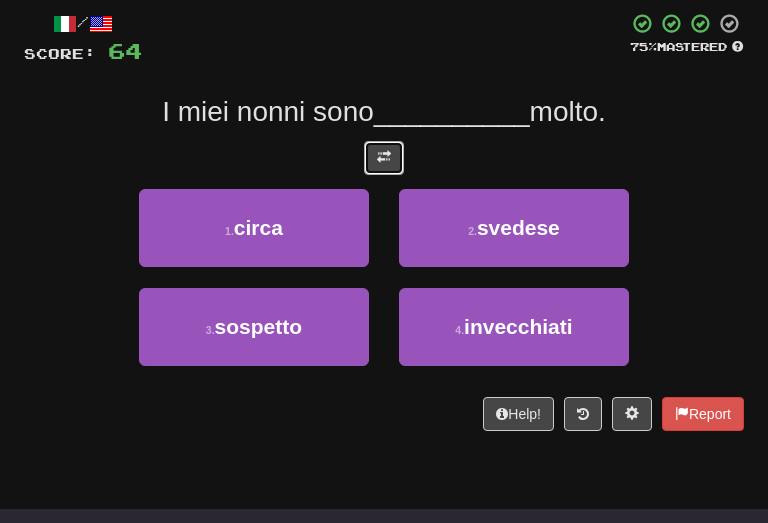 click at bounding box center [384, 158] 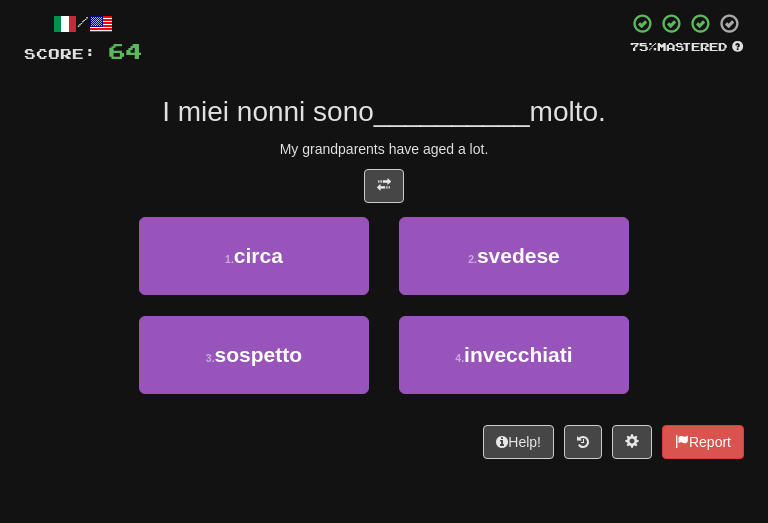 click on "/  Score:   64 75 %  Mastered I miei nonni sono  __________  molto. My grandparents have aged a lot. 1 .  circa 2 .  svedese 3 .  sospetto 4 .  invecchiati  Help!  Report" at bounding box center [384, 235] 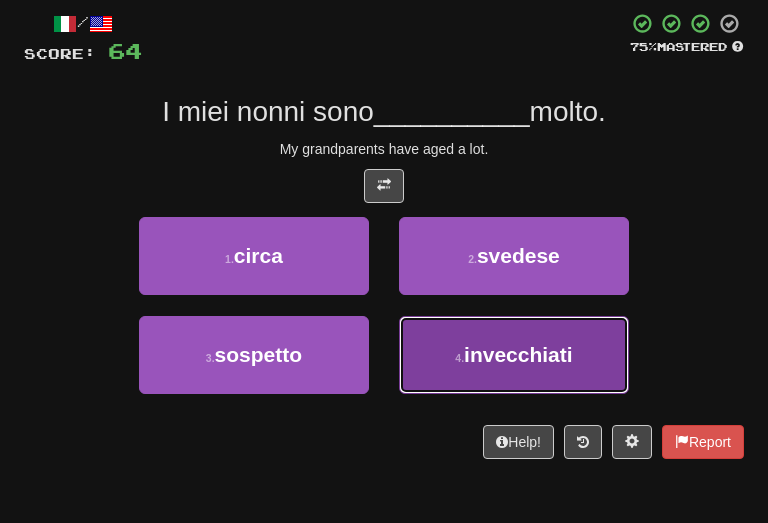 click on "4 ." at bounding box center [459, 358] 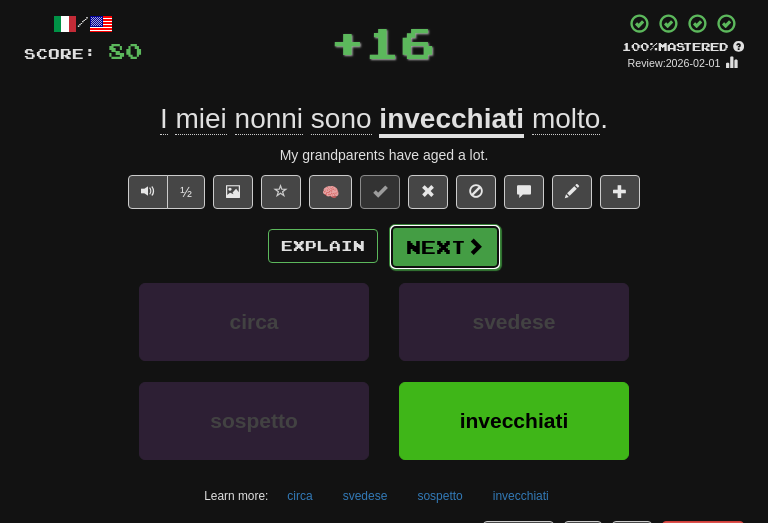 click on "Next" at bounding box center [445, 247] 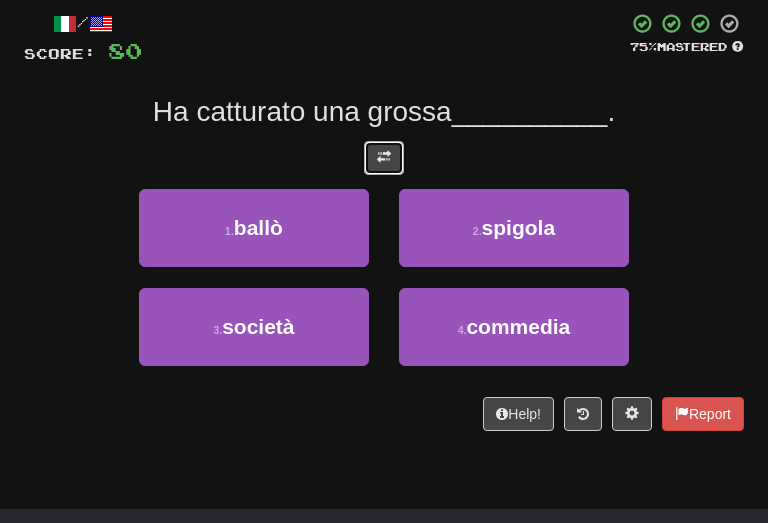 click at bounding box center [384, 158] 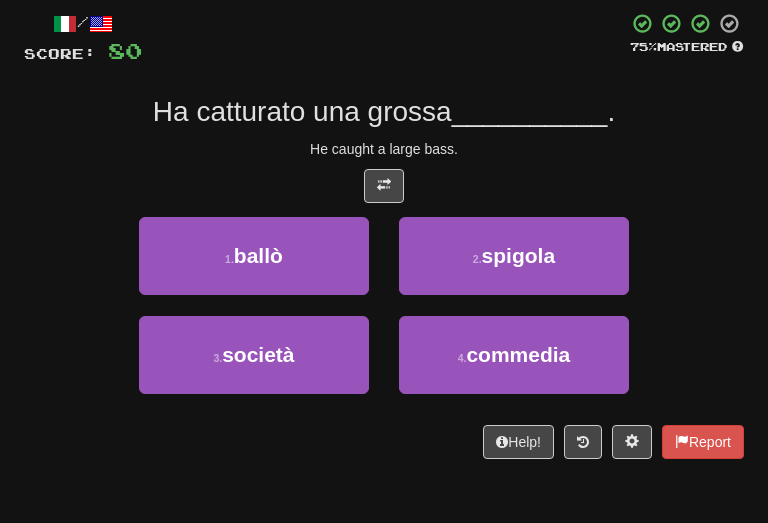 click on "He caught a large bass." at bounding box center (384, 149) 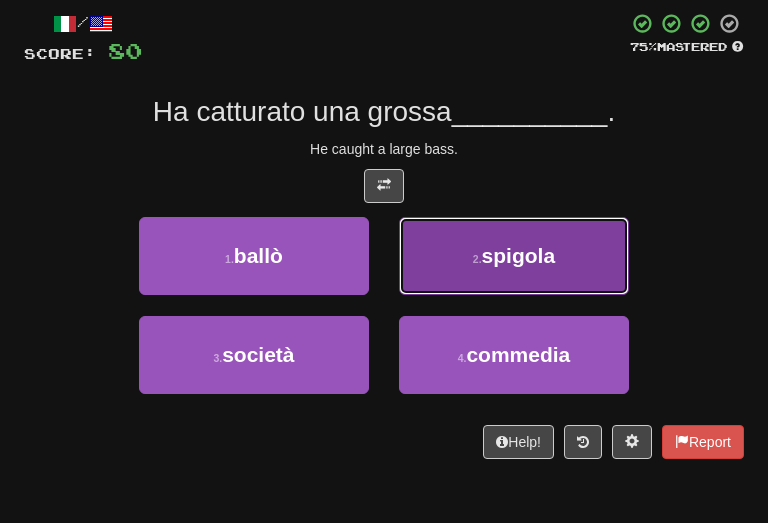 click on "spigola" at bounding box center (519, 255) 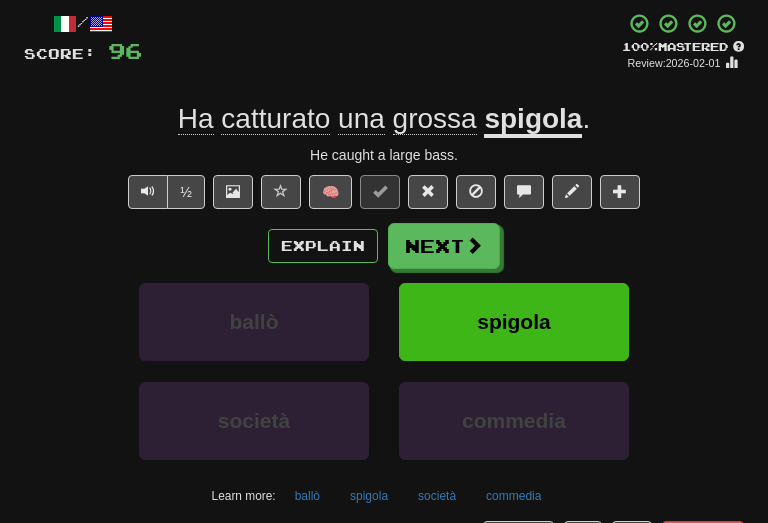 click on "ballò spigola" at bounding box center [384, 332] 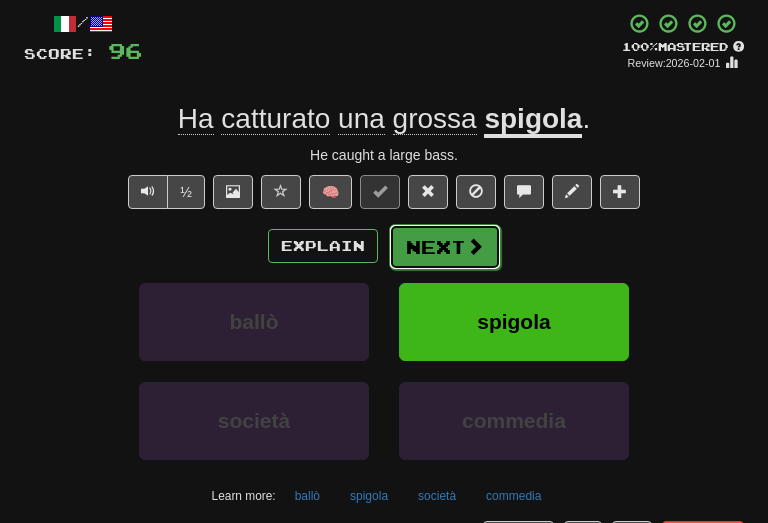 click on "Next" at bounding box center [445, 247] 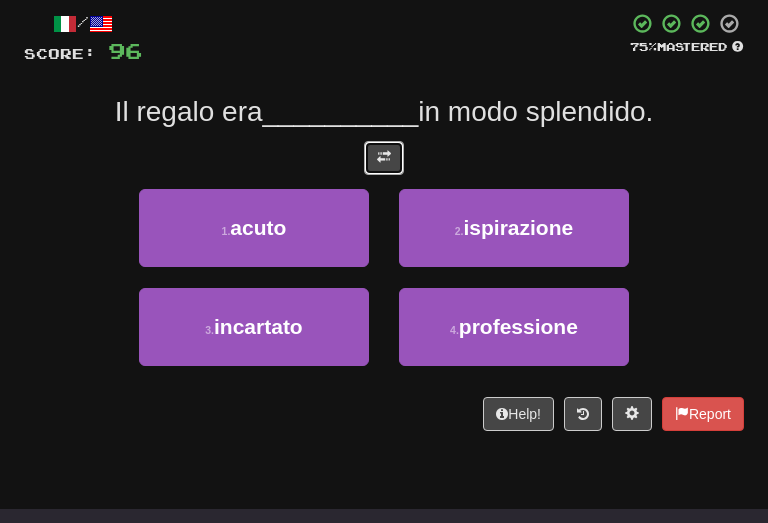 click at bounding box center [384, 158] 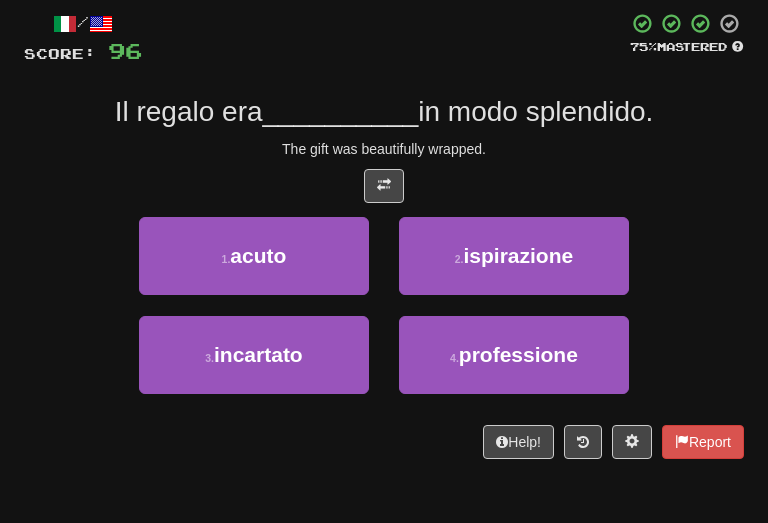 click on "The gift was beautifully wrapped." at bounding box center [384, 149] 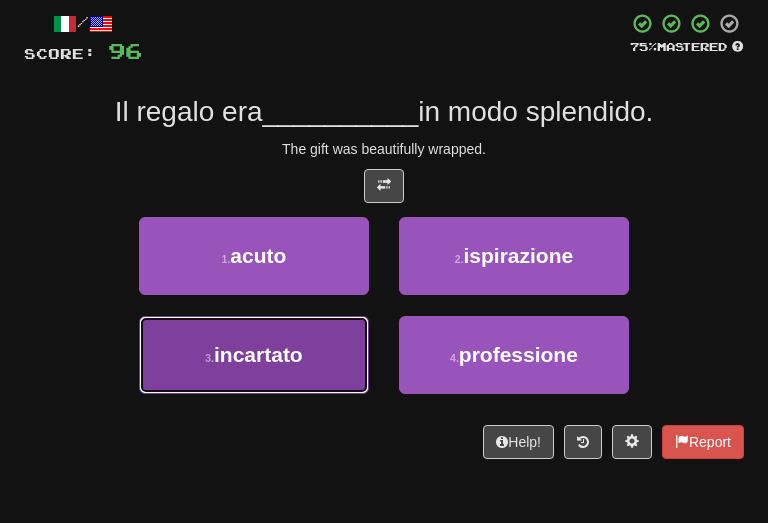 click on "3 .  incartato" at bounding box center (254, 355) 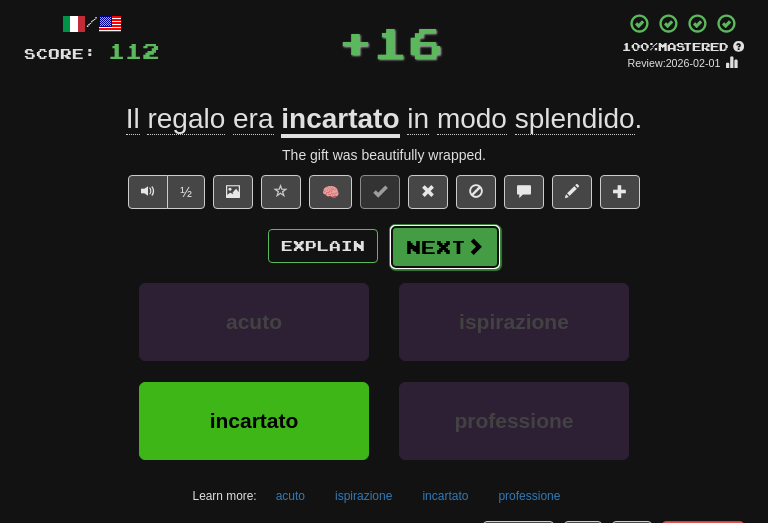 click on "Next" at bounding box center [445, 247] 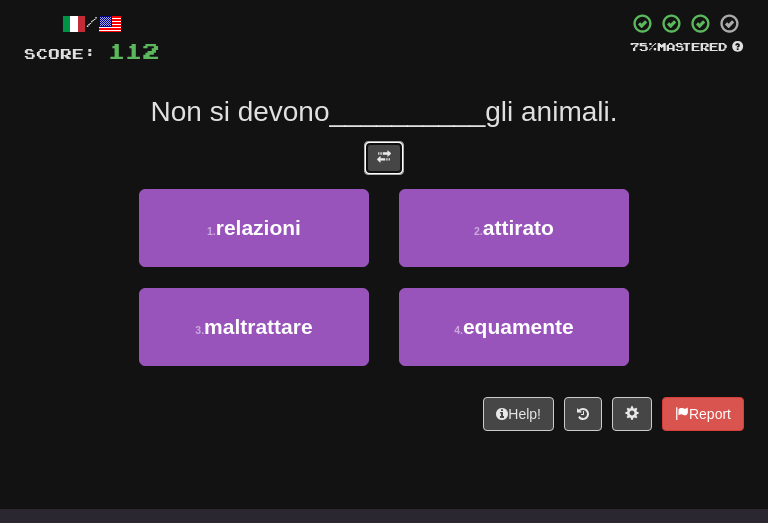 click at bounding box center (384, 157) 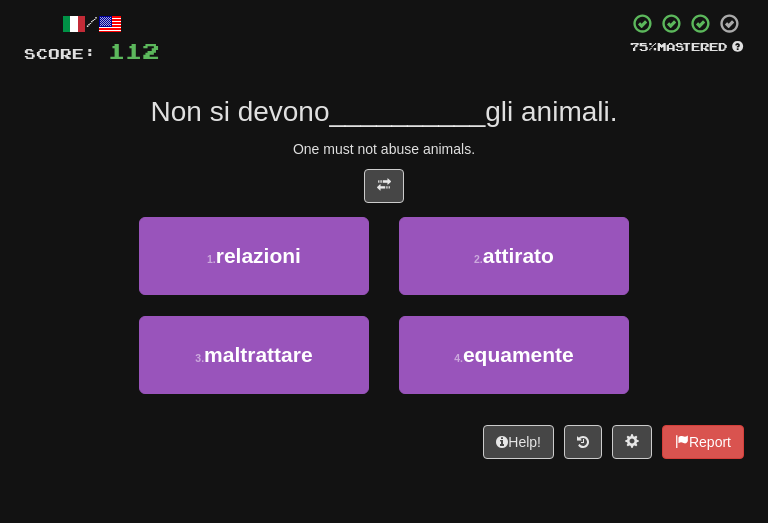 click on "gli animali." at bounding box center (551, 111) 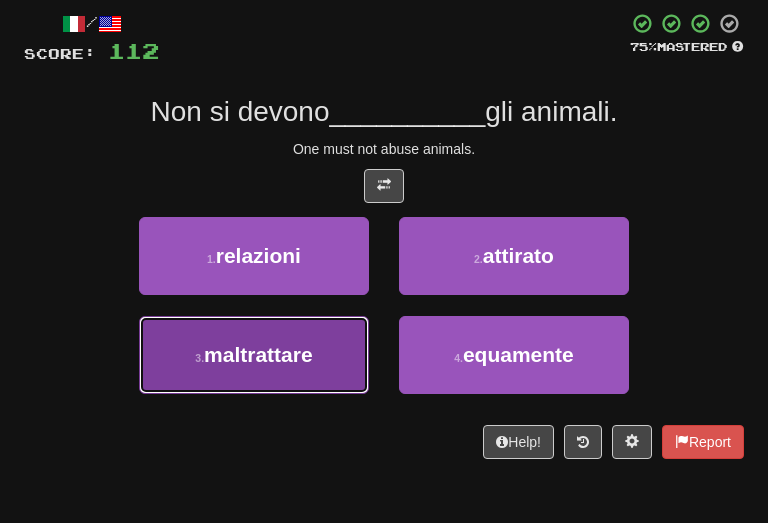 click on "3 .  maltrattare" at bounding box center [254, 355] 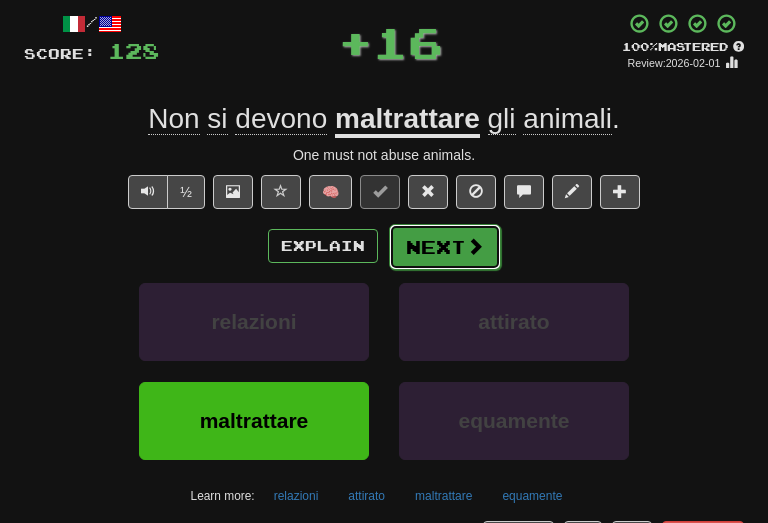 click on "Next" at bounding box center [445, 247] 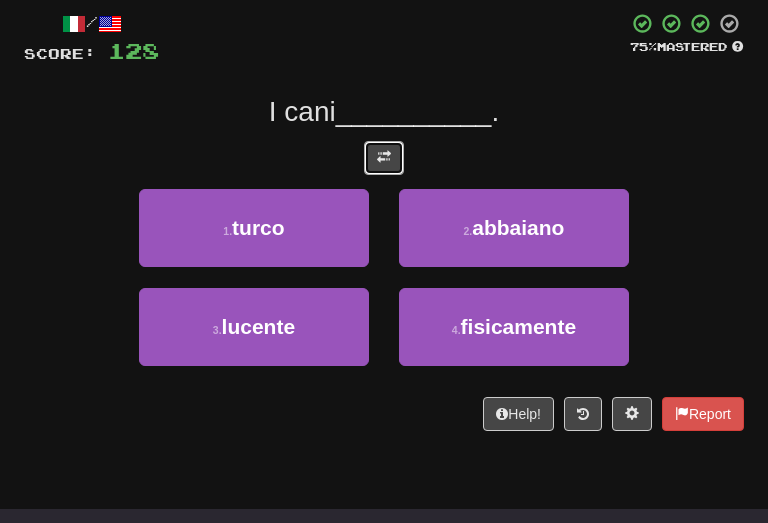 click at bounding box center (384, 157) 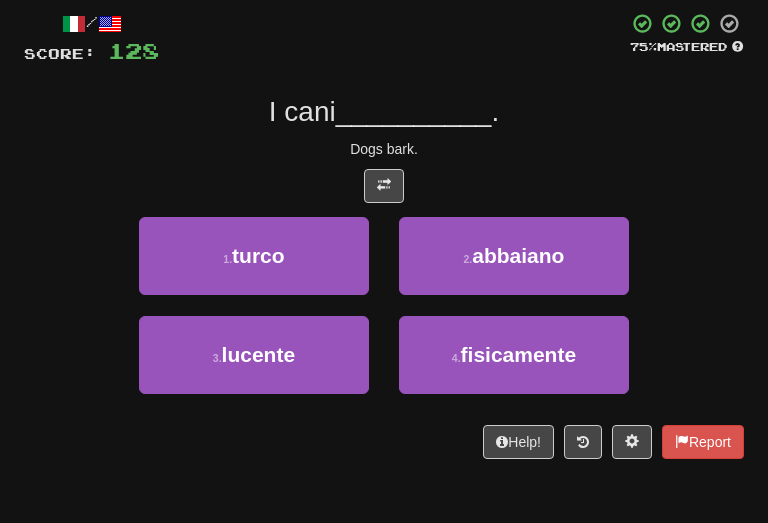 click on "Dogs bark." at bounding box center (384, 149) 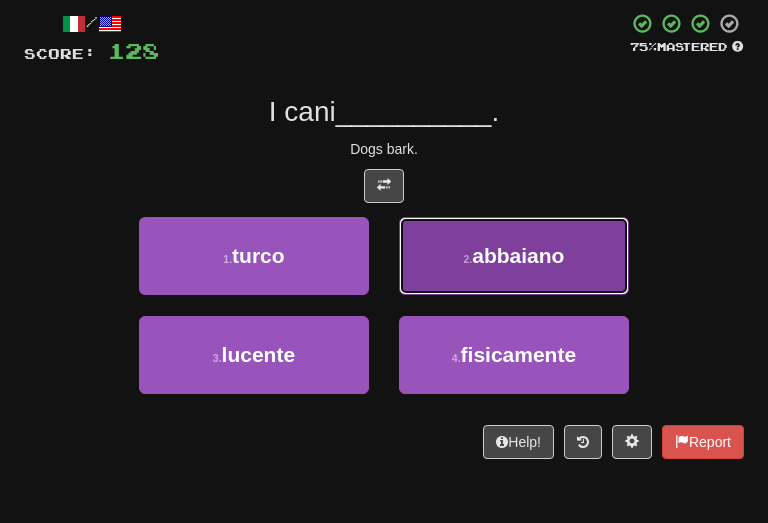 click on "2 .  abbaiano" at bounding box center (514, 256) 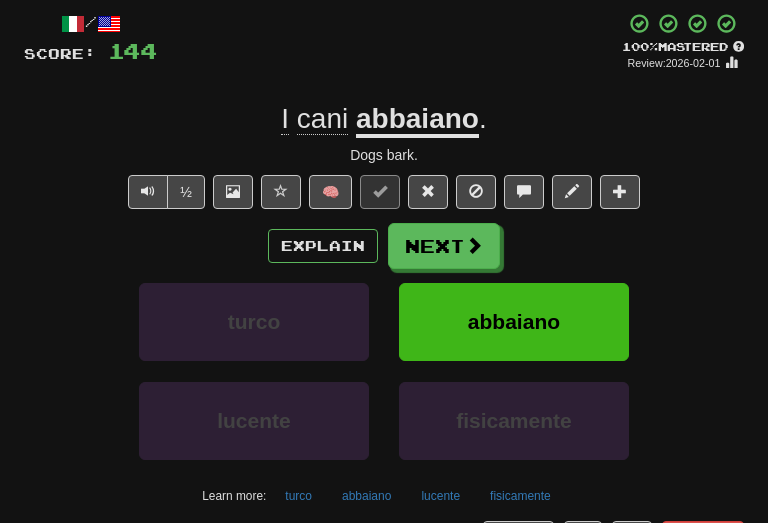 click on "Explain Next turco abbaiano lucente fisicamente Learn more: turco abbaiano lucente fisicamente" at bounding box center [384, 367] 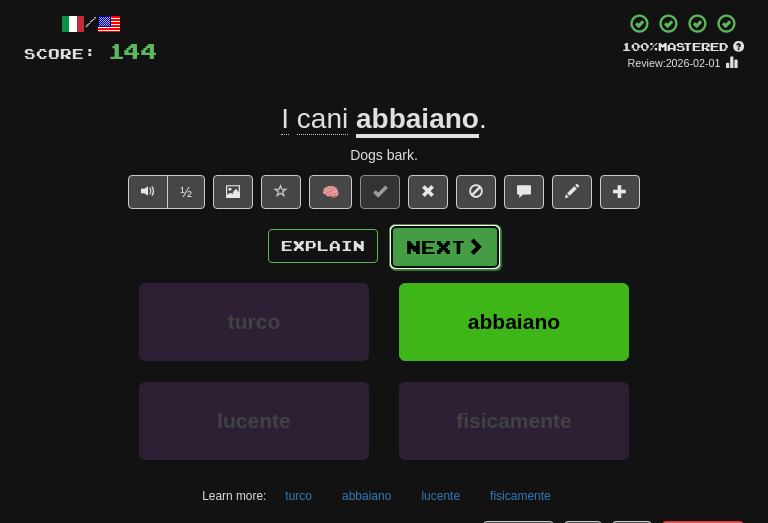 click on "Next" at bounding box center [445, 247] 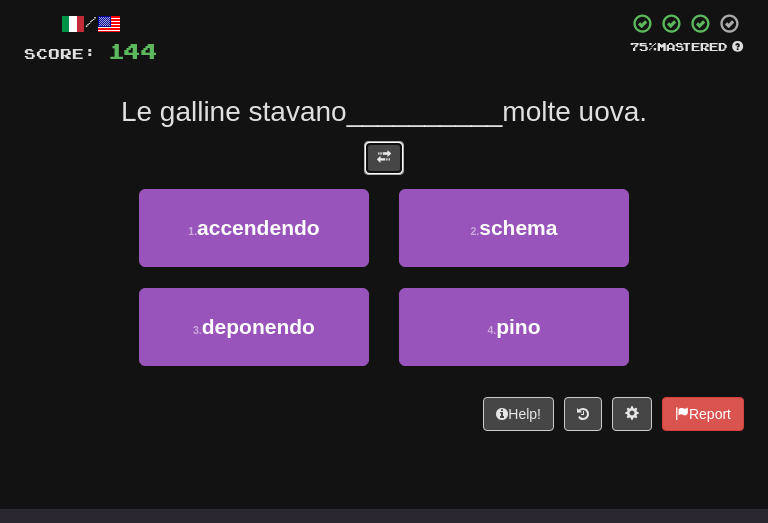 click at bounding box center (384, 158) 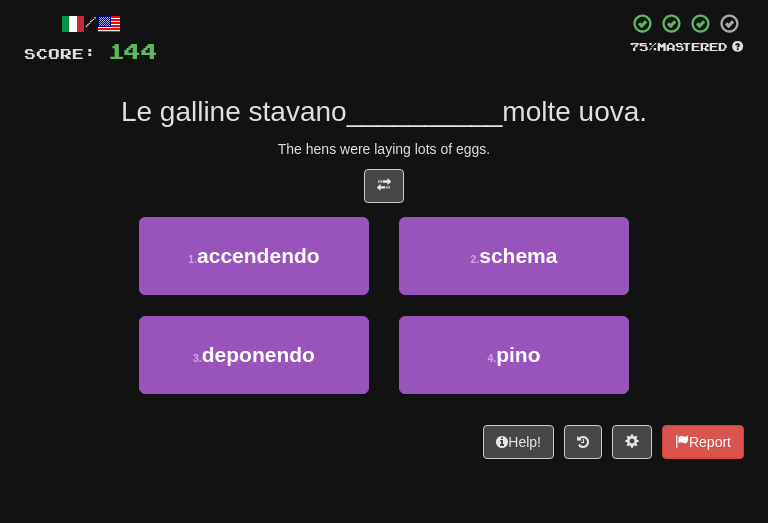 click on "/  Score:   144 75 %  Mastered Le galline stavano  __________  molte uova. The hens were laying lots of eggs. 1 .  accendendo 2 .  schema 3 .  deponendo 4 .  pino  Help!  Report" at bounding box center (384, 235) 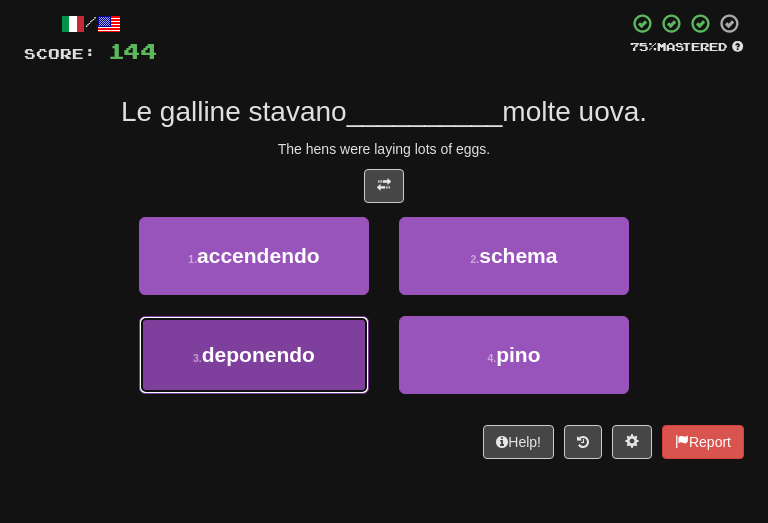 click on "3 .  deponendo" at bounding box center (254, 355) 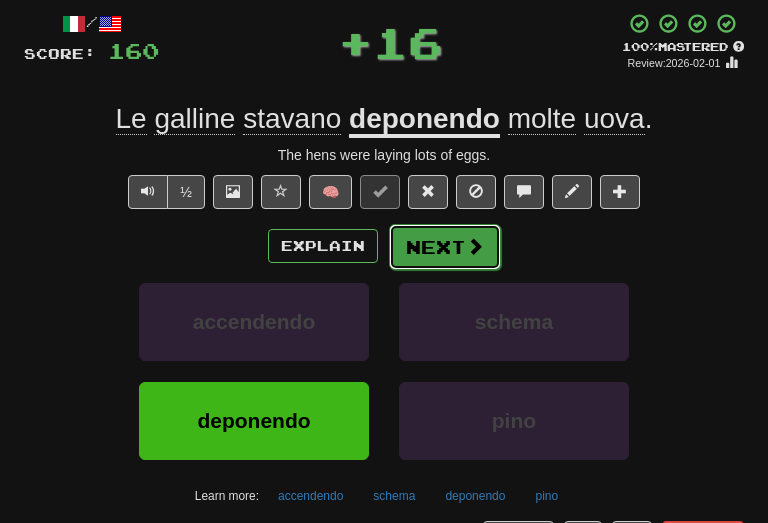 click on "Next" at bounding box center [445, 247] 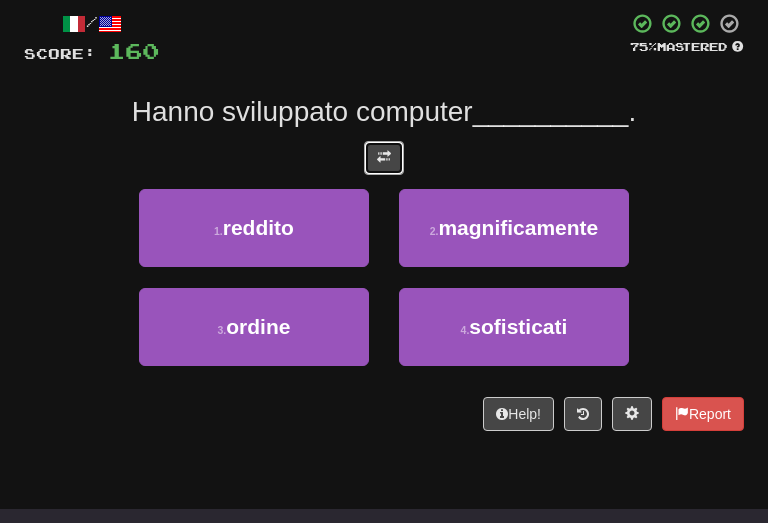 click at bounding box center [384, 158] 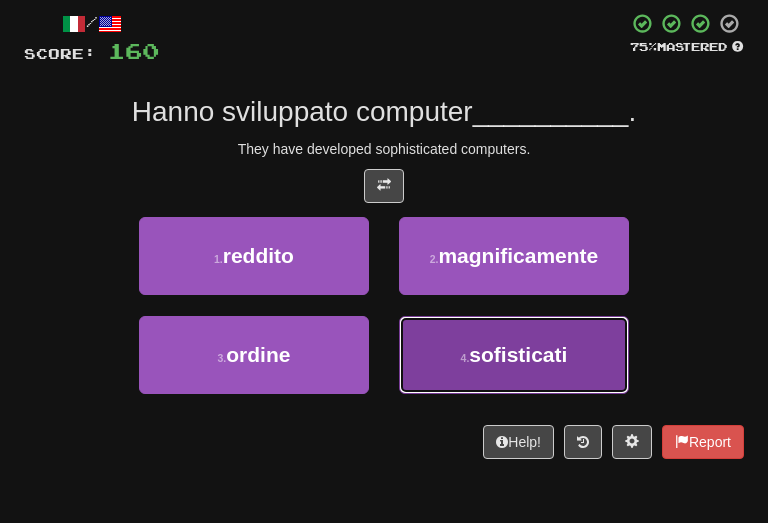 click on "sofisticati" at bounding box center (518, 354) 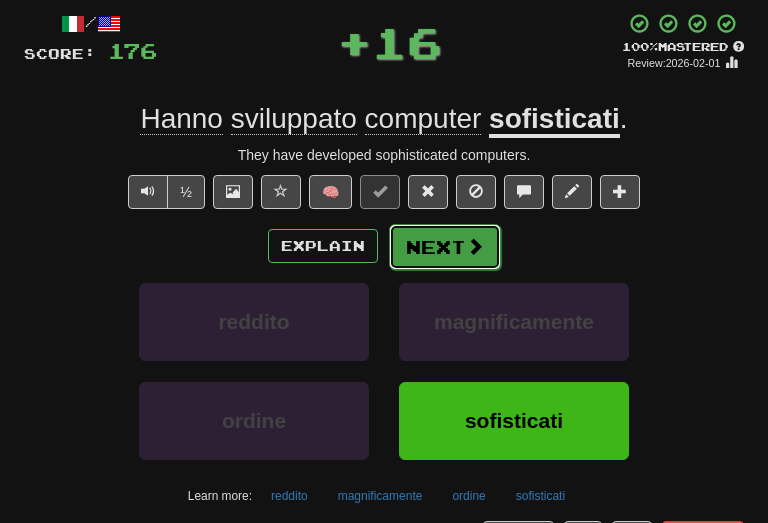click on "Next" at bounding box center (445, 247) 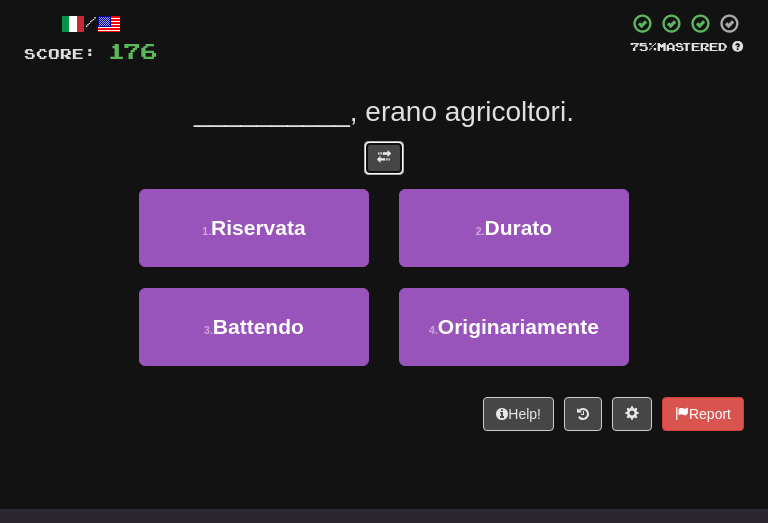 click at bounding box center [384, 158] 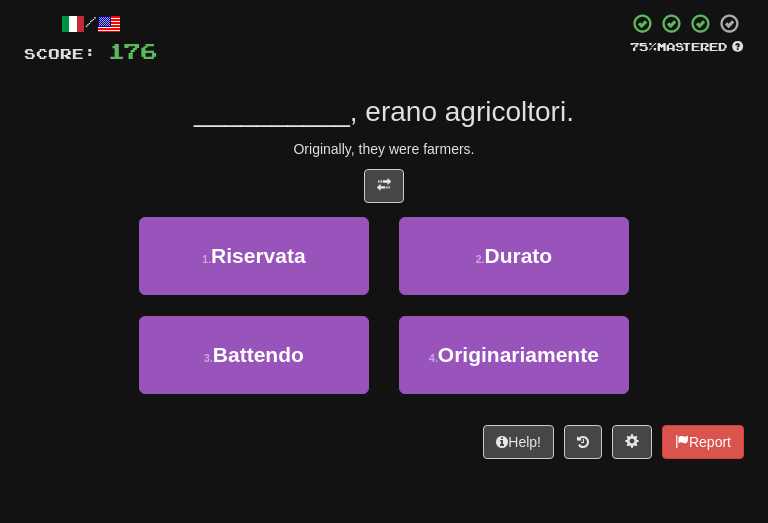 click on ", erano agricoltori." at bounding box center [462, 111] 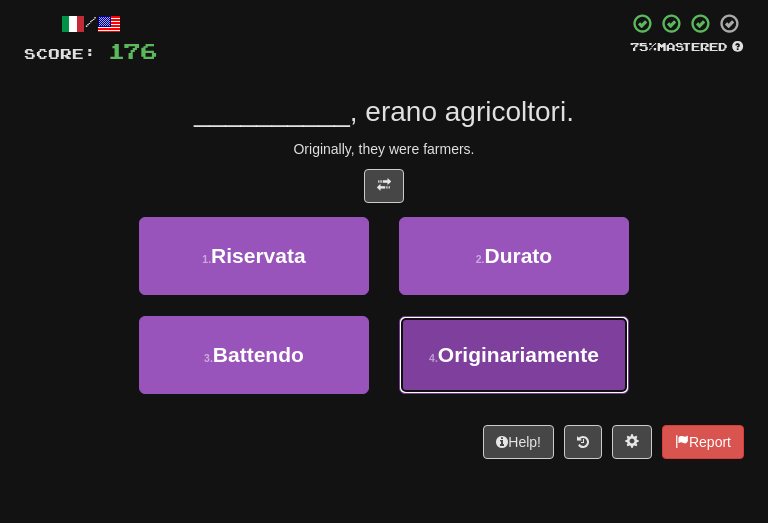 click on "4 .  Originariamente" at bounding box center [514, 355] 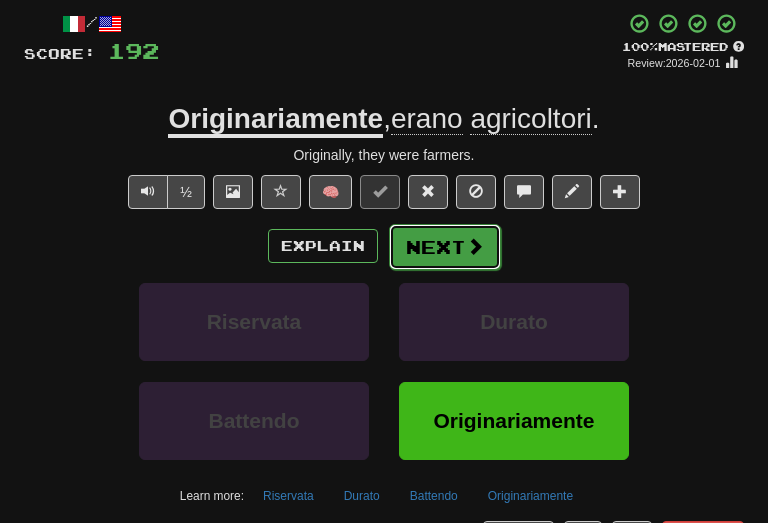 click on "Next" at bounding box center [445, 247] 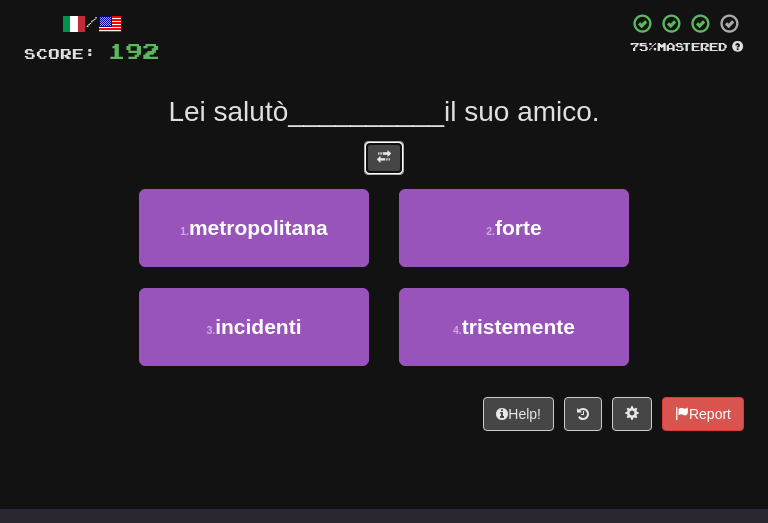 click at bounding box center [384, 158] 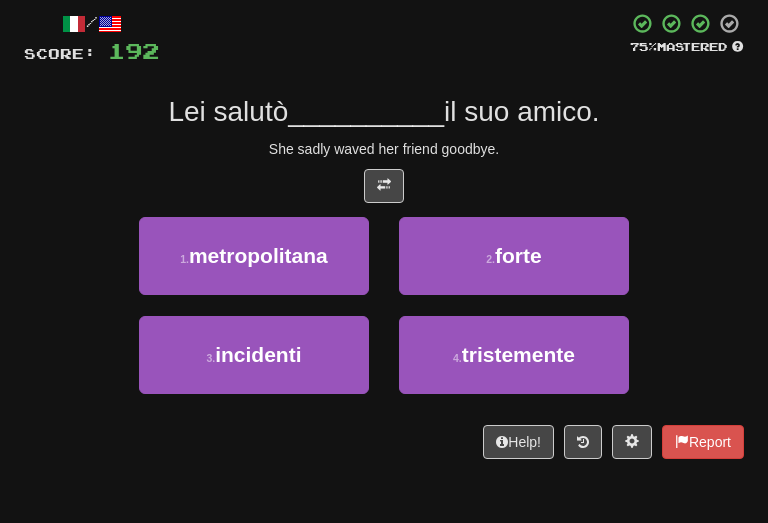 click on "She sadly waved her friend goodbye." at bounding box center [384, 149] 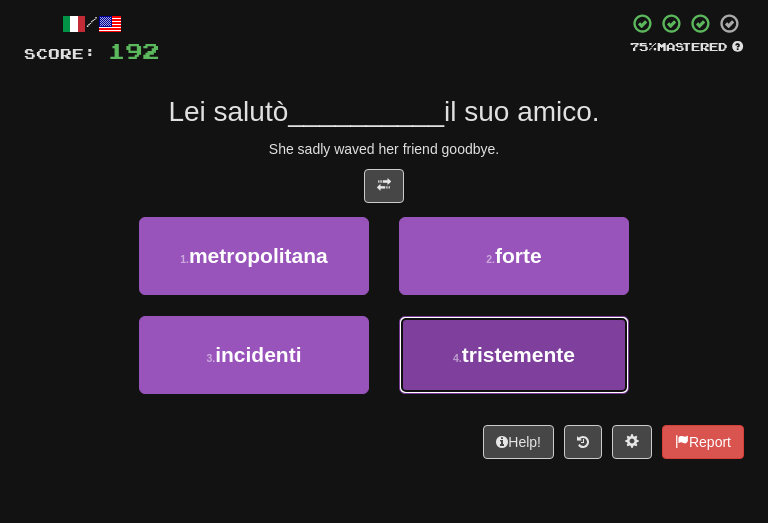 click on "4 .  tristemente" at bounding box center (514, 355) 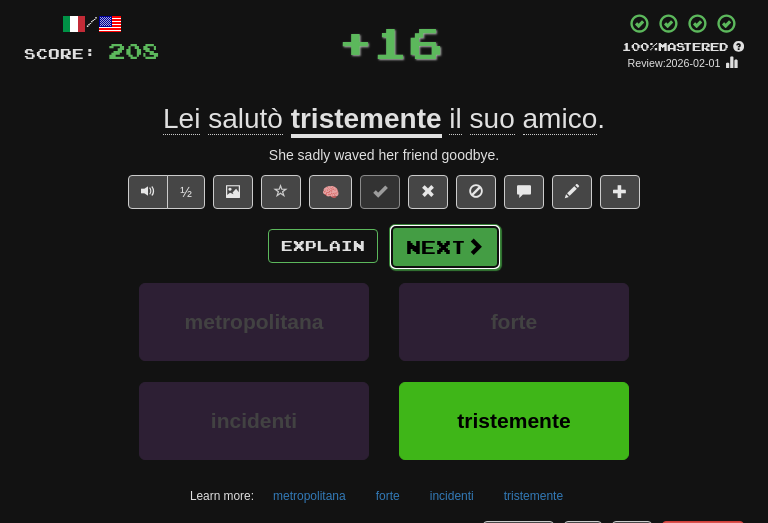 click on "Next" at bounding box center [445, 247] 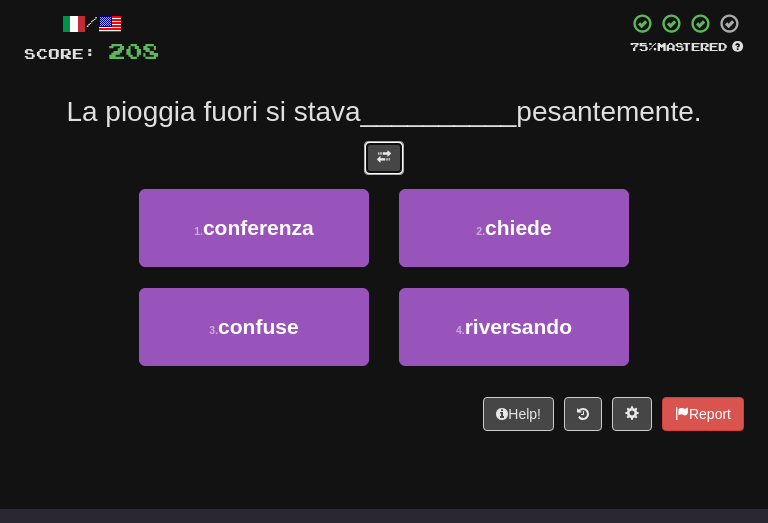 click at bounding box center (384, 157) 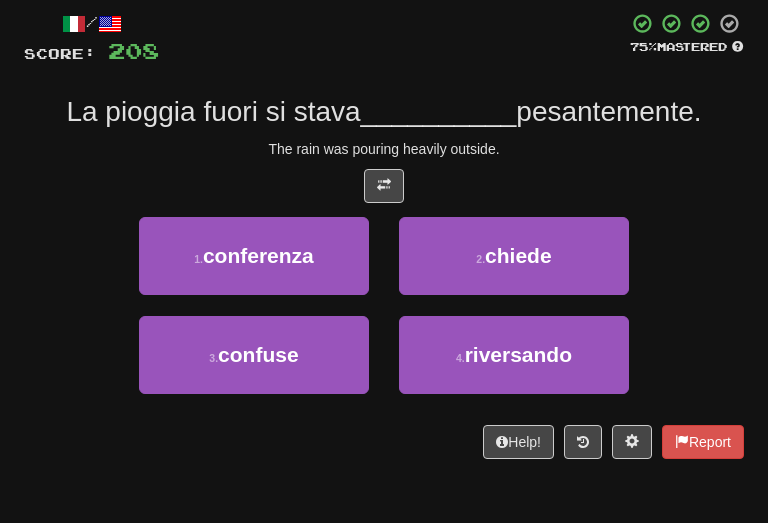click on "The rain was pouring heavily outside." at bounding box center [384, 149] 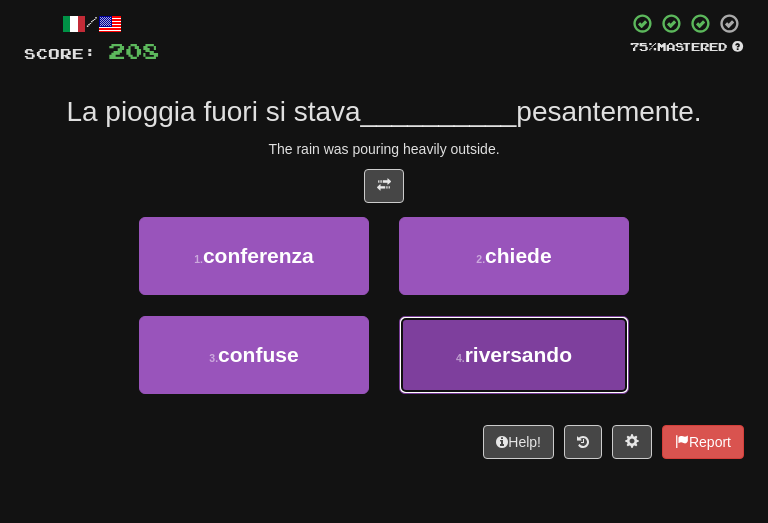 click on "riversando" at bounding box center [518, 354] 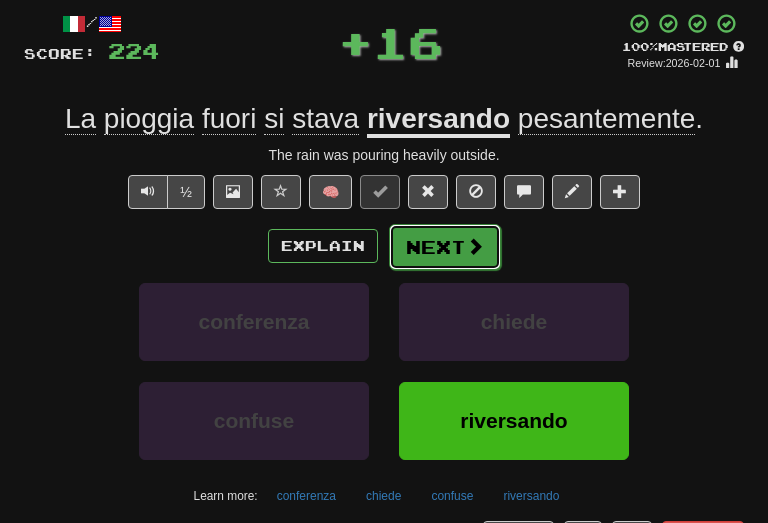 click on "Next" at bounding box center [445, 247] 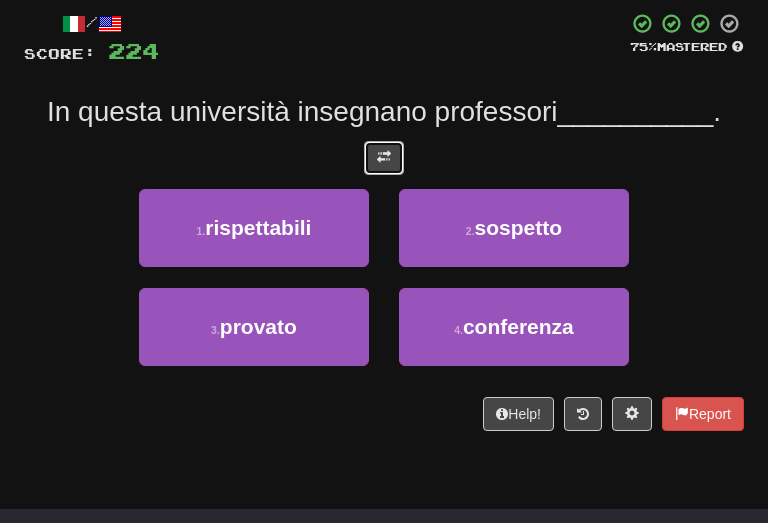 click at bounding box center (384, 158) 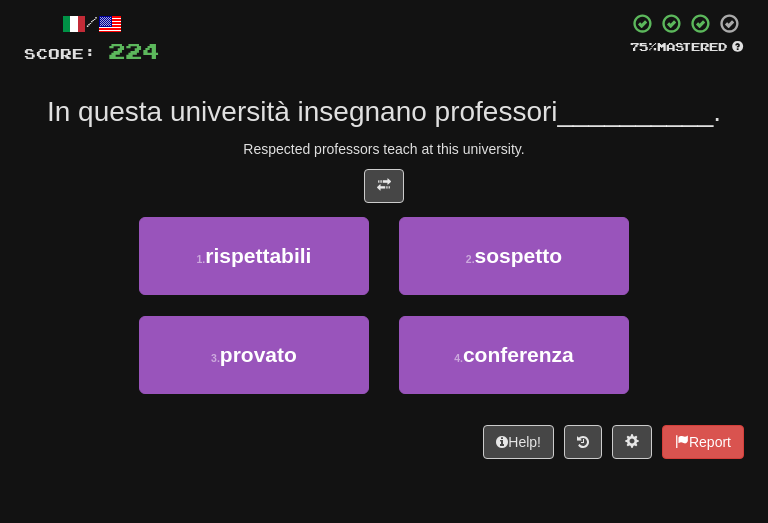 click on "Respected professors teach at this university." at bounding box center [384, 149] 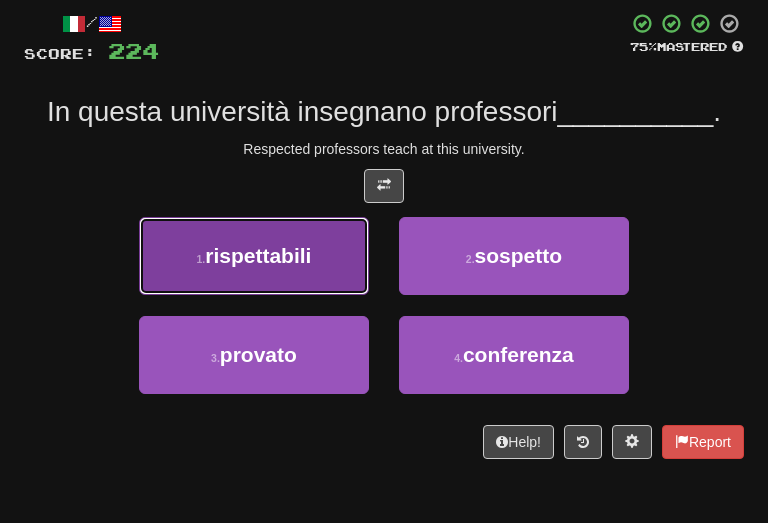 click on "rispettabili" at bounding box center [258, 255] 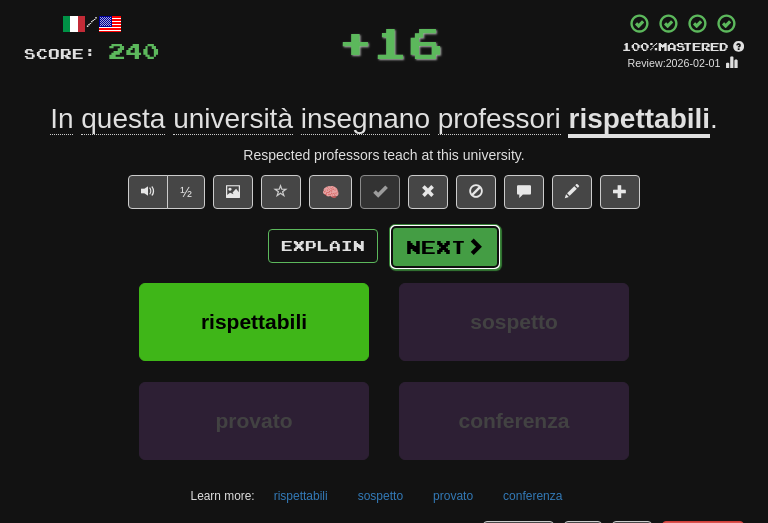 click on "Next" at bounding box center (445, 247) 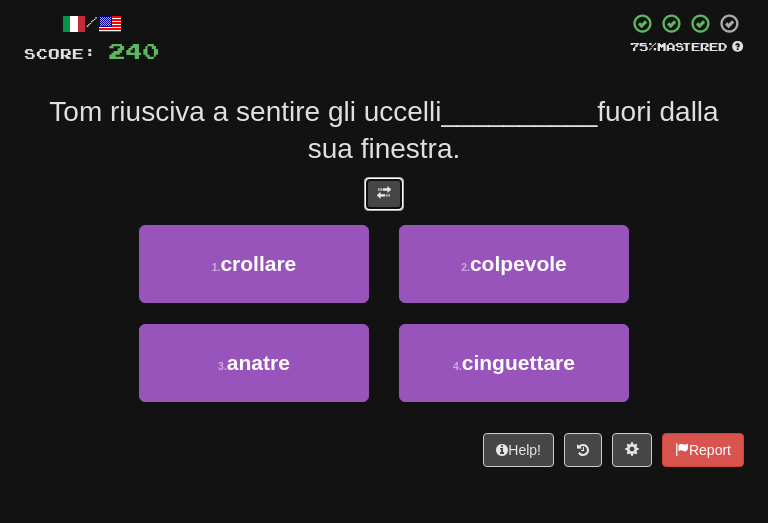 click at bounding box center [384, 194] 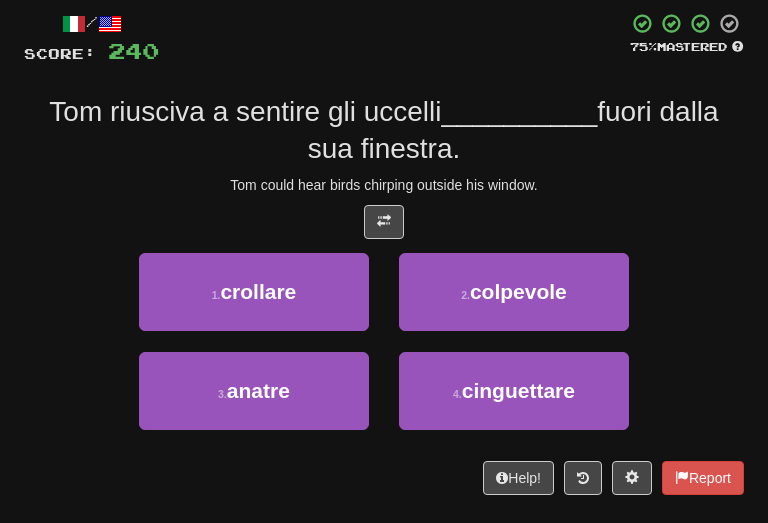 click at bounding box center (384, 222) 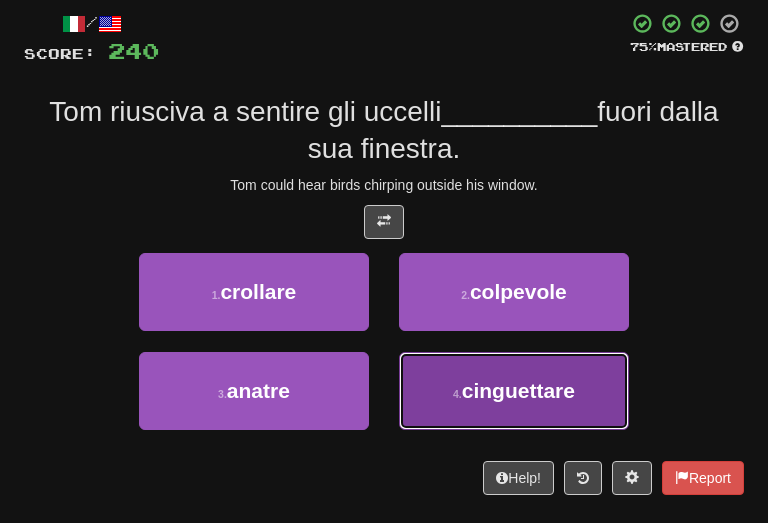click on "4 .  cinguettare" at bounding box center [514, 391] 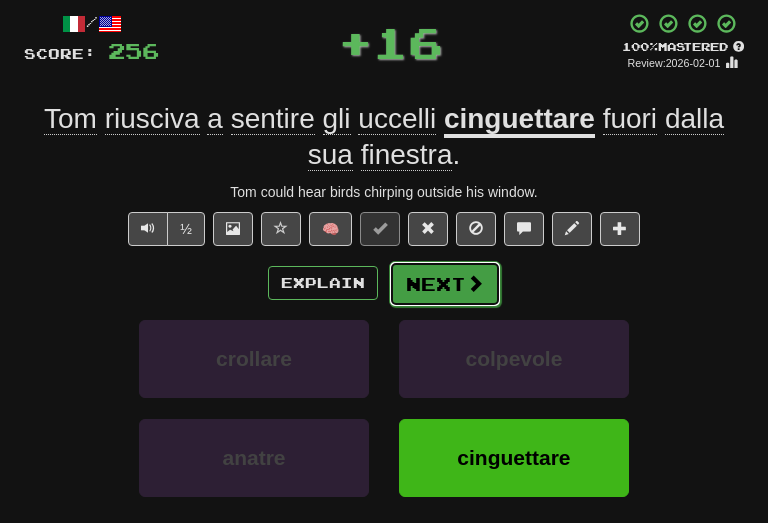 click on "Next" at bounding box center (445, 284) 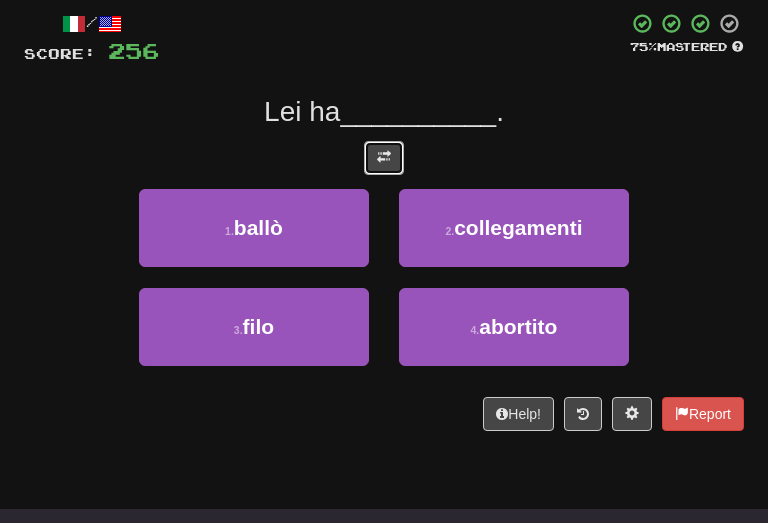 click at bounding box center [384, 157] 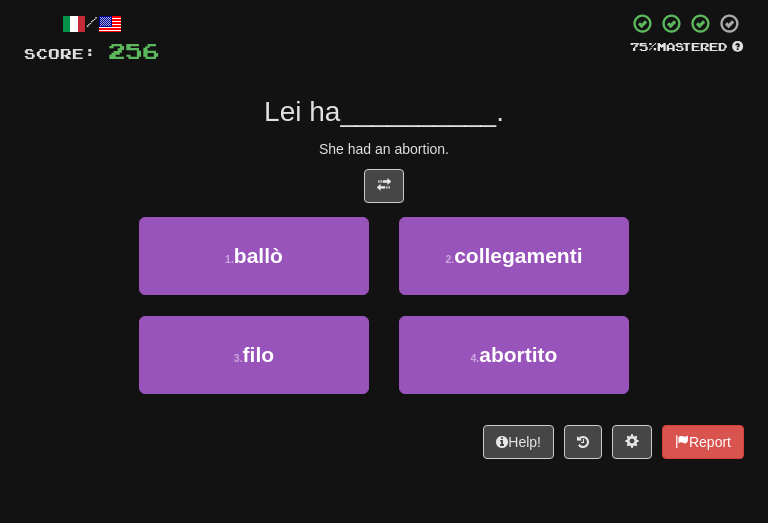 click on "She had an abortion." at bounding box center (384, 149) 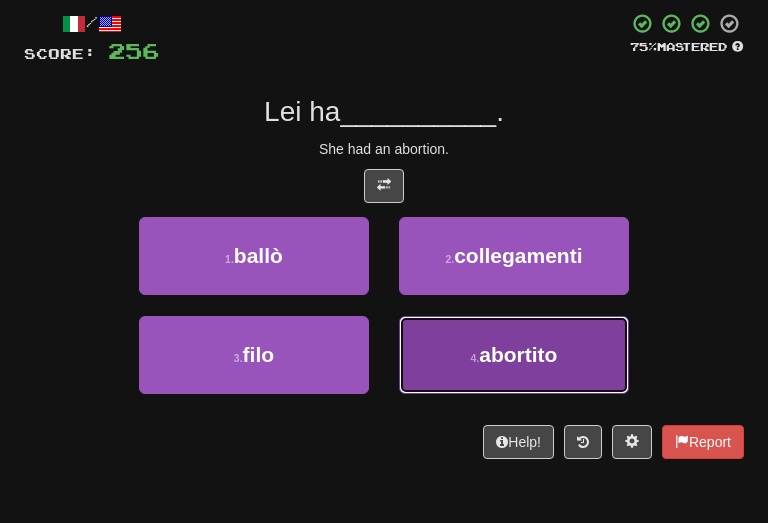 click on "4 .  abortito" at bounding box center [514, 355] 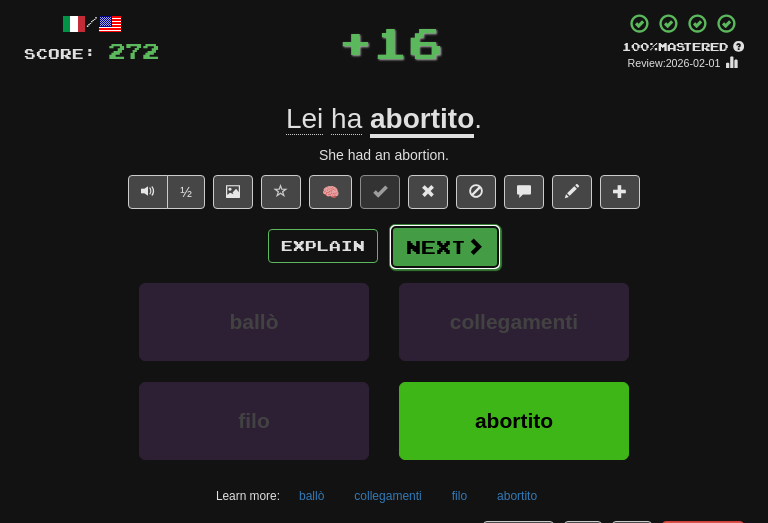 click on "Next" at bounding box center [445, 247] 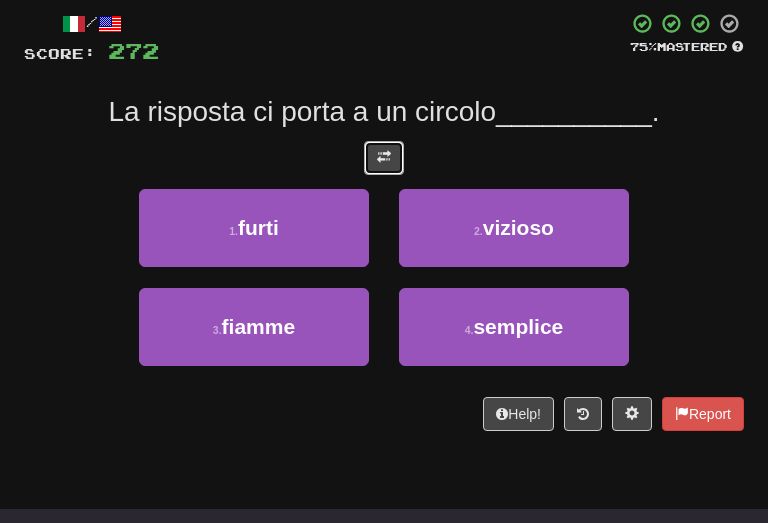 click at bounding box center (384, 158) 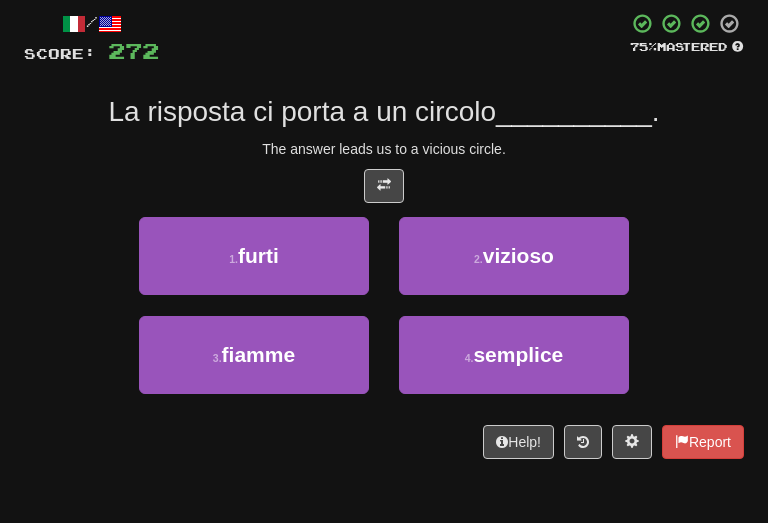drag, startPoint x: 562, startPoint y: 112, endPoint x: 553, endPoint y: 117, distance: 10.29563 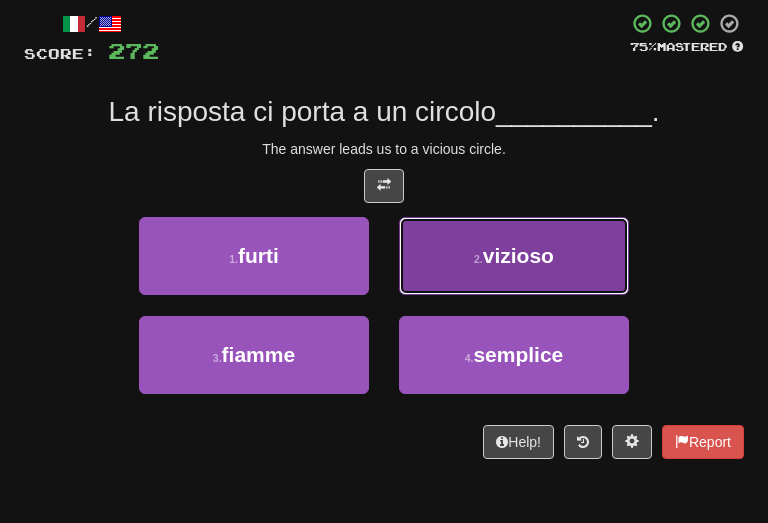 click on "vizioso" at bounding box center [518, 255] 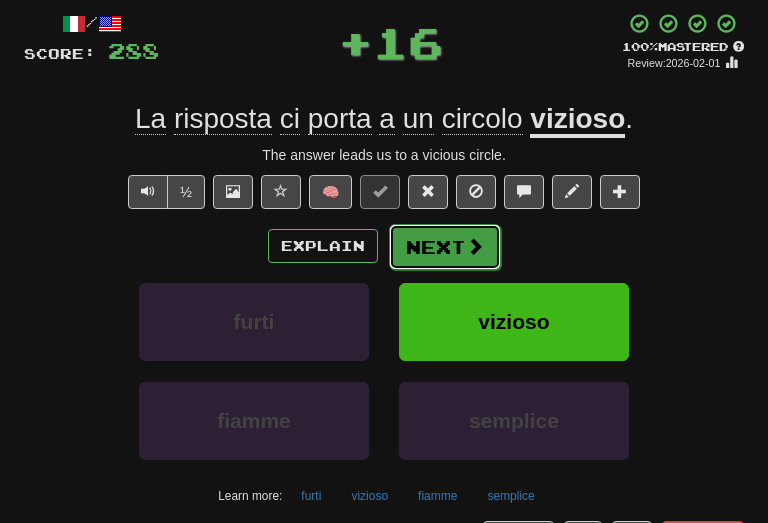 click on "Next" at bounding box center (445, 247) 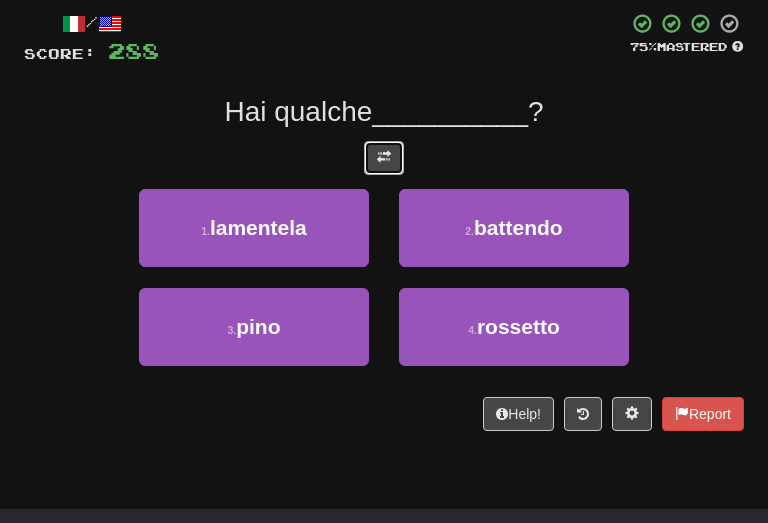 click at bounding box center (384, 158) 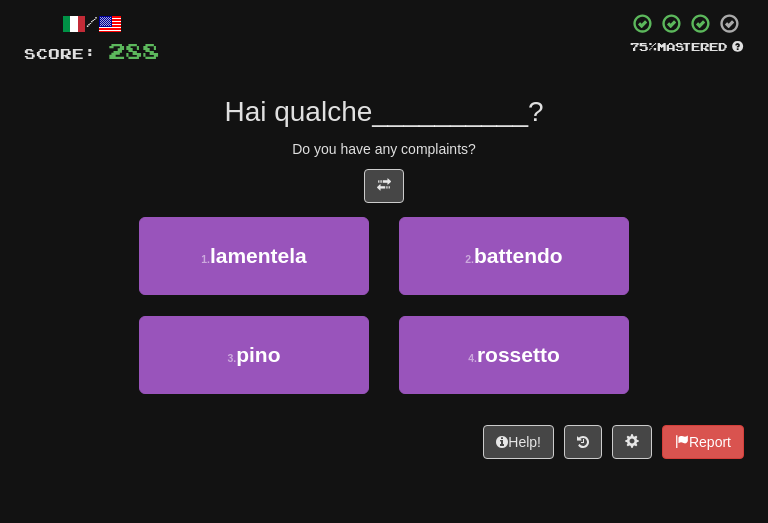 click on "Do you have any complaints?" at bounding box center [384, 149] 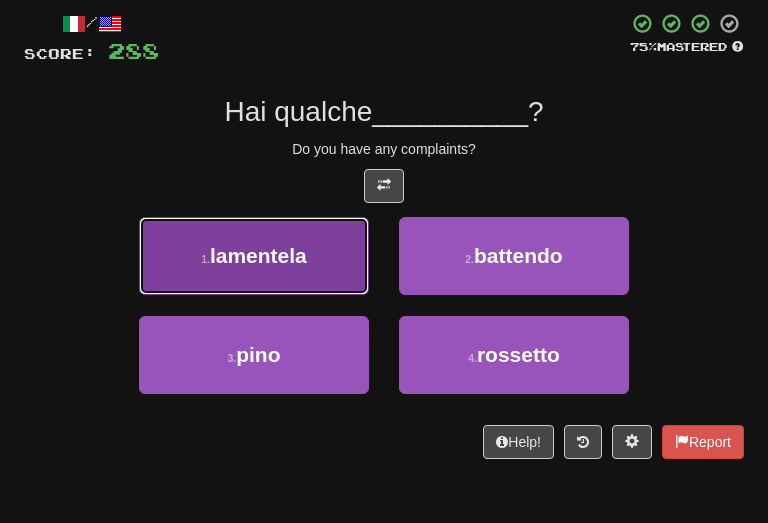 click on "lamentela" at bounding box center (258, 255) 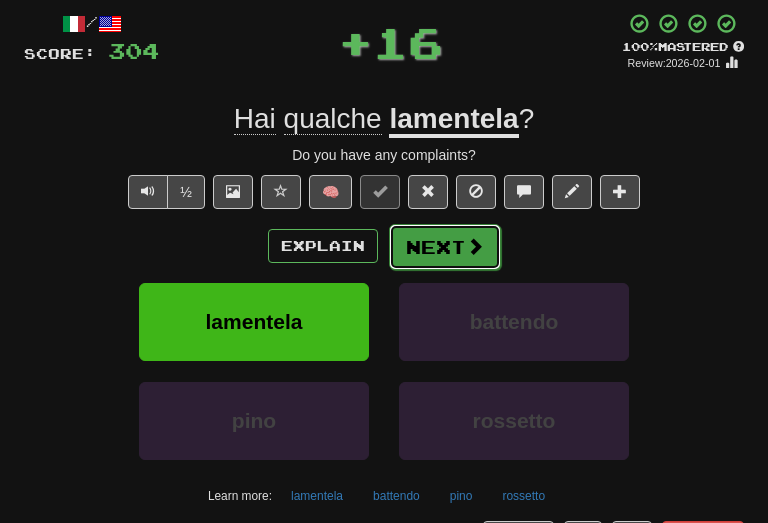 click on "Next" at bounding box center [445, 247] 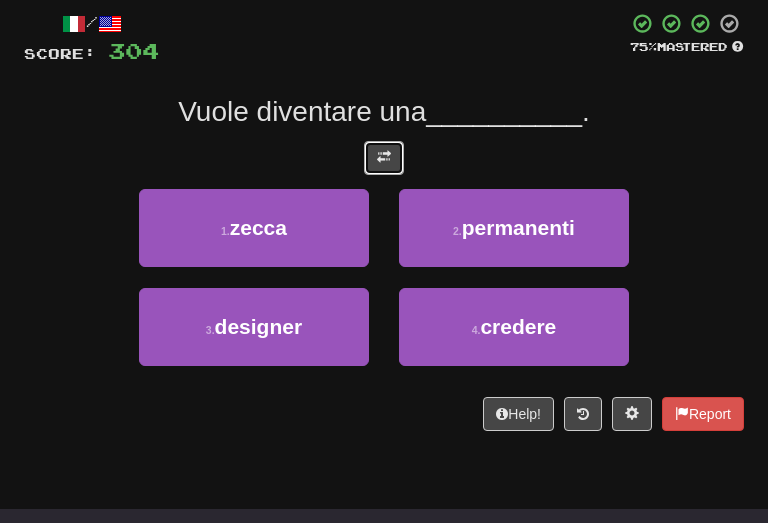 click at bounding box center (384, 158) 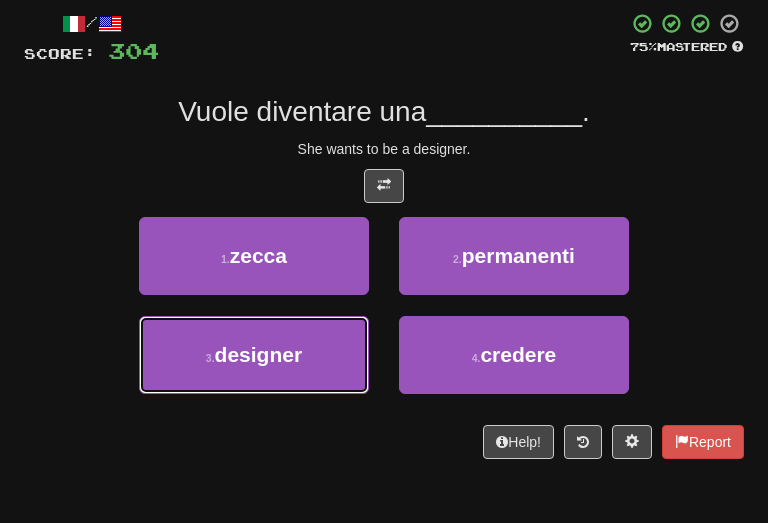click on "designer" at bounding box center (259, 354) 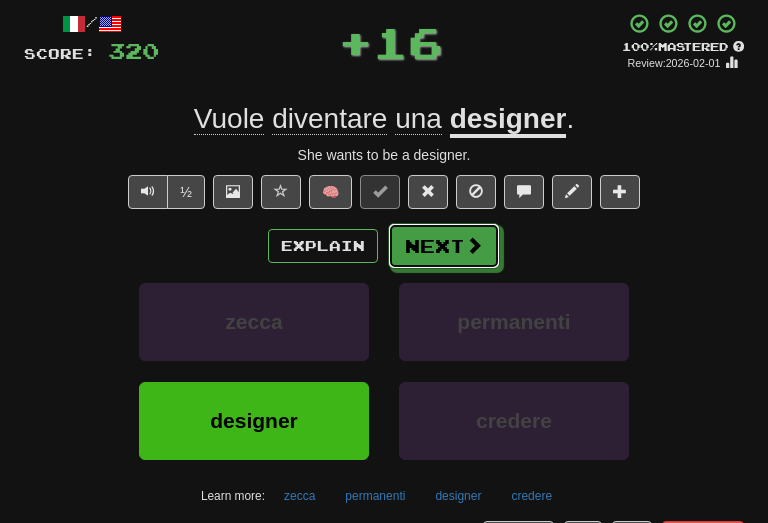 drag, startPoint x: 418, startPoint y: 238, endPoint x: 354, endPoint y: 133, distance: 122.967476 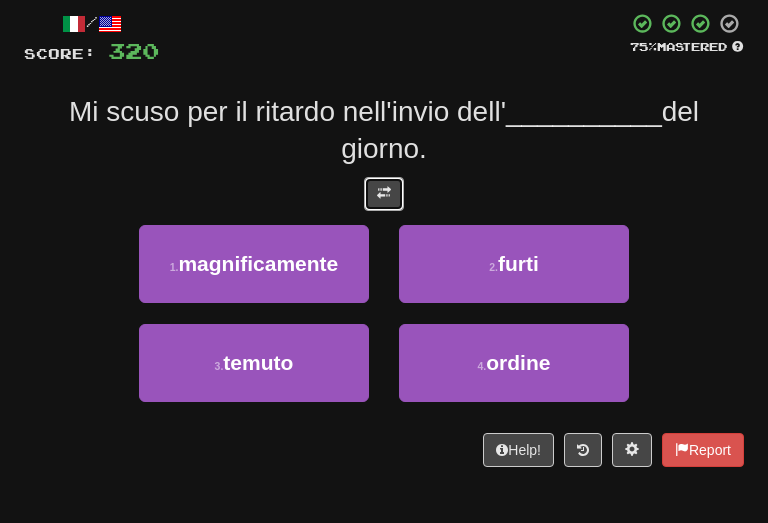 click at bounding box center (384, 194) 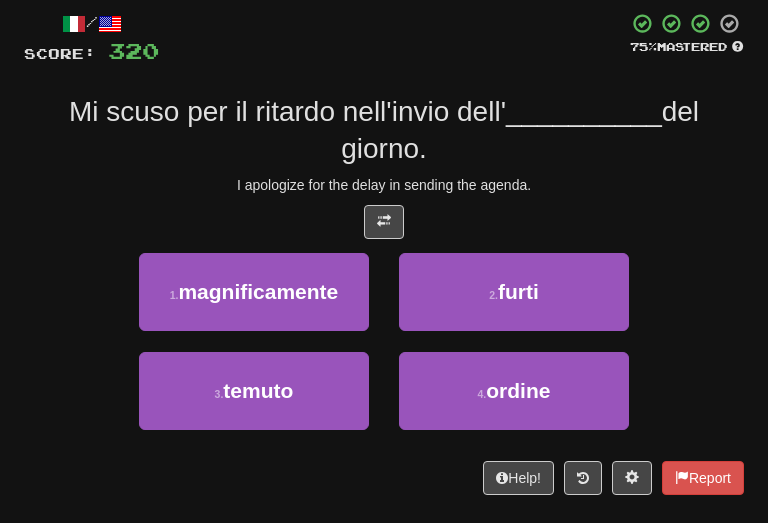click on "I apologize for the delay in sending the agenda." at bounding box center (384, 185) 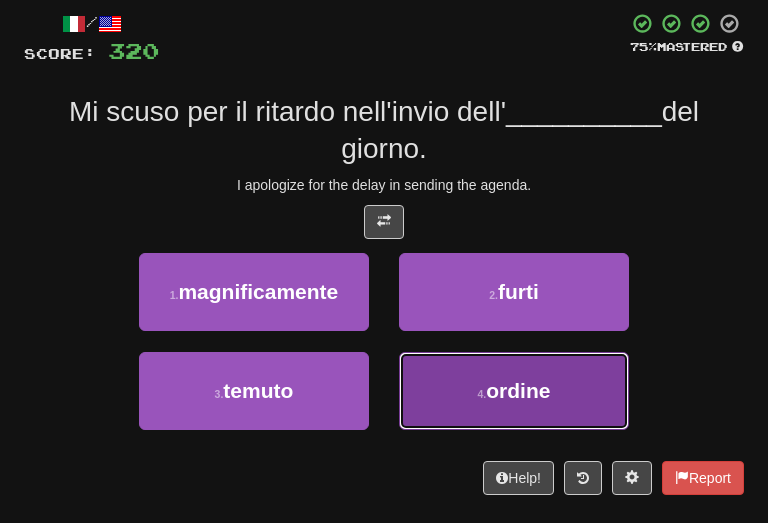 click on "ordine" at bounding box center (518, 390) 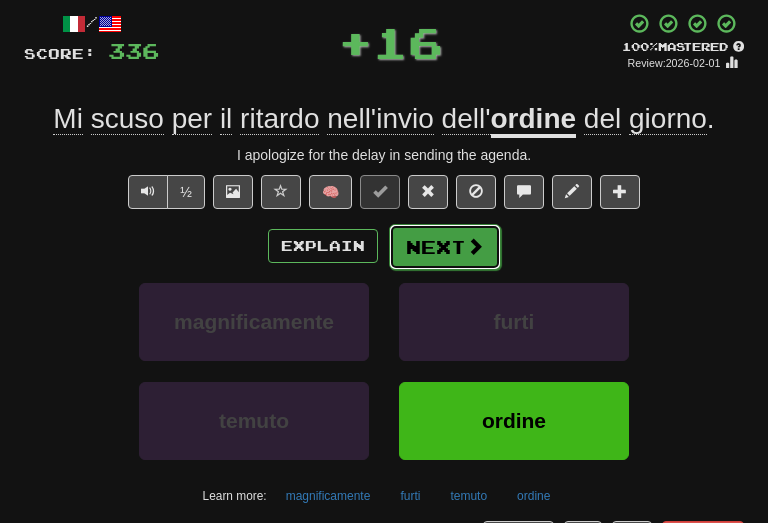 click on "Next" at bounding box center [445, 247] 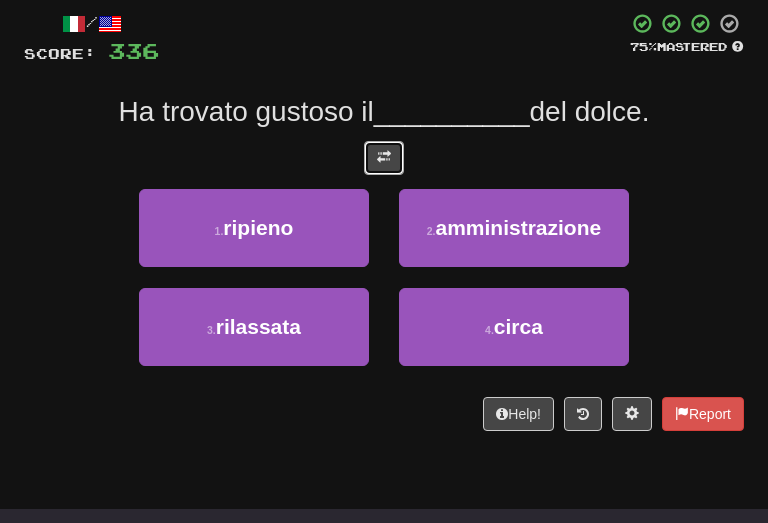click at bounding box center (384, 158) 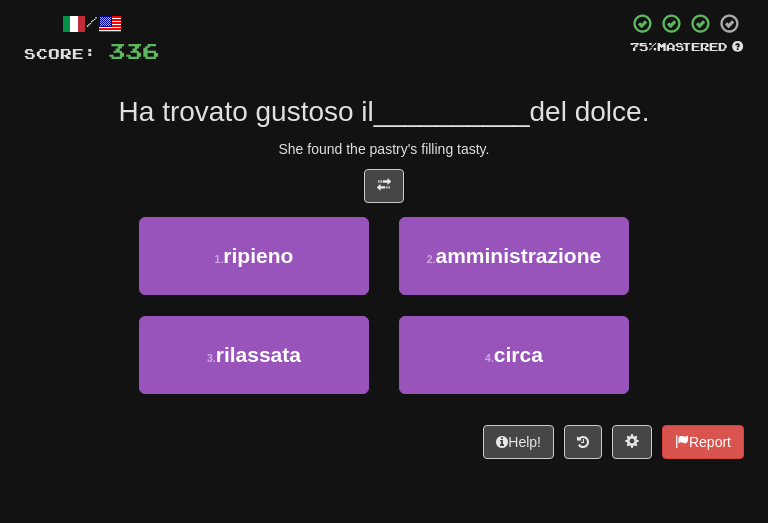 click on "/  Score:   336 75 %  Mastered Ha trovato gustoso il  __________  del dolce. She found the pastry's filling tasty. 1 .  ripieno 2 .  amministrazione 3 .  rilassata 4 .  circa  Help!  Report" at bounding box center [384, 235] 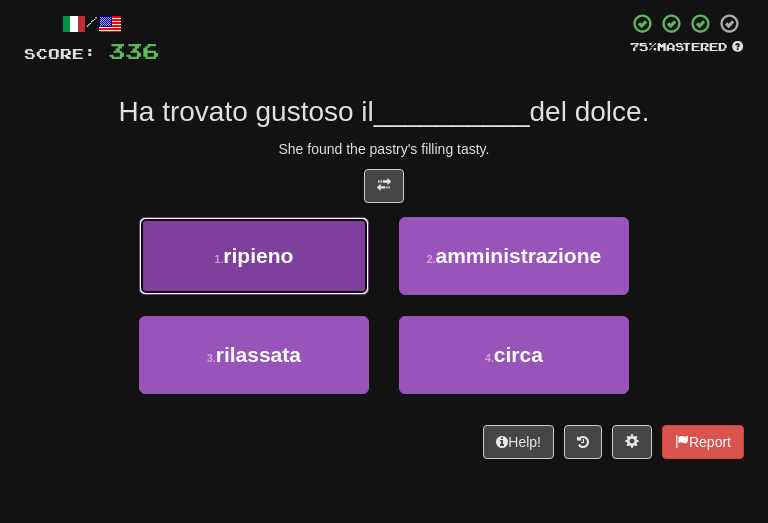 click on "ripieno" at bounding box center (258, 255) 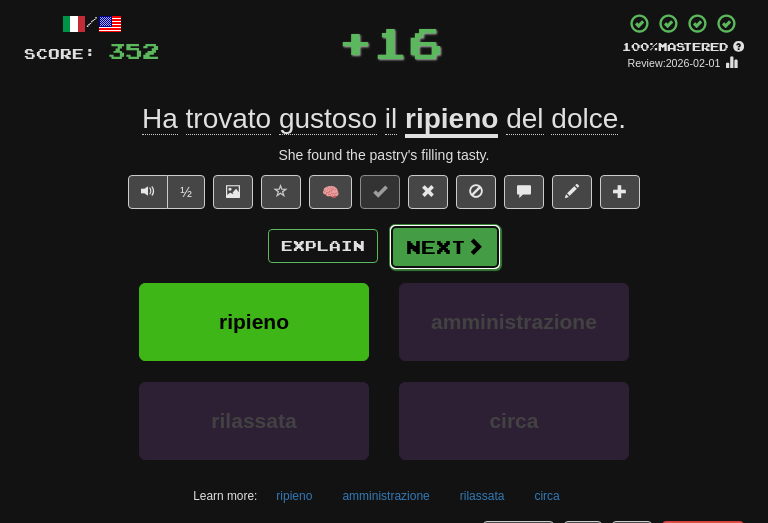 click on "Next" at bounding box center [445, 247] 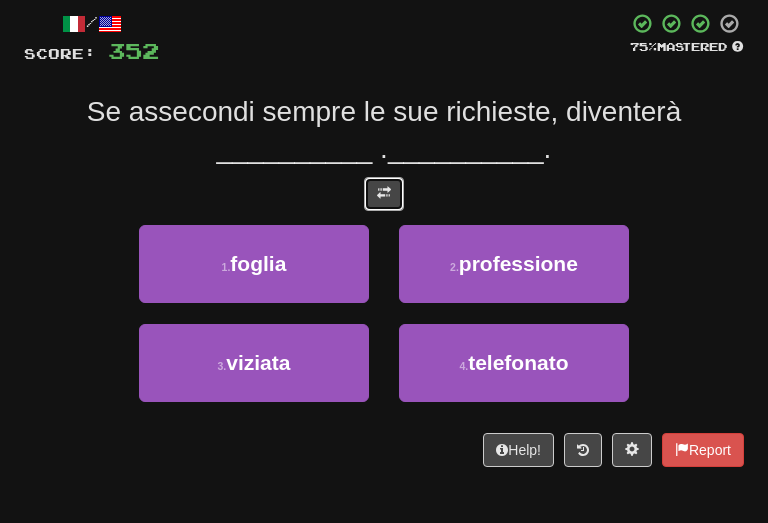 click at bounding box center [384, 194] 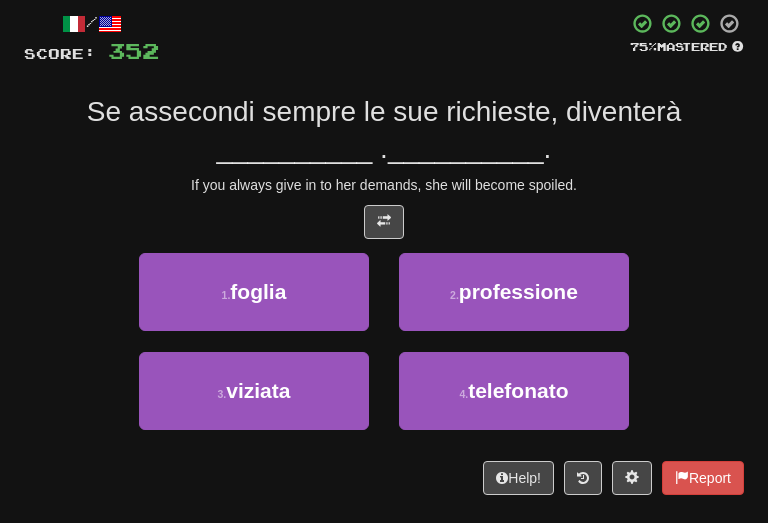 click on "Se assecondi sempre le sue richieste, diventerà __________ ." at bounding box center (384, 130) 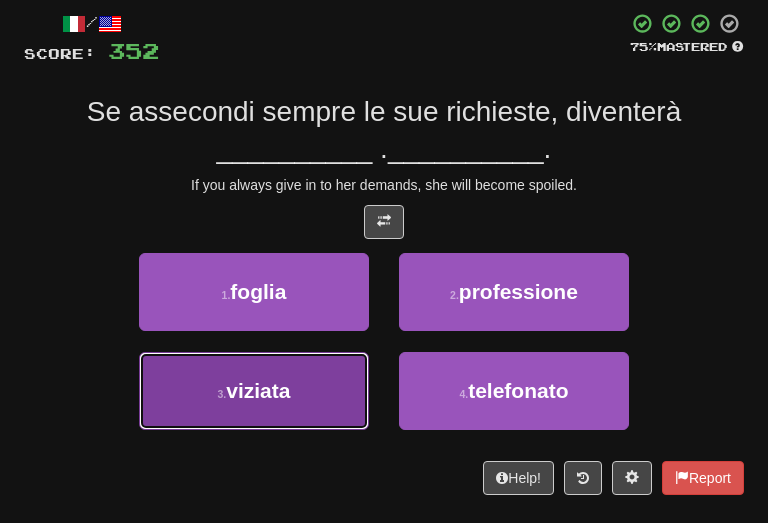 click on "3 .  viziata" at bounding box center [254, 391] 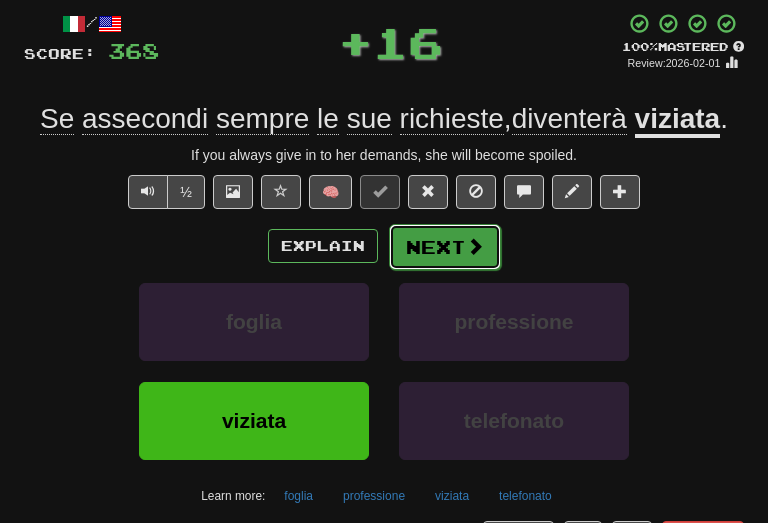 click on "Next" at bounding box center (445, 247) 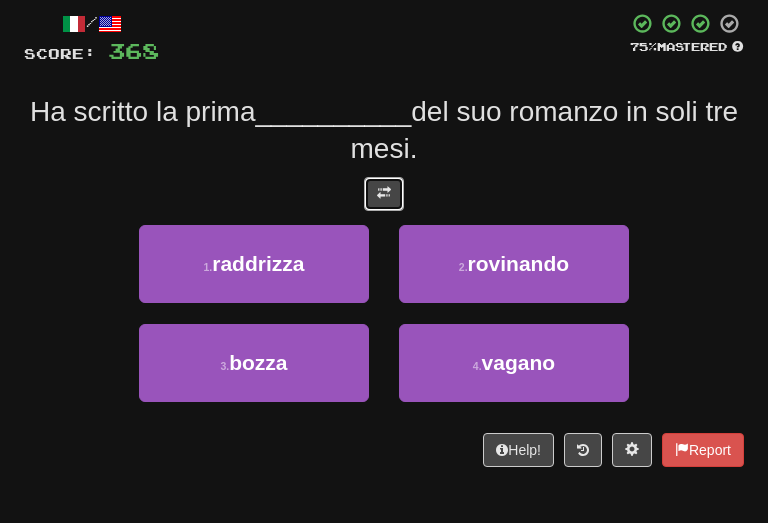 click at bounding box center [384, 194] 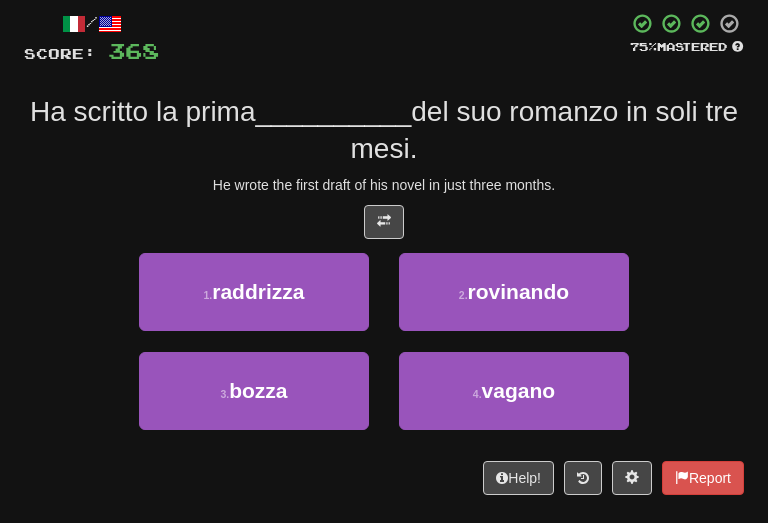 drag, startPoint x: 522, startPoint y: 180, endPoint x: 490, endPoint y: 187, distance: 32.75668 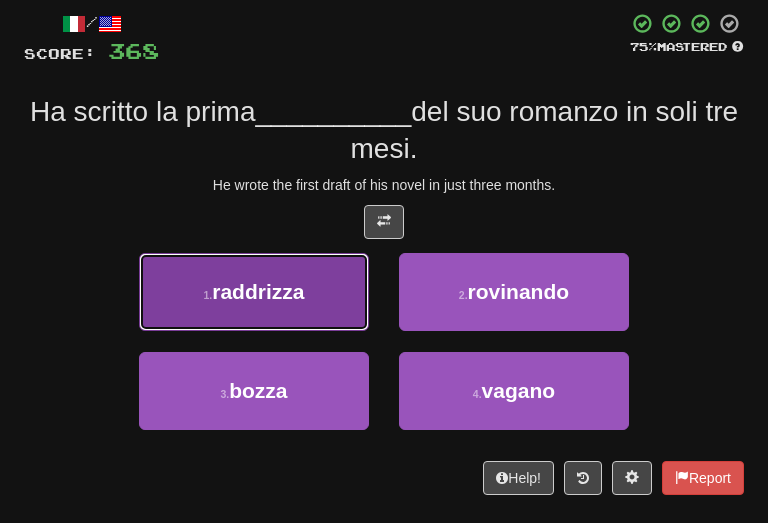 click on "1 .  raddrizza" at bounding box center (254, 292) 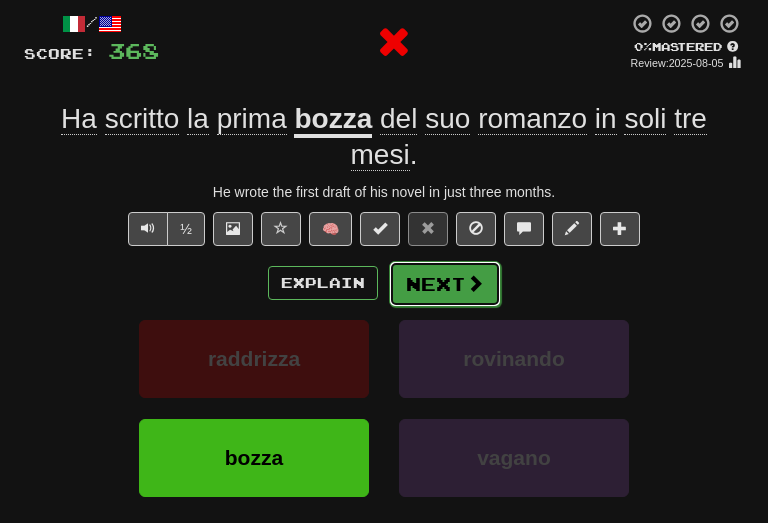 click on "Next" at bounding box center [445, 284] 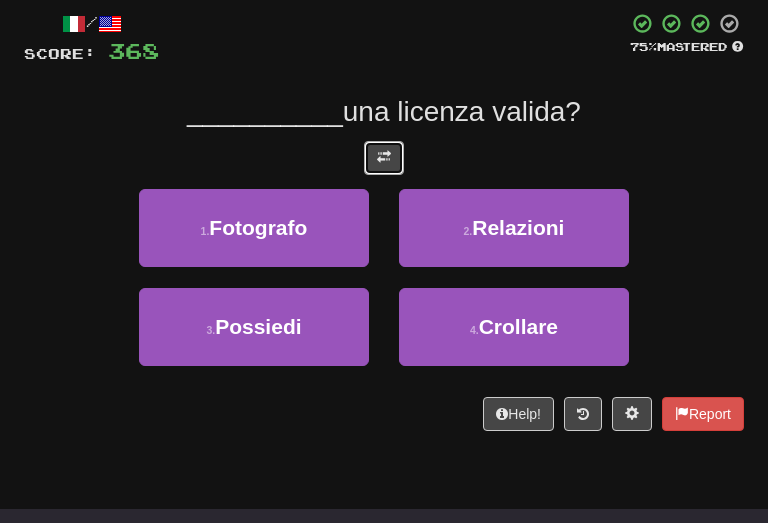 click at bounding box center [384, 157] 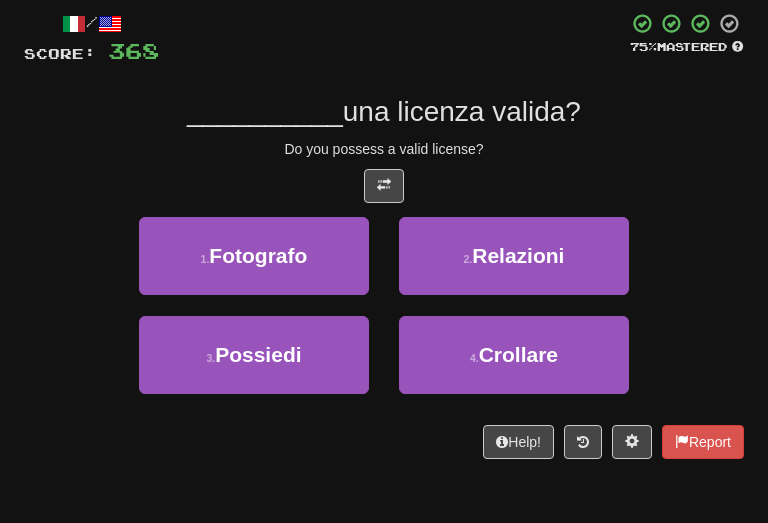 click on "Do you possess a valid license?" at bounding box center [384, 149] 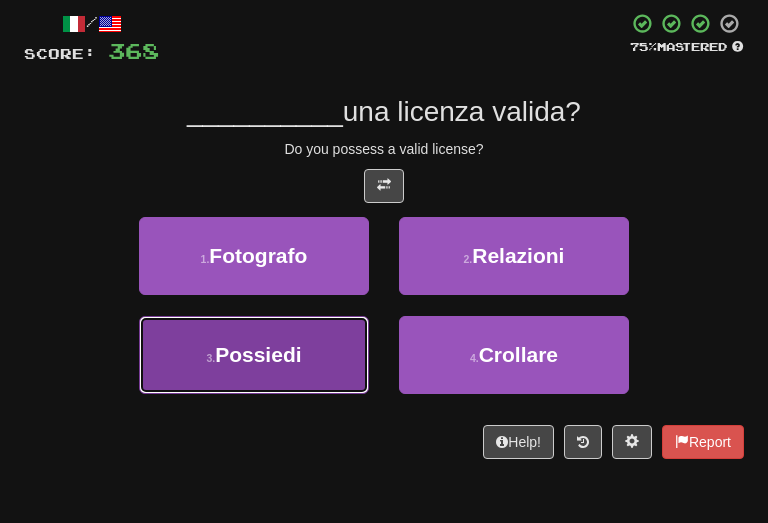 click on "3 .  Possiedi" at bounding box center [254, 355] 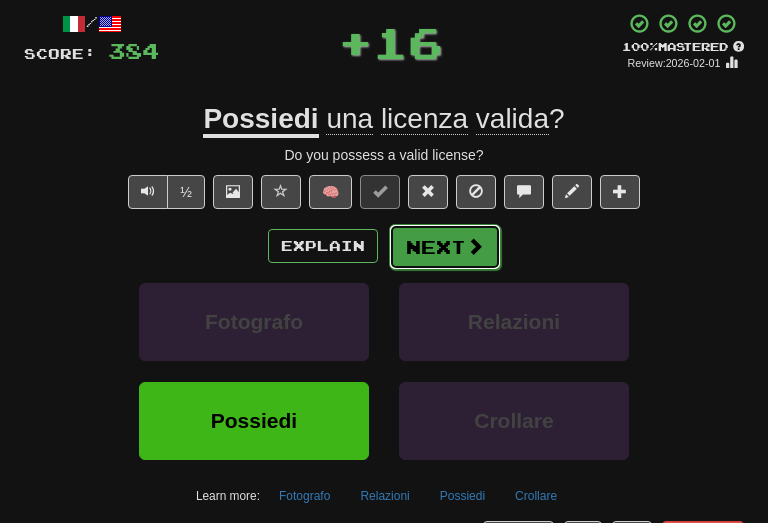 click on "Next" at bounding box center [445, 247] 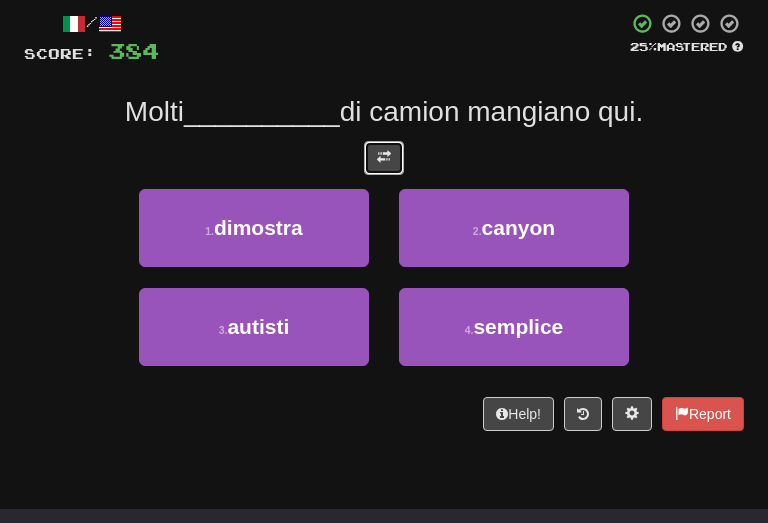click at bounding box center [384, 158] 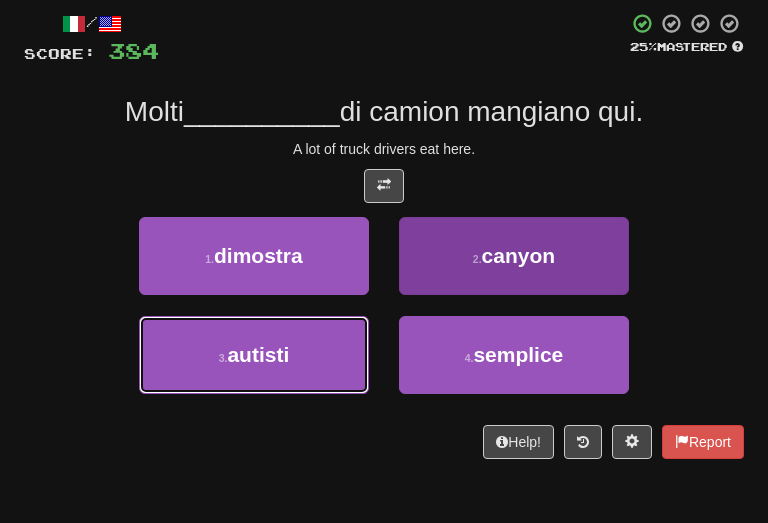 drag, startPoint x: 262, startPoint y: 376, endPoint x: 400, endPoint y: 307, distance: 154.2887 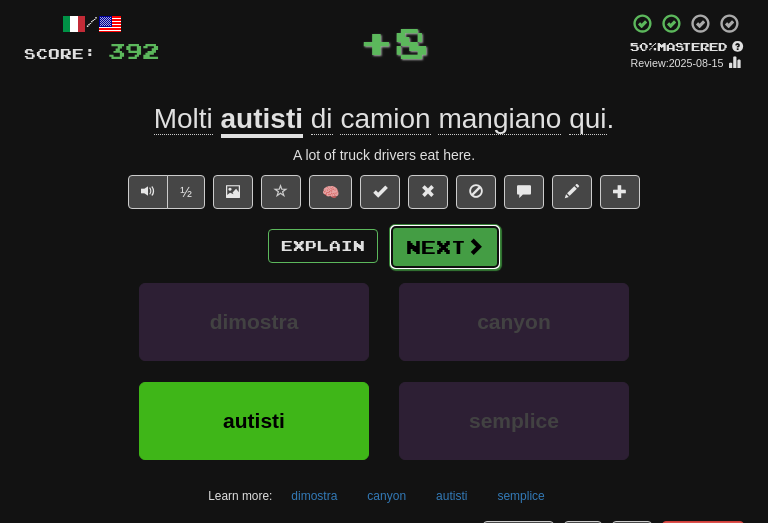 click on "Next" at bounding box center (445, 247) 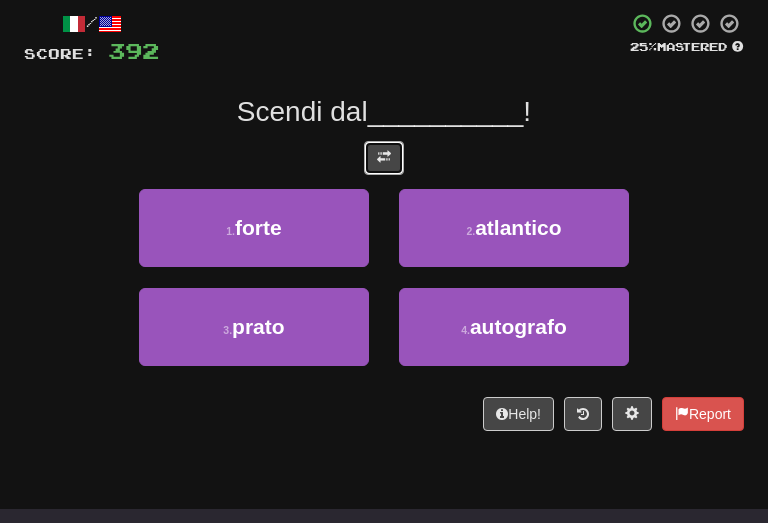 click at bounding box center (384, 158) 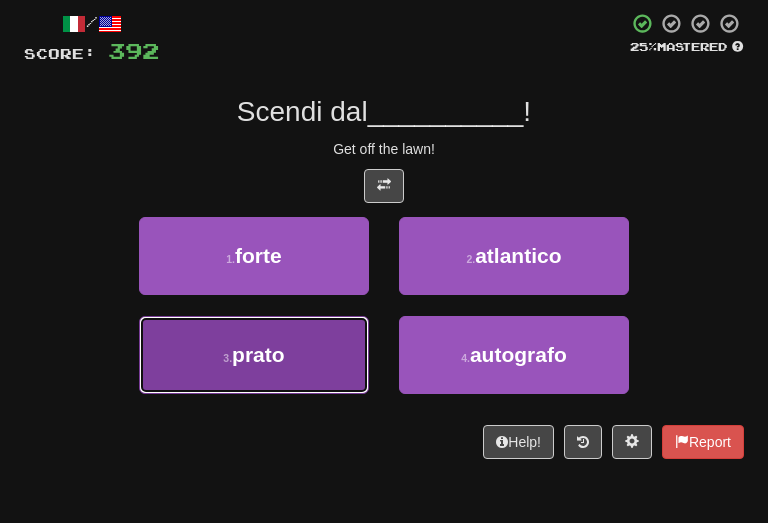 click on "3 .  prato" at bounding box center [254, 355] 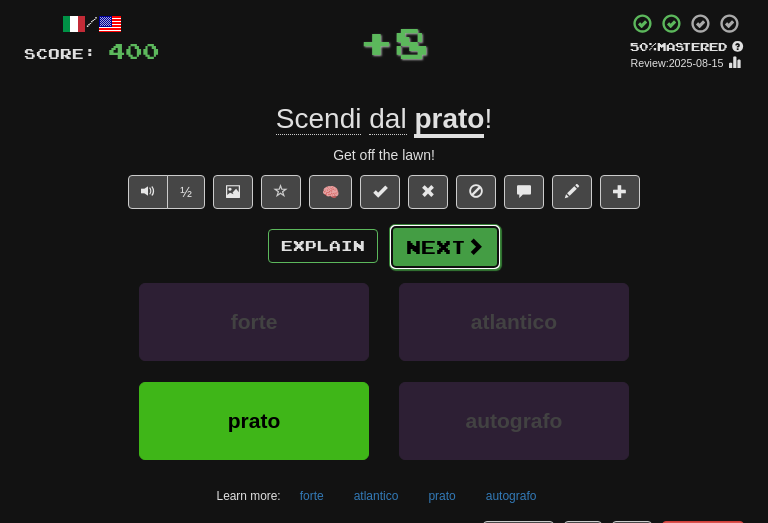 click on "Next" at bounding box center [445, 247] 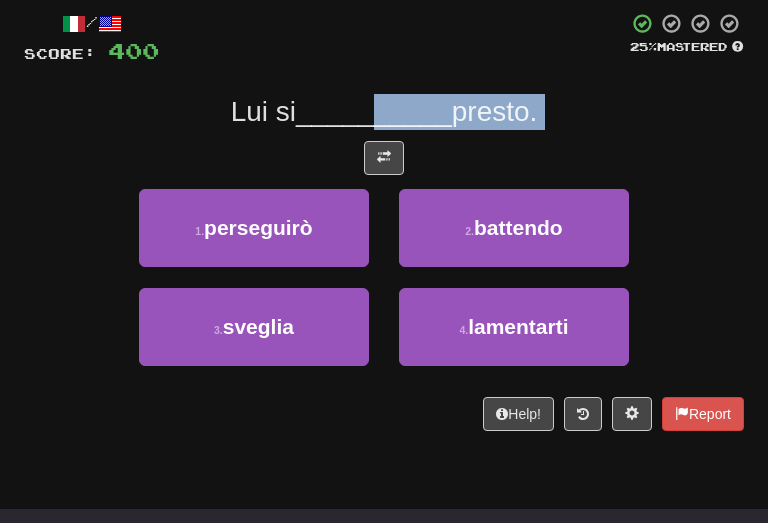 click on "/  Score:   400 25 %  Mastered Lui si  __________  presto. 1 .  perseguirò 2 .  battendo 3 .  sveglia 4 .  lamentarti  Help!  Report" at bounding box center (384, 221) 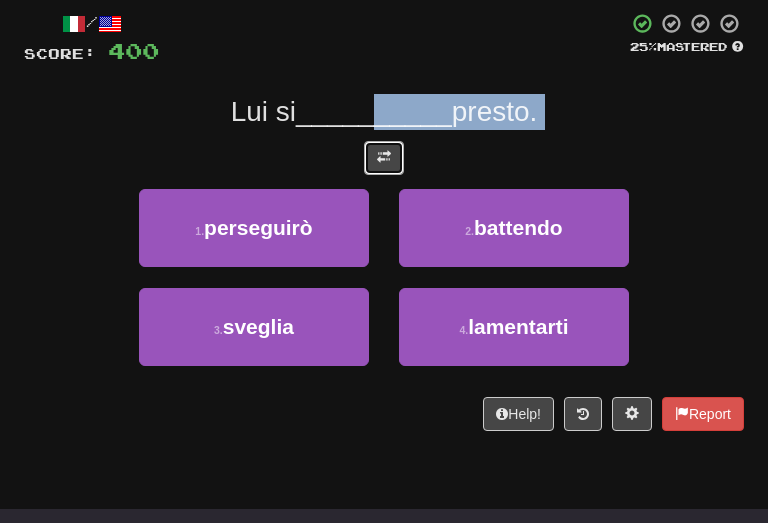 drag, startPoint x: 379, startPoint y: 126, endPoint x: 381, endPoint y: 139, distance: 13.152946 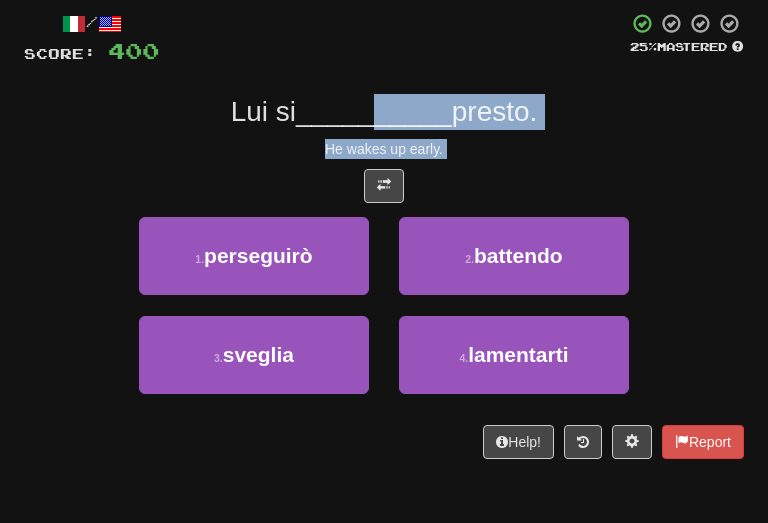 click on "/  Score:   400 25 %  Mastered Lui si  __________  presto. He wakes up early. 1 .  perseguirò 2 .  battendo 3 .  sveglia 4 .  lamentarti  Help!  Report" at bounding box center (384, 235) 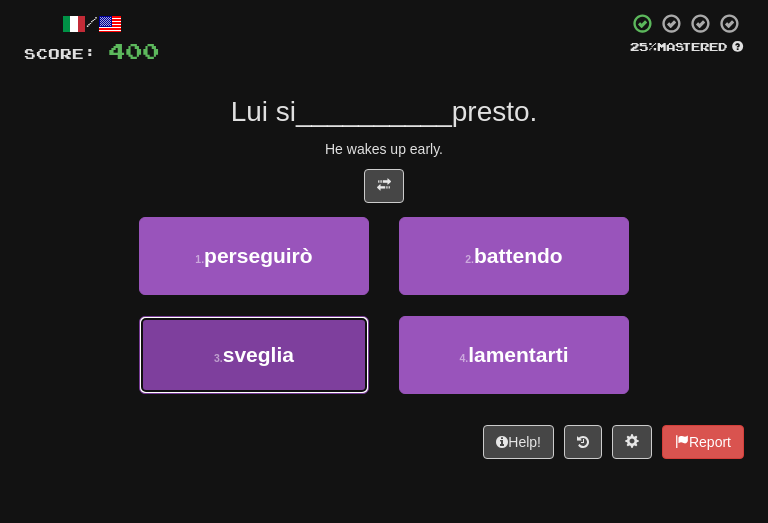 click on "3 .  sveglia" at bounding box center [254, 355] 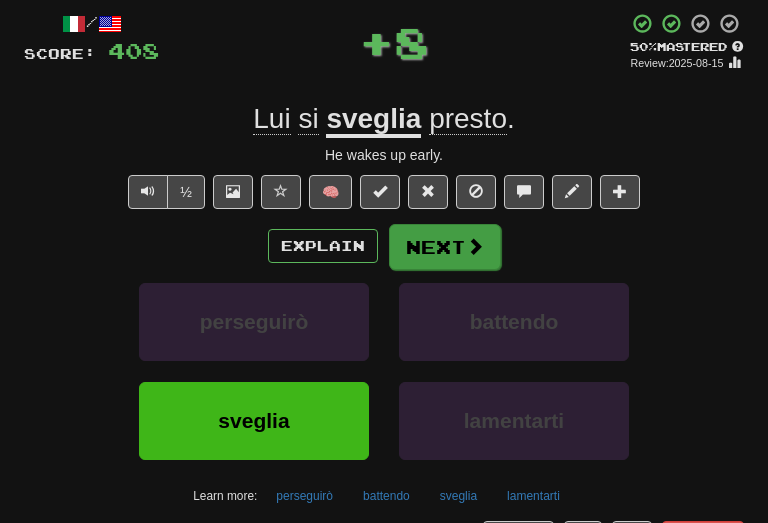 drag, startPoint x: 450, startPoint y: 219, endPoint x: 445, endPoint y: 232, distance: 13.928389 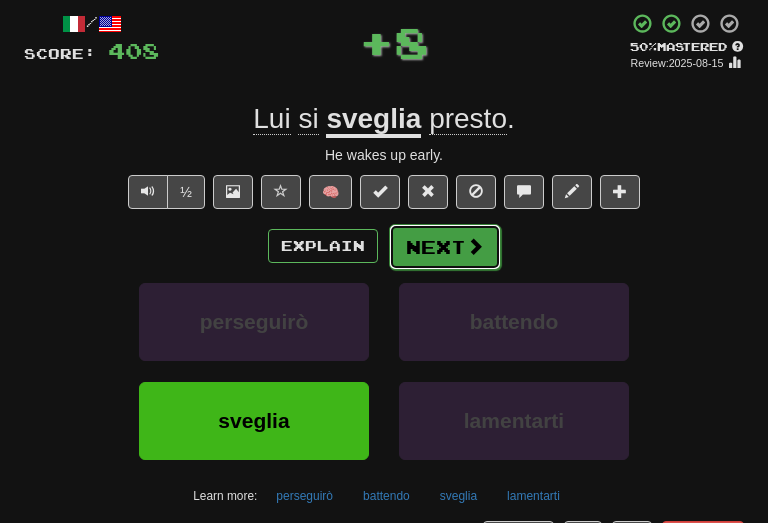 click on "Next" at bounding box center [445, 247] 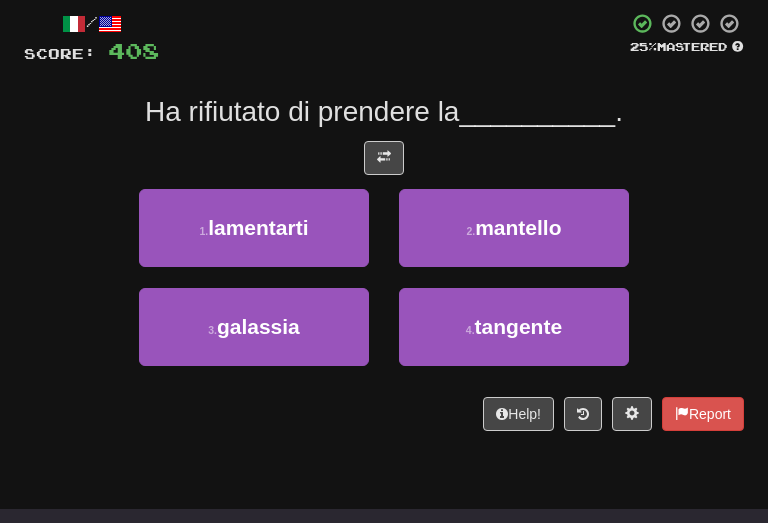 click at bounding box center [384, 158] 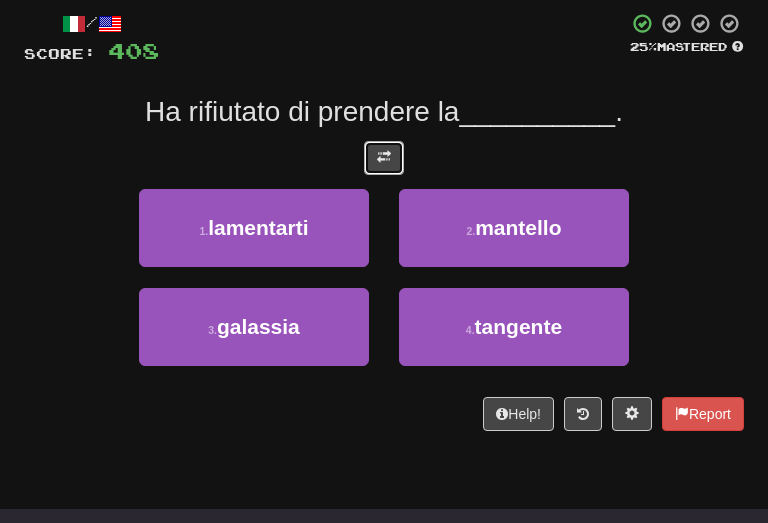 click at bounding box center [384, 158] 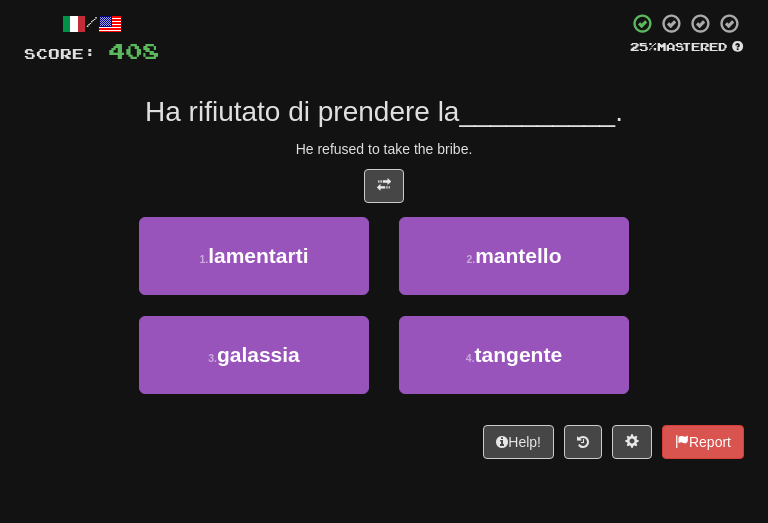 click on "/  Score:   408 25 %  Mastered Ha rifiutato di prendere la  __________ . He refused to take the bribe. 1 .  lamentarti 2 .  mantello 3 .  galassia 4 .  tangente  Help!  Report" at bounding box center [384, 235] 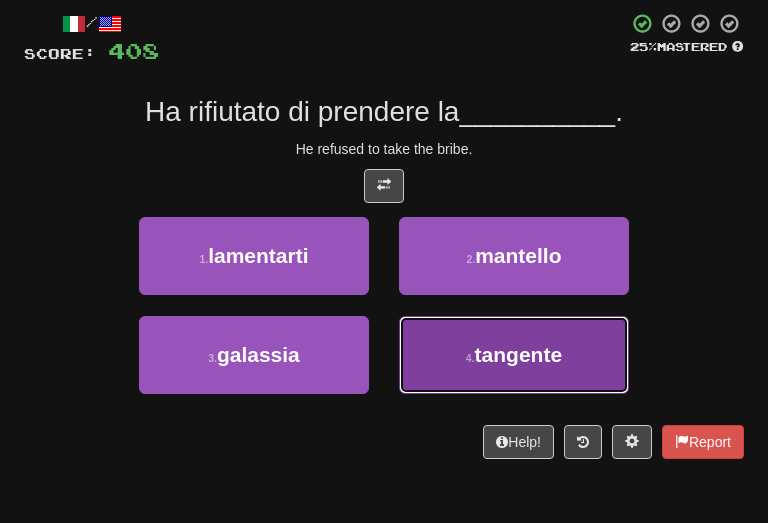 click on "4 .  tangente" at bounding box center (514, 355) 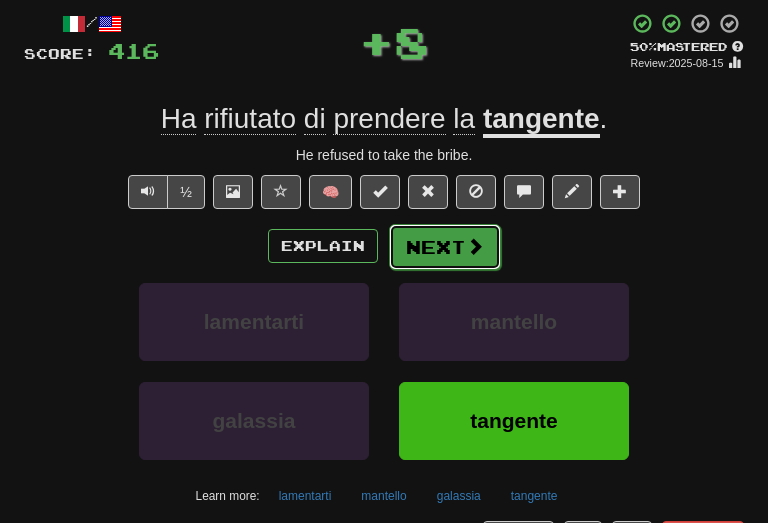 click on "Next" at bounding box center (445, 247) 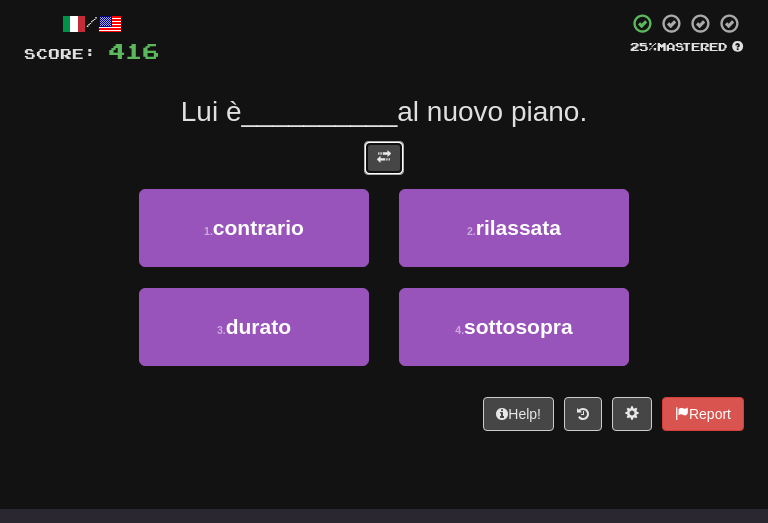 click at bounding box center [384, 158] 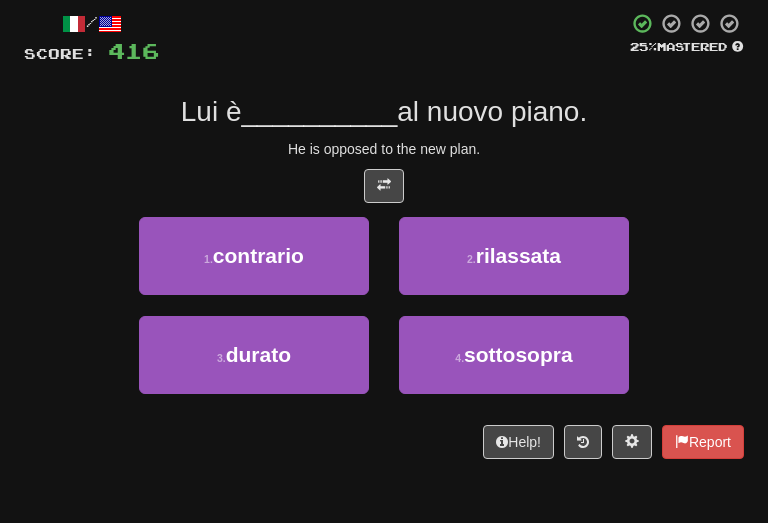click on "He is opposed to the new plan." at bounding box center [384, 149] 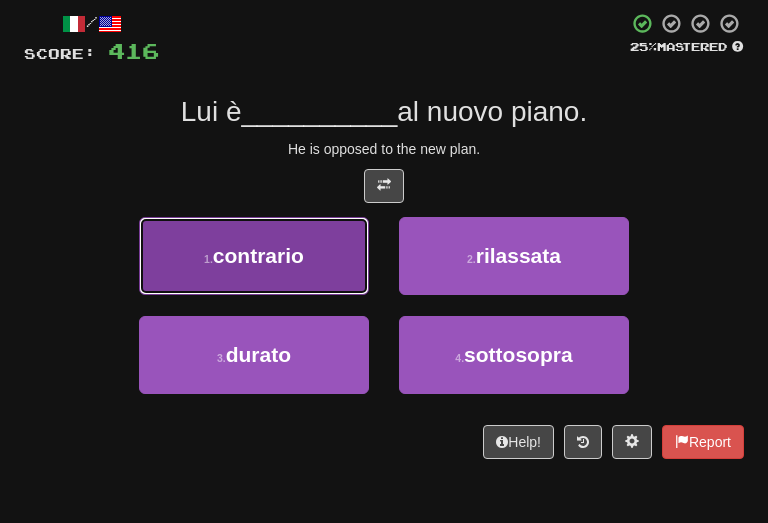 click on "1 .  contrario" at bounding box center [254, 256] 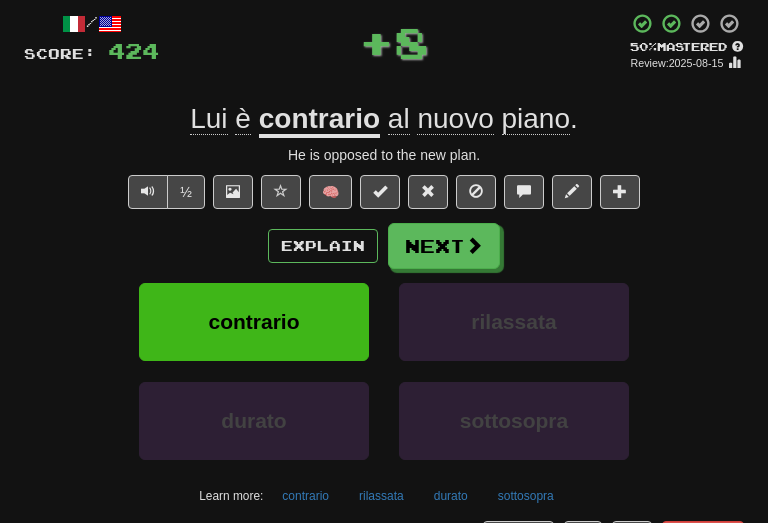 click on "/  Score:   424 + 8 50 %  Mastered Review:  2025-08-15 Lui   è   contrario   al   nuovo   piano . He is opposed to the new plan. ½ 🧠 Explain Next contrario rilassata durato sottosopra Learn more: contrario rilassata durato sottosopra  Help!  Report" at bounding box center [384, 284] 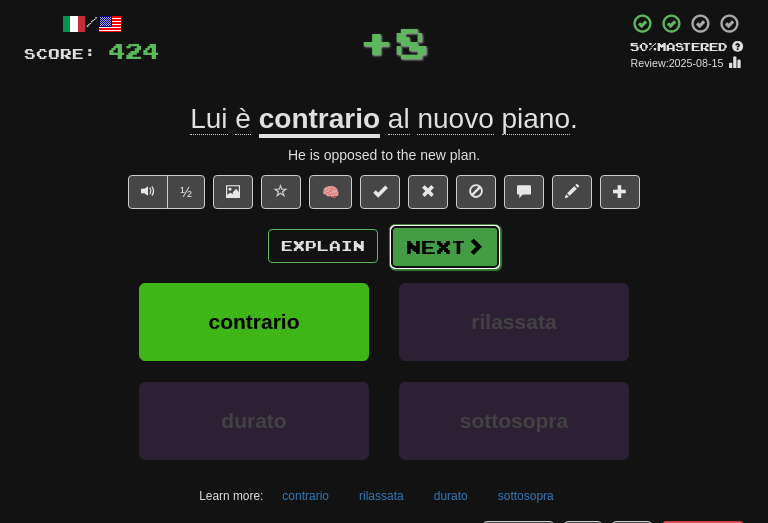 click at bounding box center [475, 246] 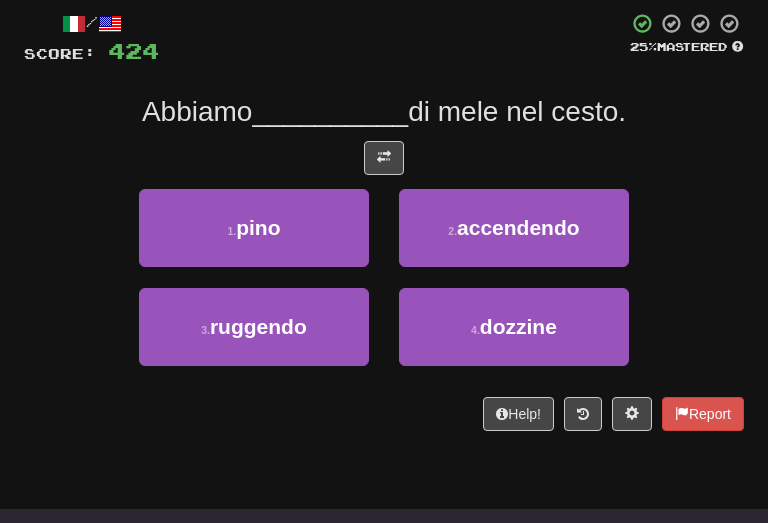 click at bounding box center (384, 158) 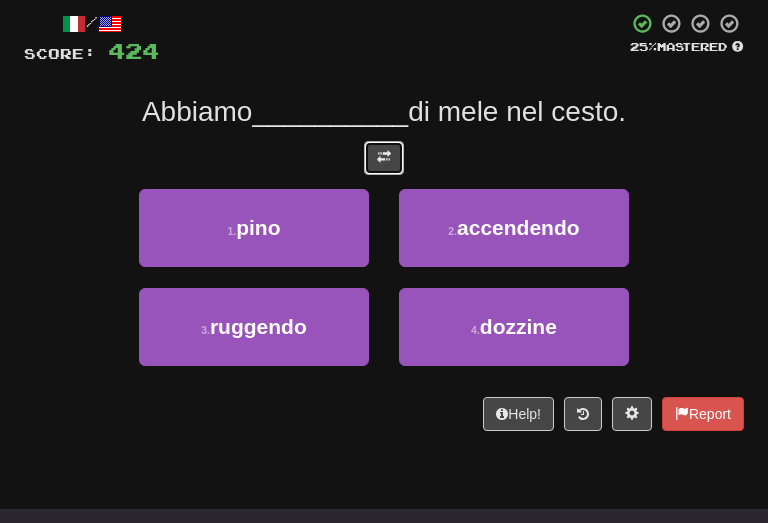 click at bounding box center (384, 158) 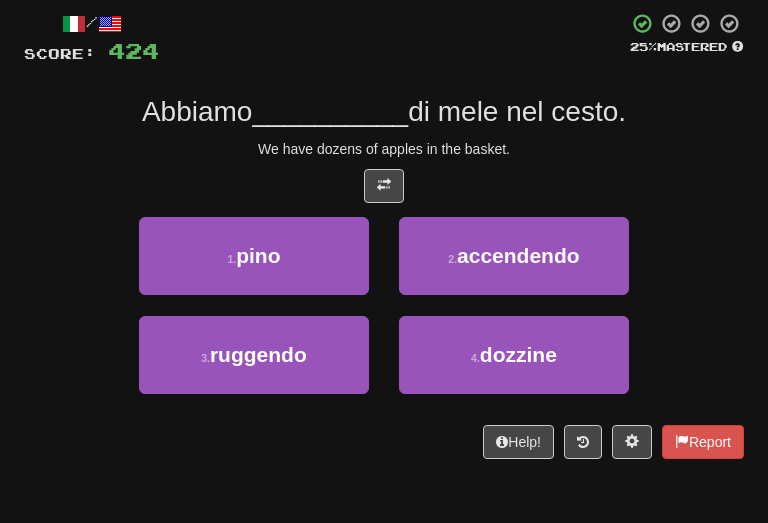 click on "We have dozens of apples in the basket." at bounding box center [384, 149] 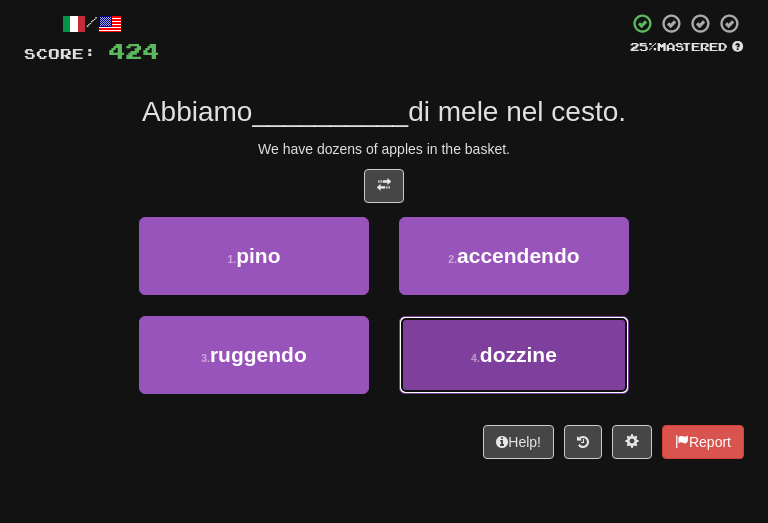click on "4 .  dozzine" at bounding box center (514, 355) 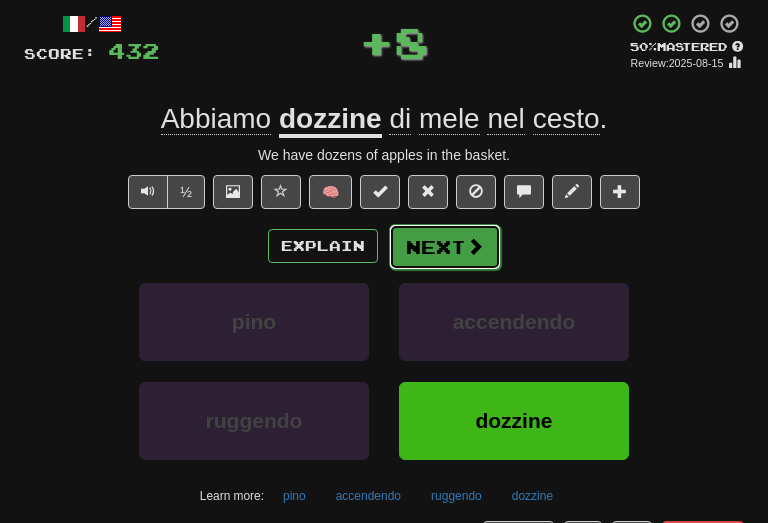 click at bounding box center [475, 246] 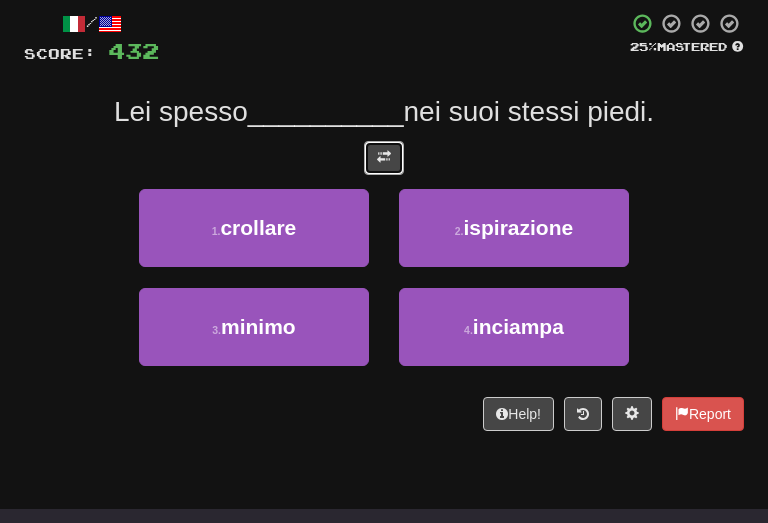 click at bounding box center [384, 158] 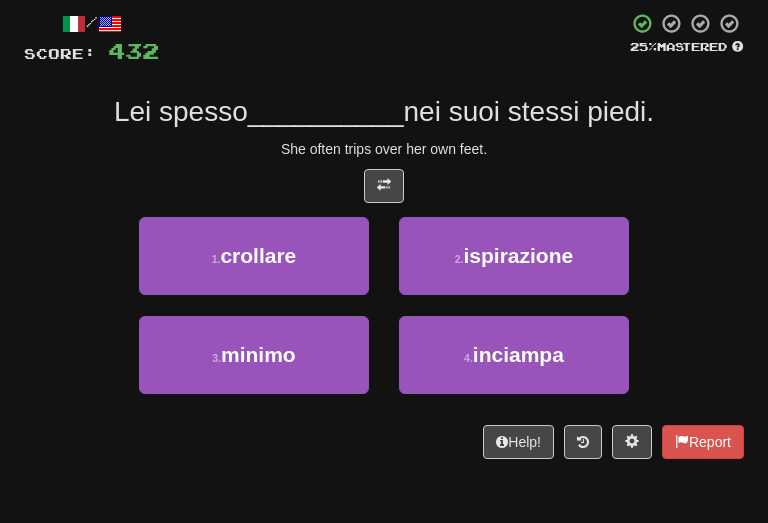 click on "/  Score:   432 25 %  Mastered Lei spesso  __________  nei suoi stessi piedi. She often trips over her own feet. 1 .  crollare 2 .  ispirazione 3 .  minimo 4 .  inciampa  Help!  Report" at bounding box center [384, 235] 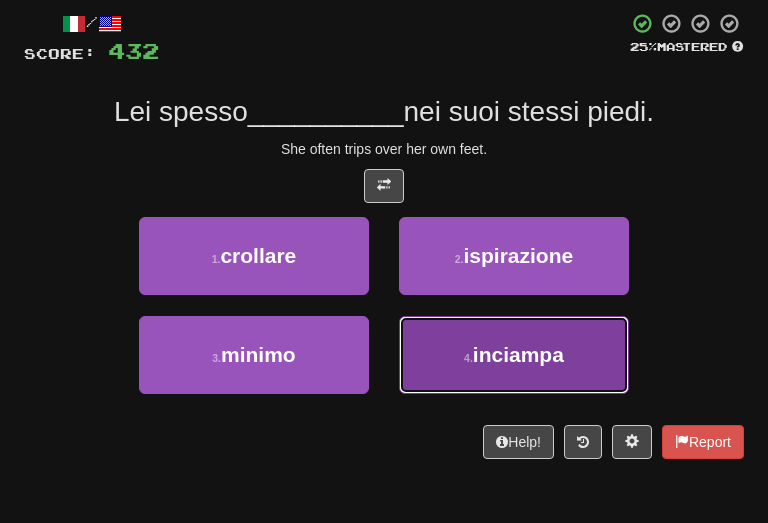 click on "inciampa" at bounding box center [518, 354] 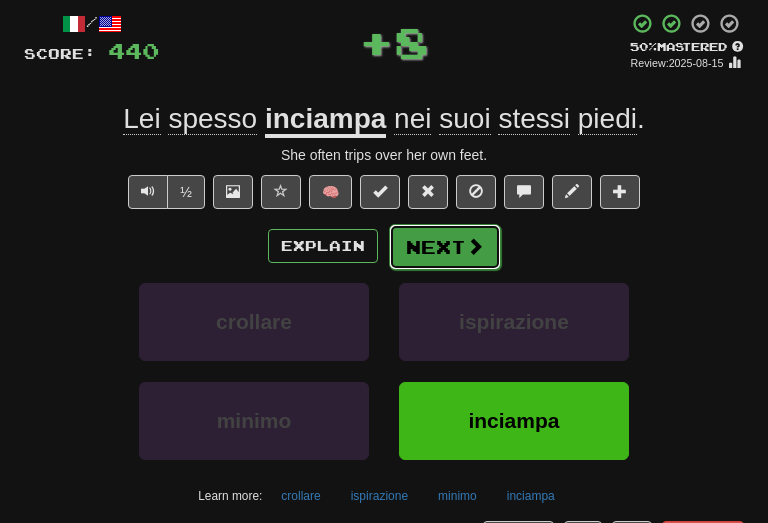 click on "Next" at bounding box center (445, 247) 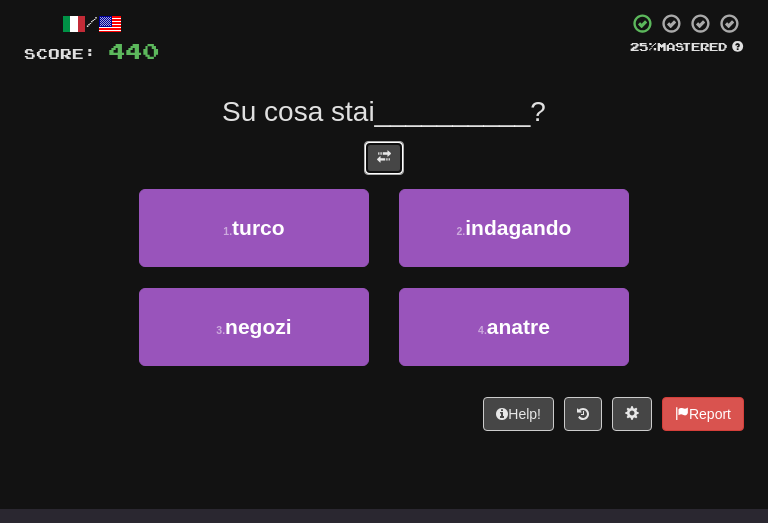 click at bounding box center (384, 157) 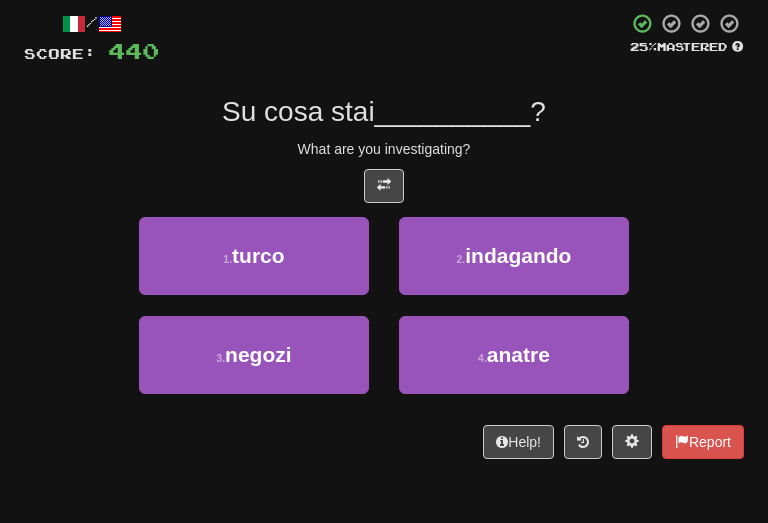 click on "What are you investigating?" at bounding box center [384, 149] 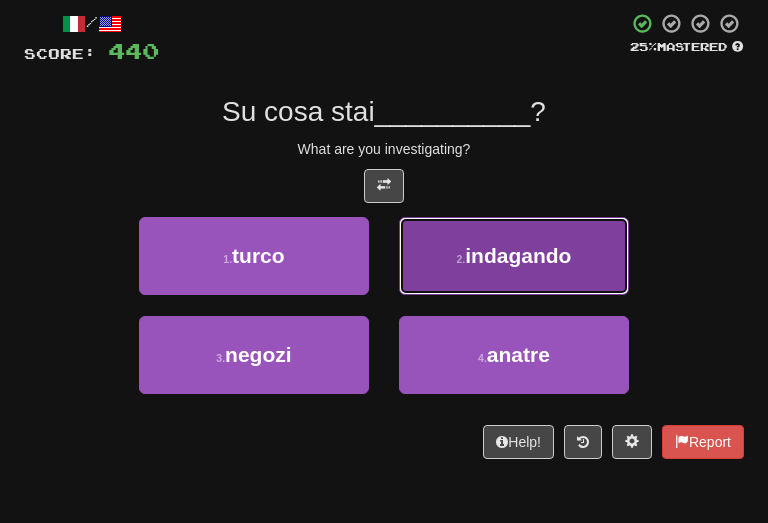 click on "indagando" at bounding box center [518, 255] 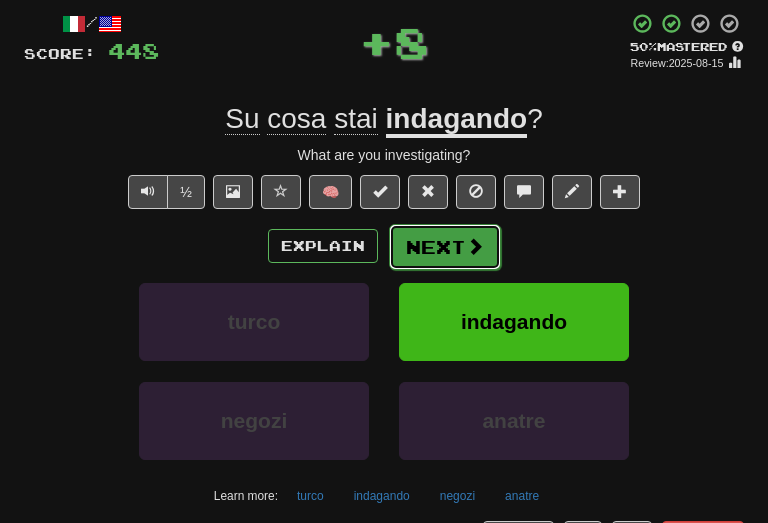 click on "Next" at bounding box center (445, 247) 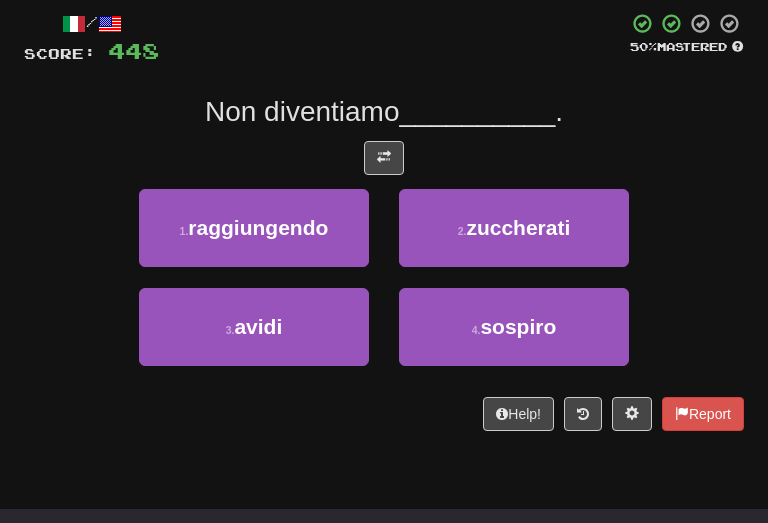 drag, startPoint x: 373, startPoint y: 127, endPoint x: 384, endPoint y: 129, distance: 11.18034 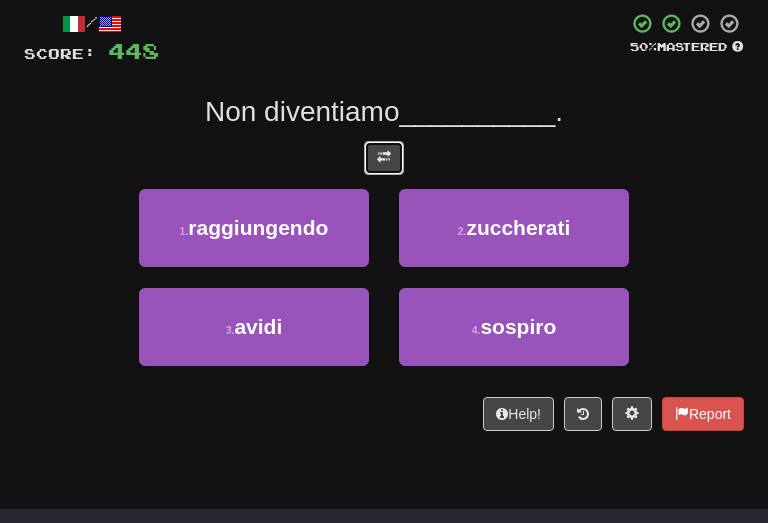 click at bounding box center (384, 157) 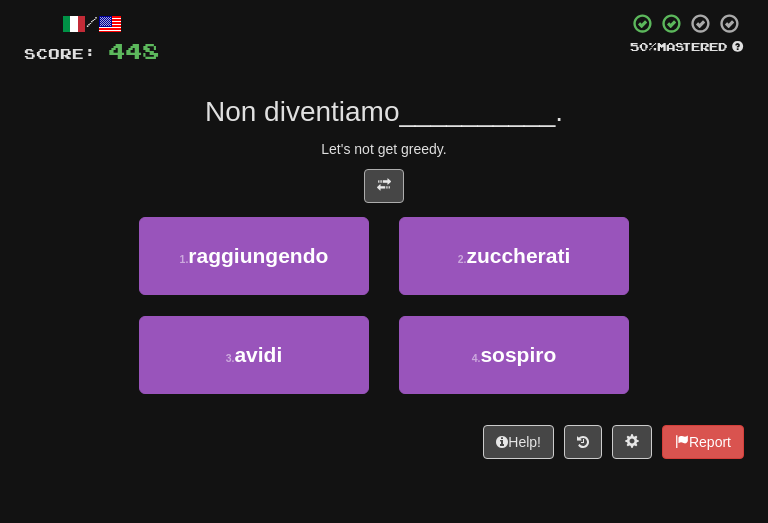 click on "Let's not get greedy." at bounding box center (384, 149) 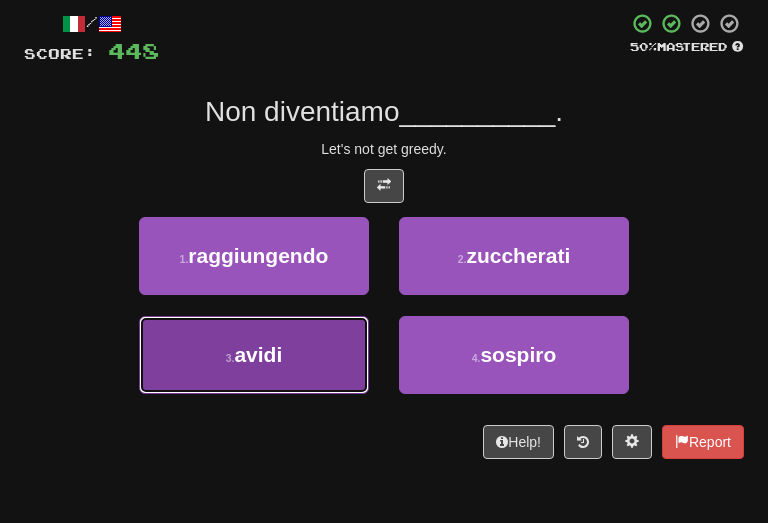 click on "3 .  avidi" at bounding box center (254, 355) 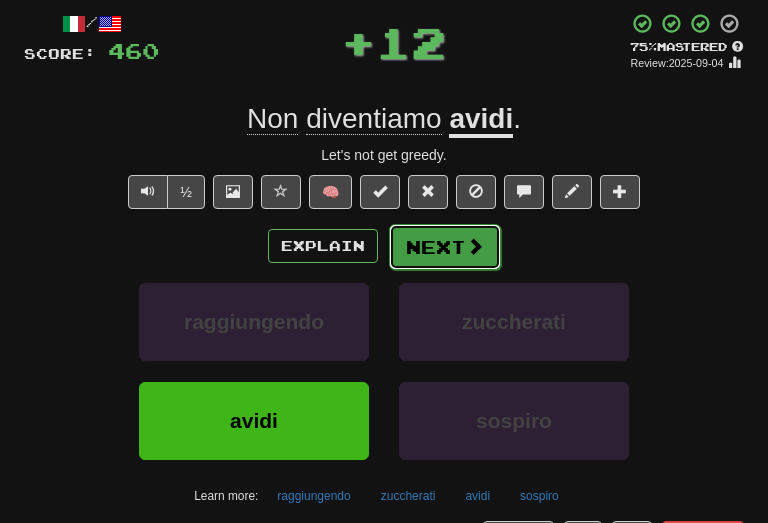 click on "Next" at bounding box center [445, 247] 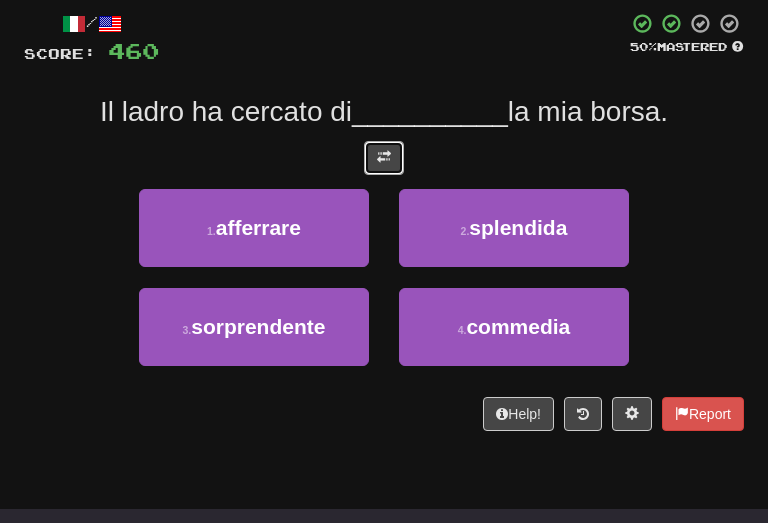 click at bounding box center (384, 158) 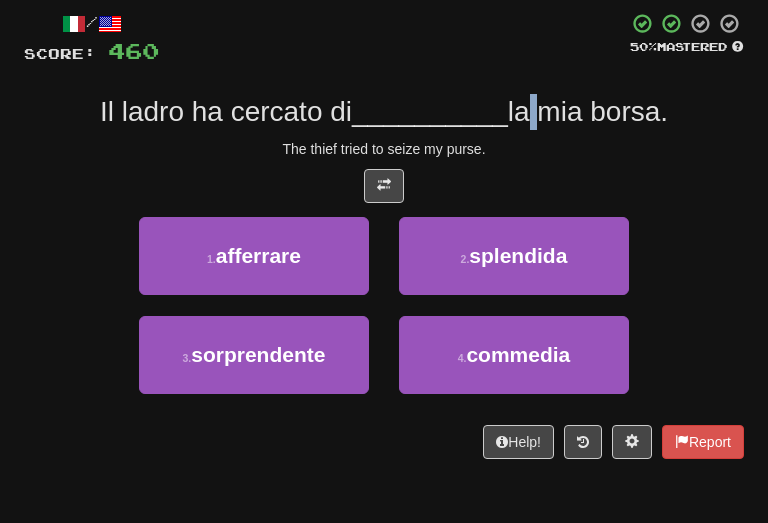 click on "la mia borsa." at bounding box center [588, 111] 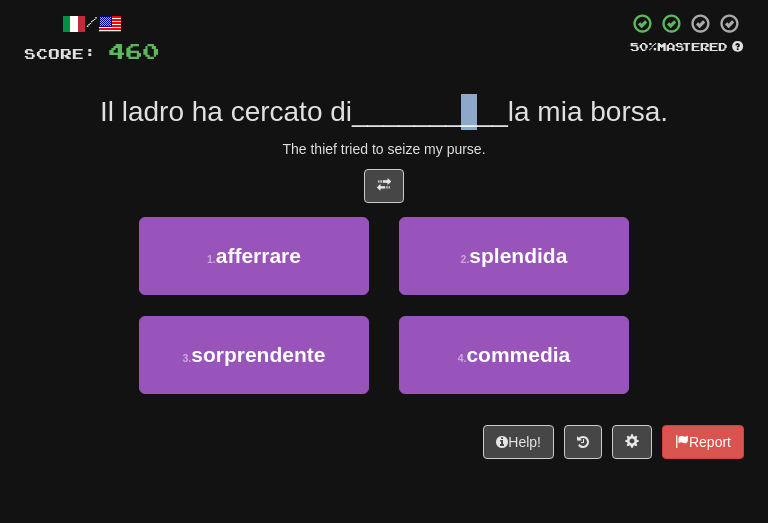 drag, startPoint x: 535, startPoint y: 118, endPoint x: 472, endPoint y: 105, distance: 64.327286 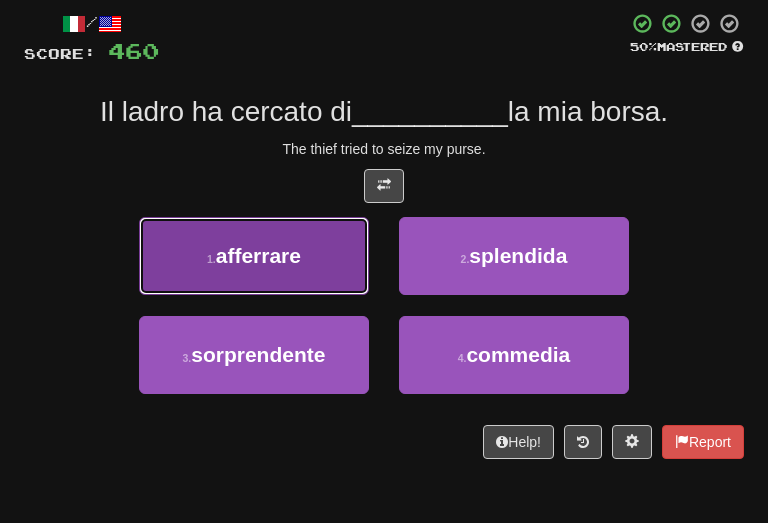 click on "1 .  afferrare" at bounding box center (254, 256) 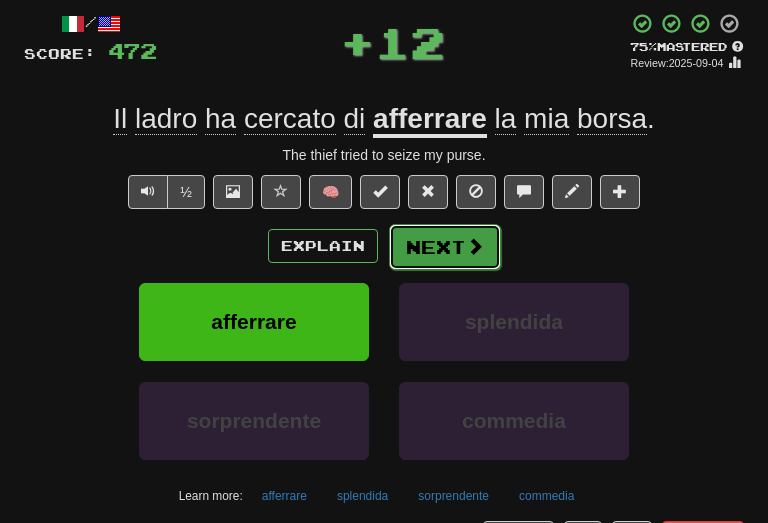 click on "Next" at bounding box center [445, 247] 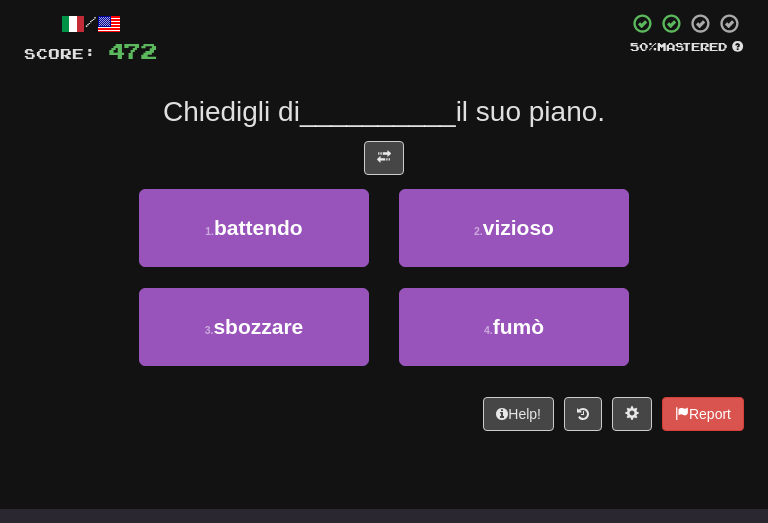 click at bounding box center (384, 158) 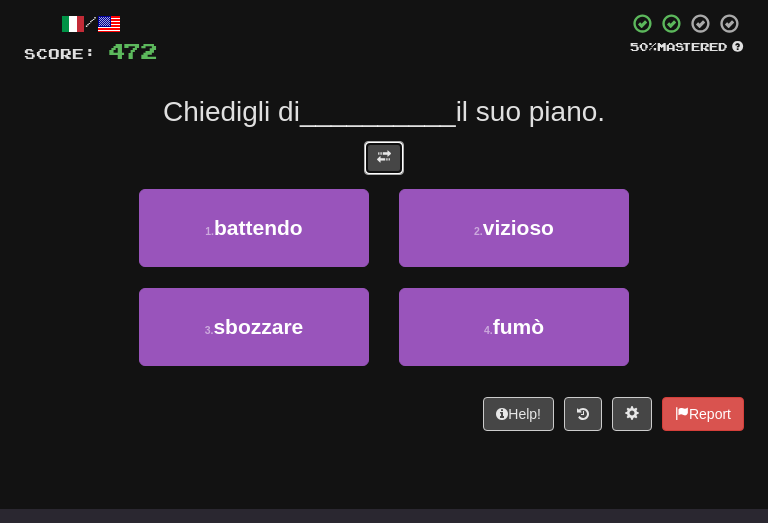 click at bounding box center (384, 158) 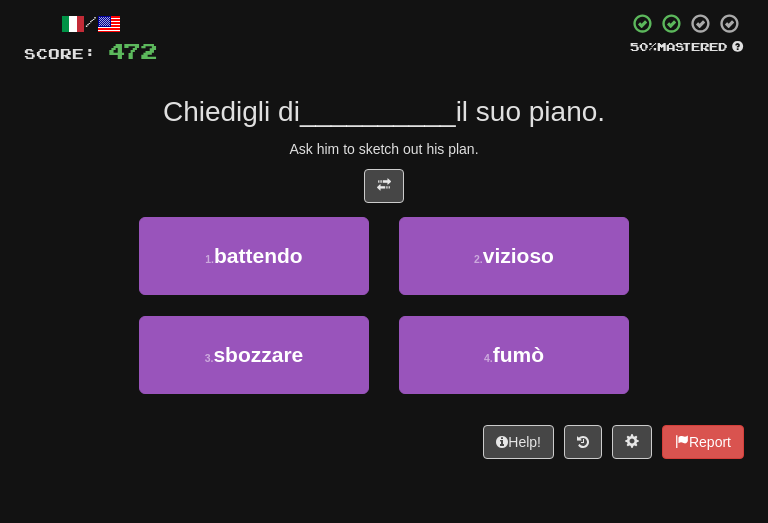 click on "/  Score:   472 50 %  Mastered Chiedigli di  __________  il suo piano. Ask him to sketch out his plan. 1 .  battendo 2 .  vizioso 3 .  sbozzare 4 .  fumò  Help!  Report" at bounding box center [384, 235] 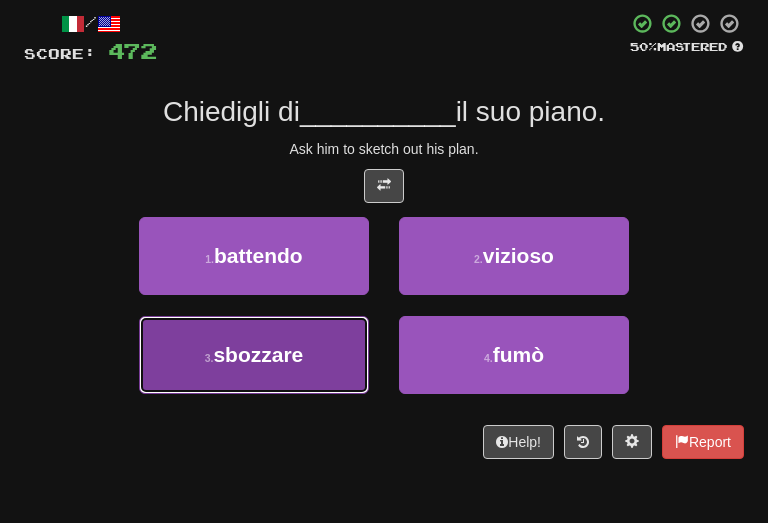 click on "3 .  sbozzare" at bounding box center [254, 355] 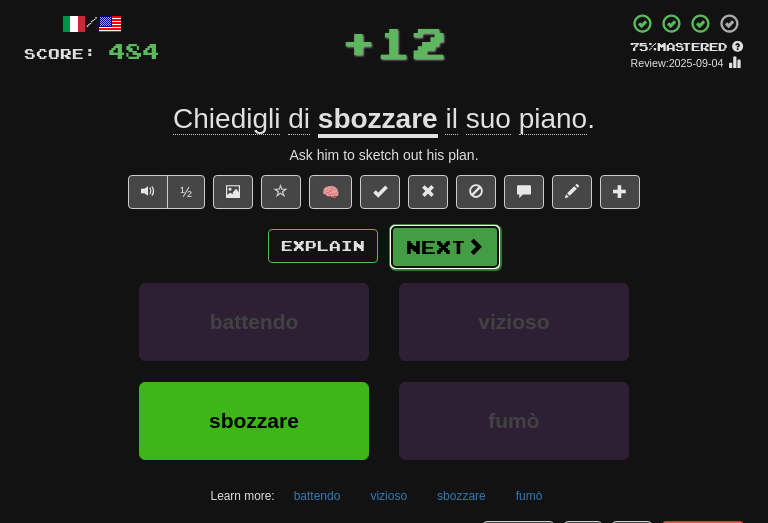 click on "Next" at bounding box center (445, 247) 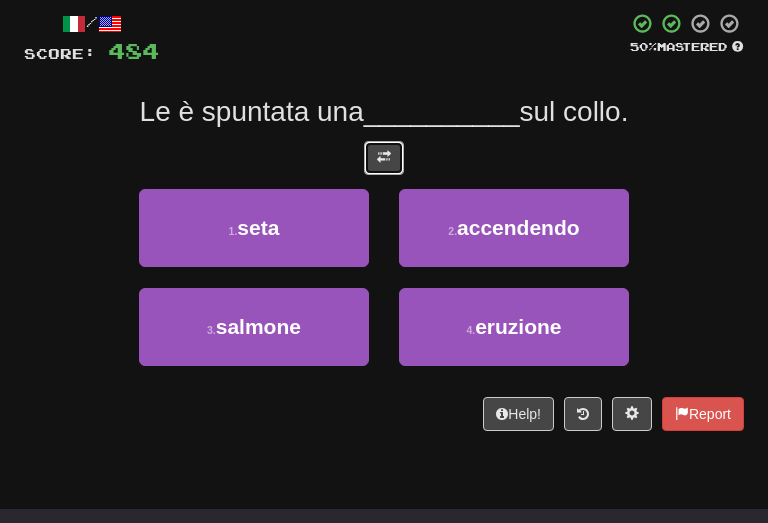 click at bounding box center [384, 158] 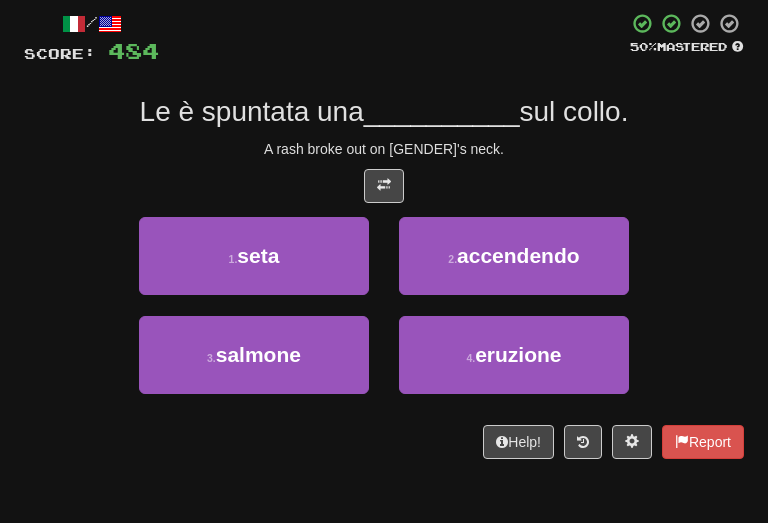 click on "A rash broke out on [GENDER]'s neck." at bounding box center [384, 149] 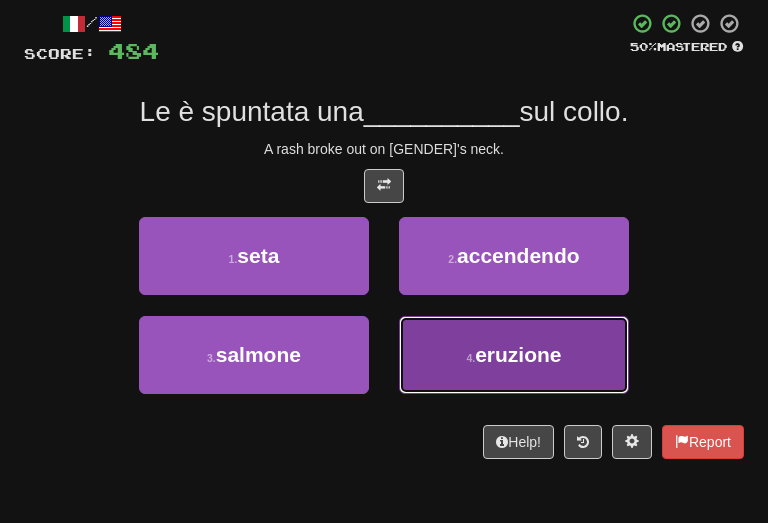 click on "4 .  eruzione" at bounding box center [514, 355] 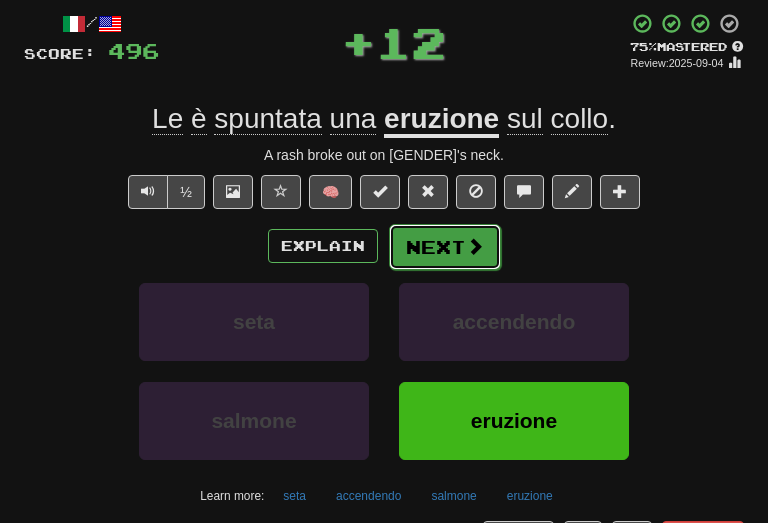 click at bounding box center (475, 246) 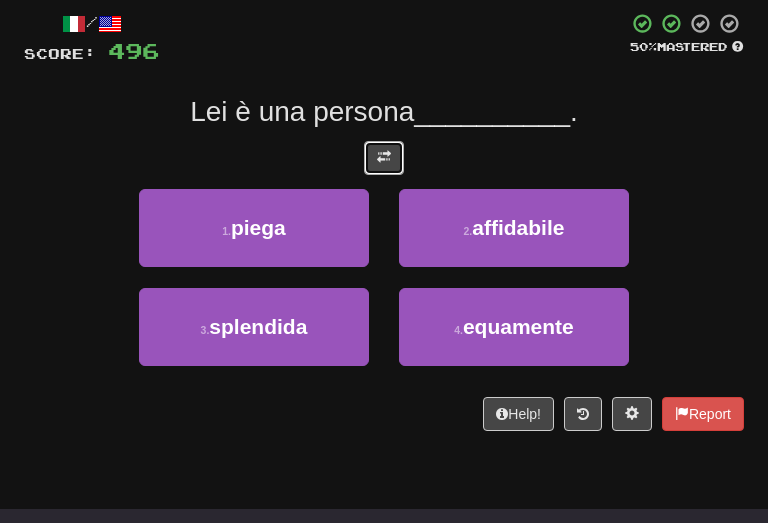 click at bounding box center [384, 158] 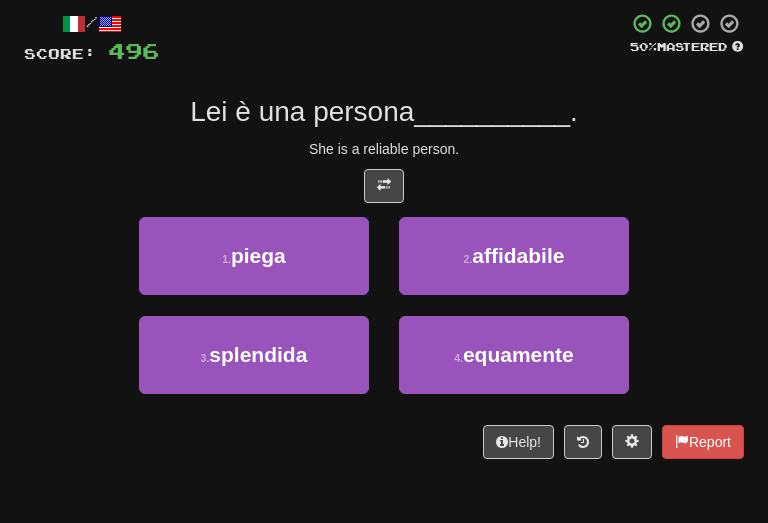 click on "She is a reliable person." at bounding box center [384, 149] 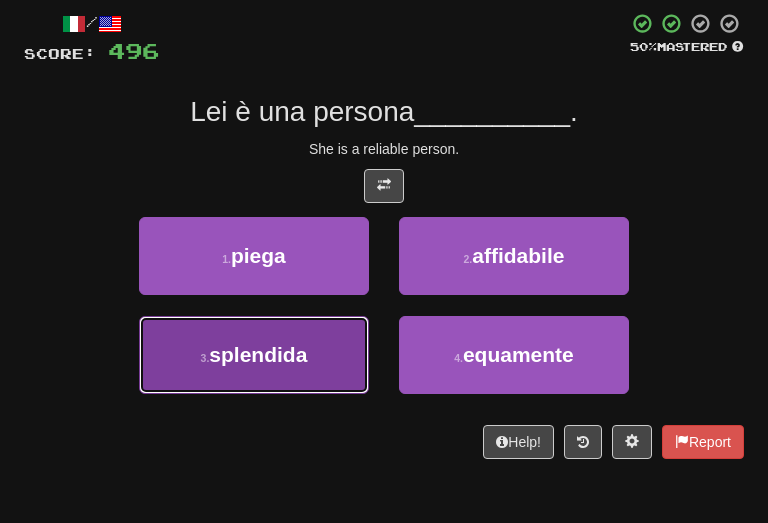 click on "splendida" at bounding box center [258, 354] 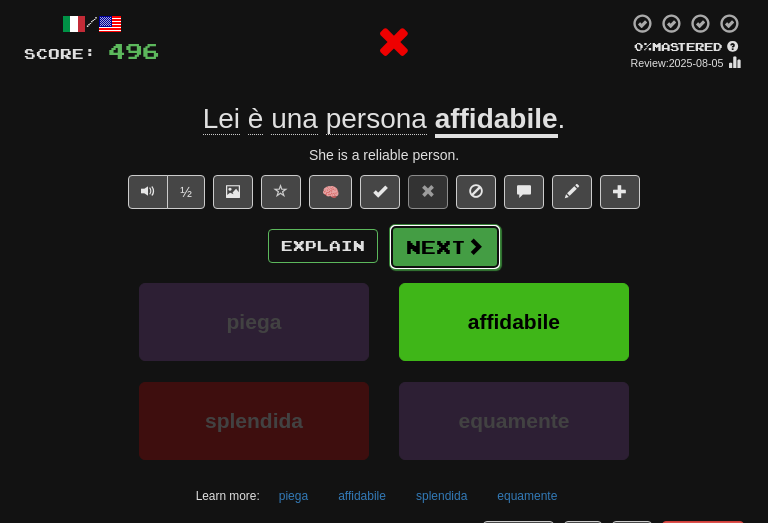 click on "Next" at bounding box center (445, 247) 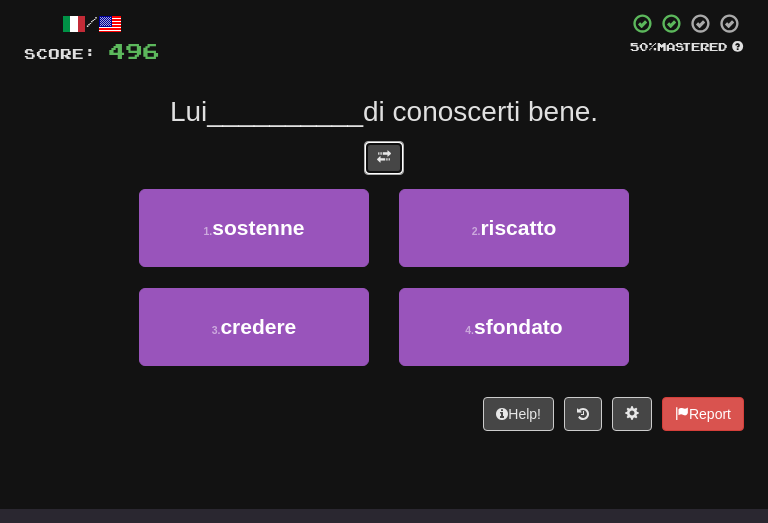 click at bounding box center [384, 158] 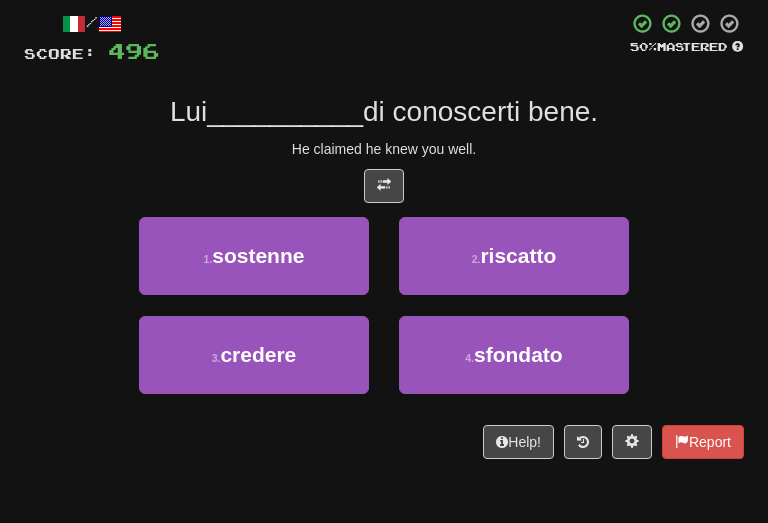click at bounding box center (384, 186) 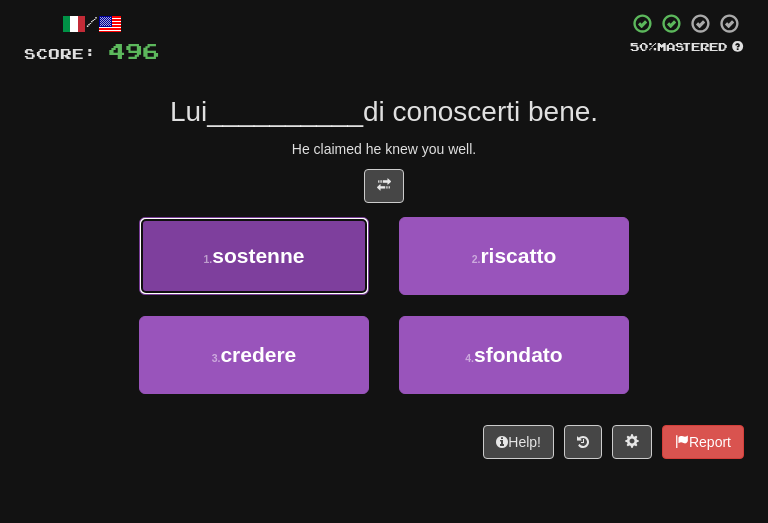 click on "1 .  sostenne" at bounding box center [254, 256] 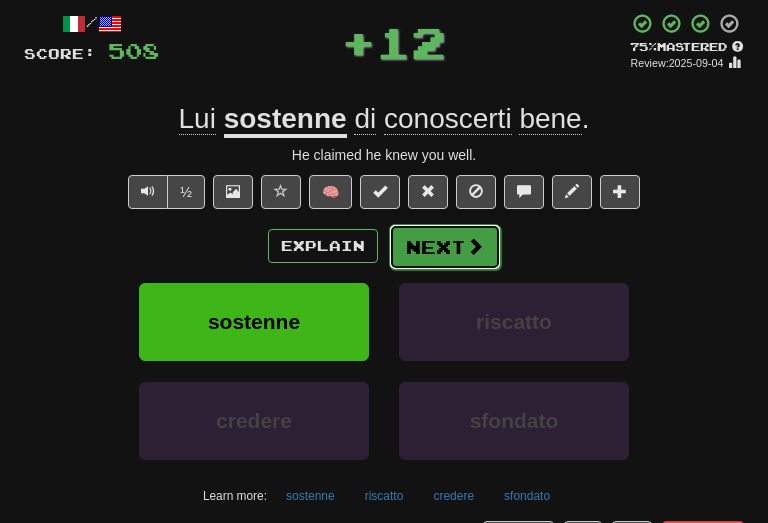 click on "Next" at bounding box center (445, 247) 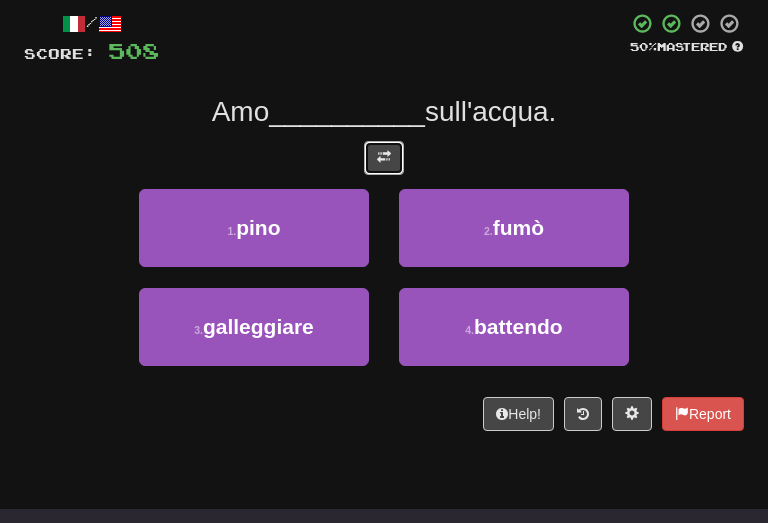 click at bounding box center (384, 157) 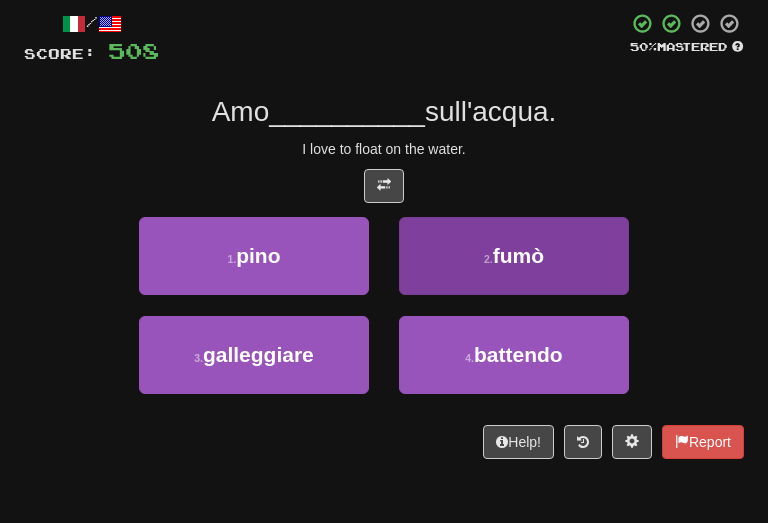 drag, startPoint x: 544, startPoint y: 157, endPoint x: 457, endPoint y: 279, distance: 149.84325 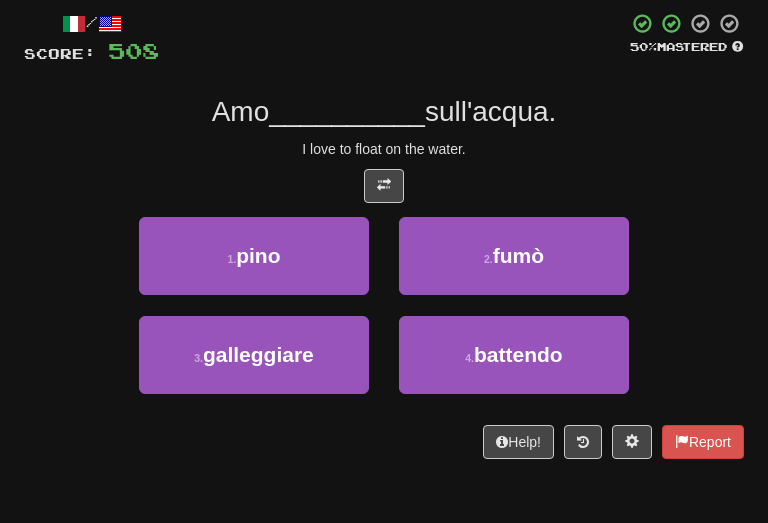 click on "Help!  Report" at bounding box center (384, 442) 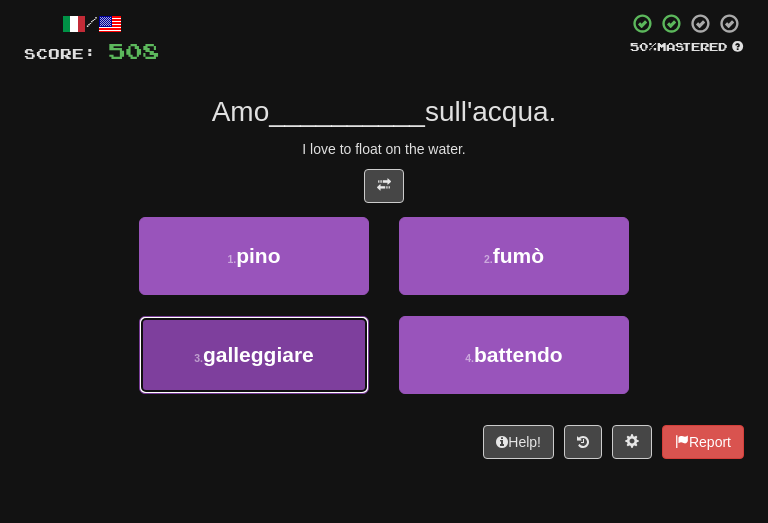 click on "3 .  galleggiare" at bounding box center (254, 355) 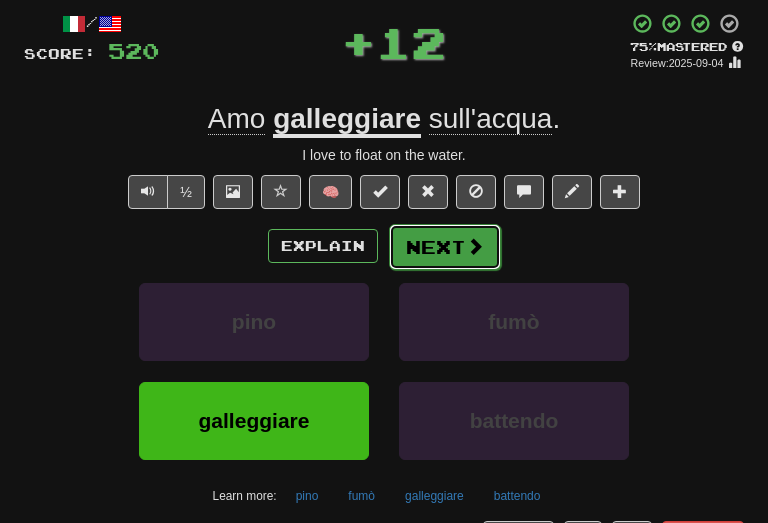 click on "Next" at bounding box center (445, 247) 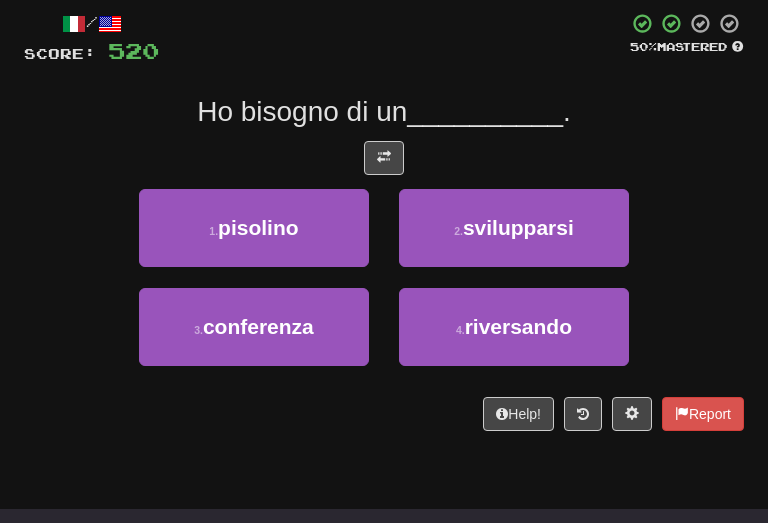 click at bounding box center [384, 158] 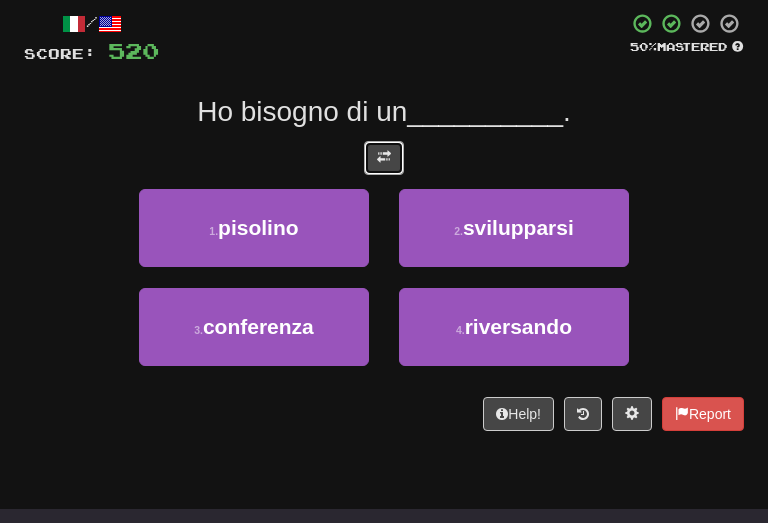 click at bounding box center (384, 157) 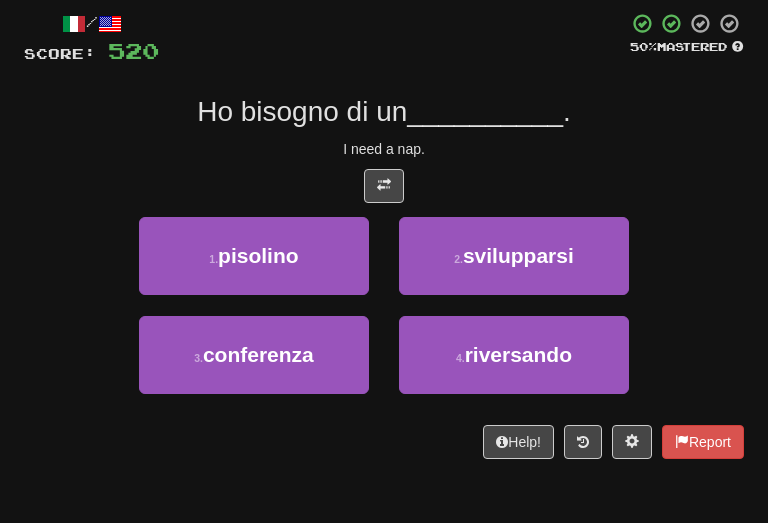 click on "I need a nap." at bounding box center [384, 149] 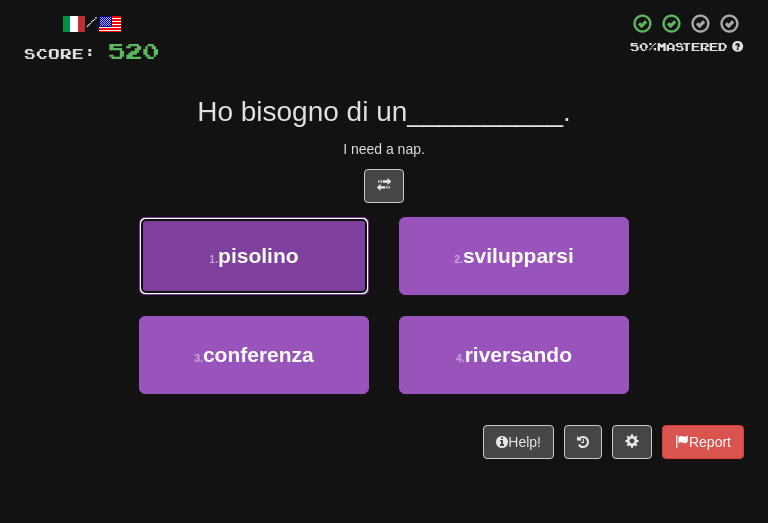click on "pisolino" at bounding box center (258, 255) 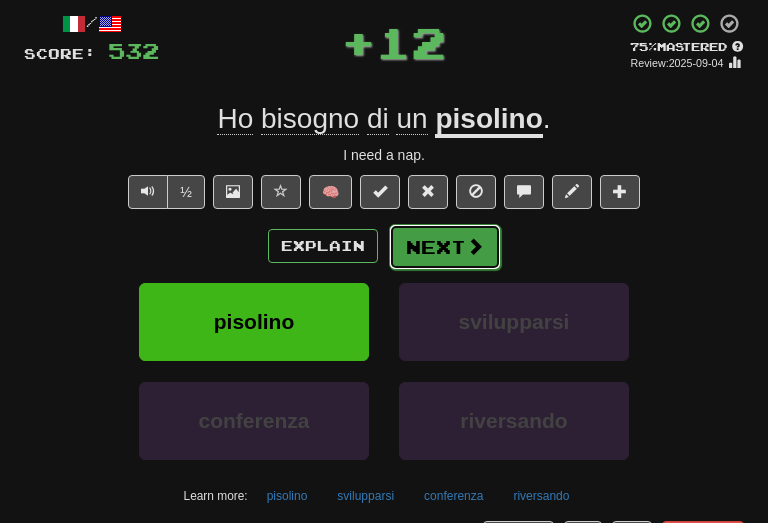 click on "Next" at bounding box center [445, 247] 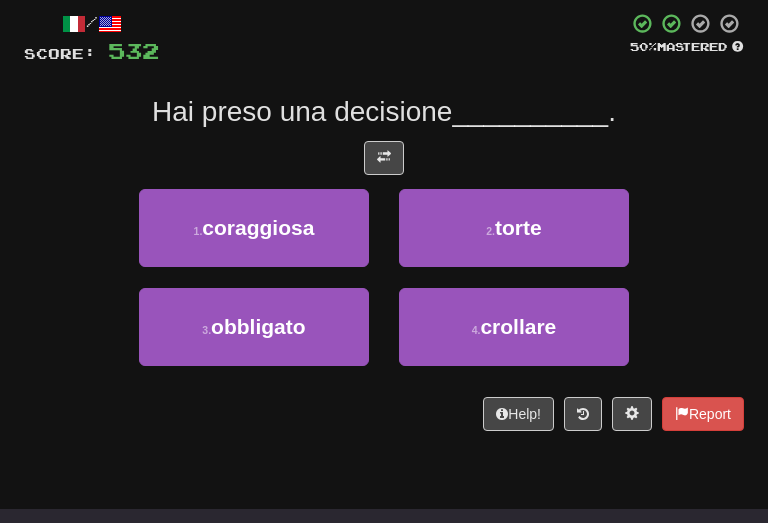 click on "/  Score:   532 50 %  Mastered Hai preso una decisione  __________ . 1 .  coraggiosa 2 .  torte 3 .  obbligato 4 .  crollare  Help!  Report" at bounding box center [384, 221] 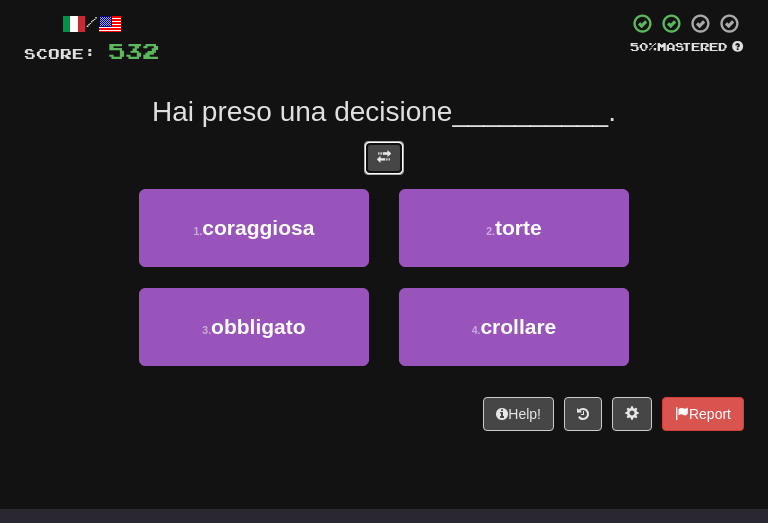 click at bounding box center (384, 157) 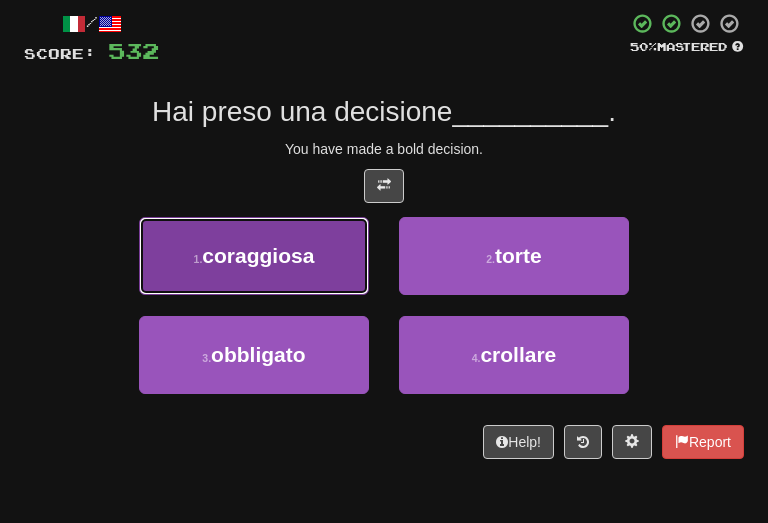 click on "coraggiosa" at bounding box center (258, 255) 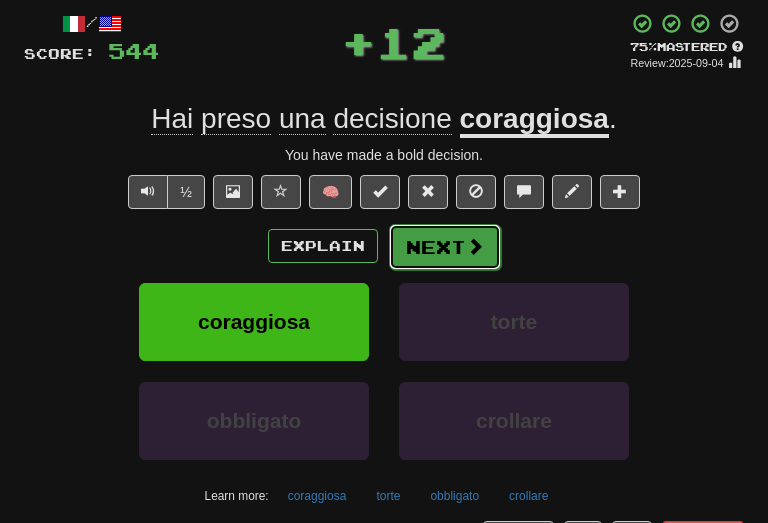click on "Next" at bounding box center (445, 247) 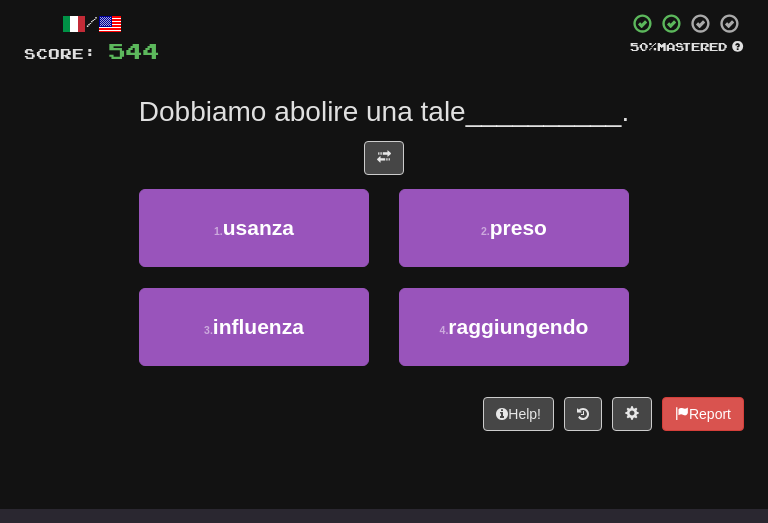 click on "Dobbiamo abolire una tale  __________ ." at bounding box center (384, 112) 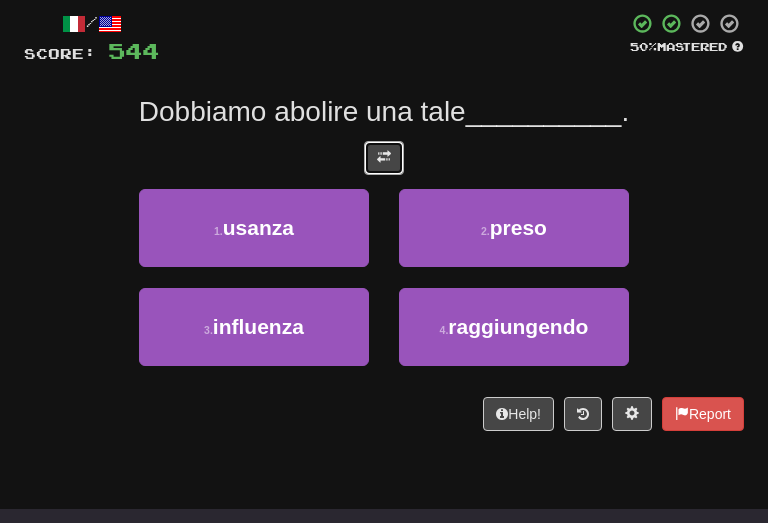 click at bounding box center [384, 157] 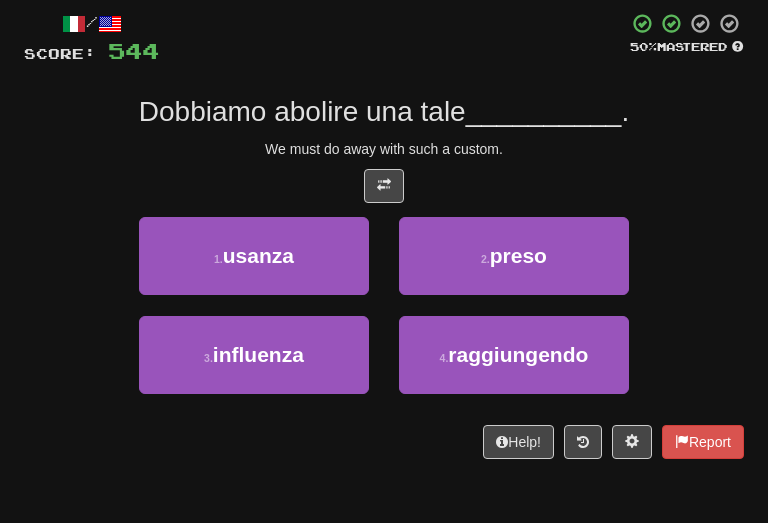 click on "We must do away with such a custom." at bounding box center [384, 149] 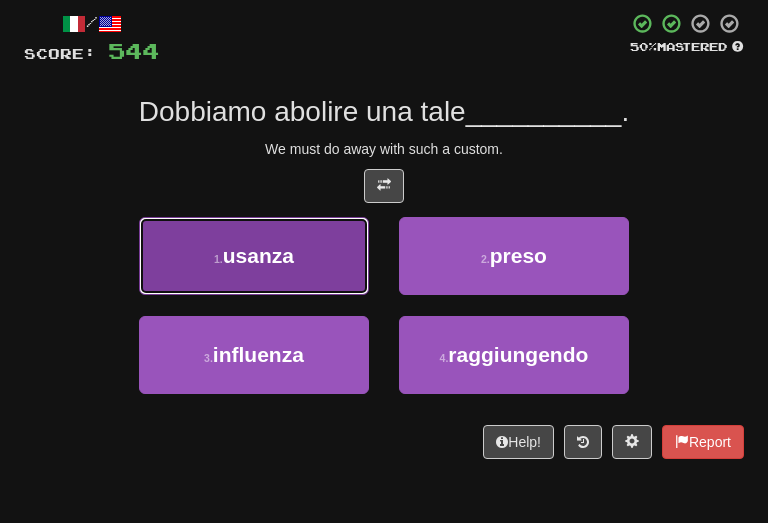 click on "1 .  usanza" at bounding box center (254, 256) 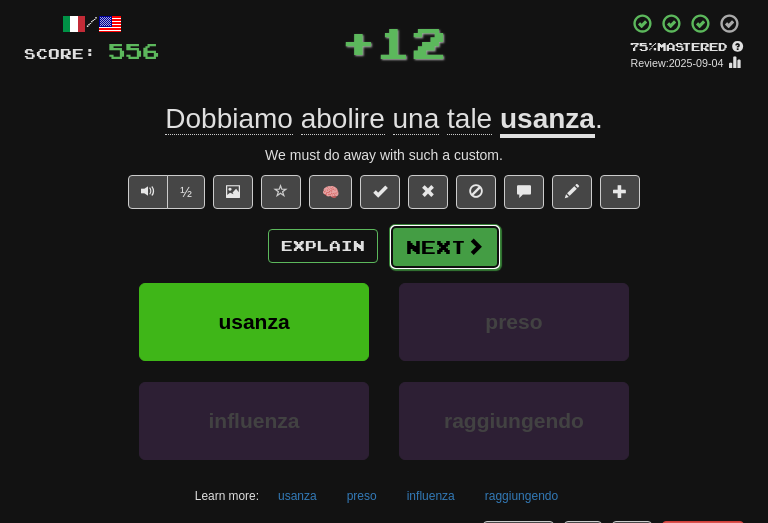 click on "Next" at bounding box center [445, 247] 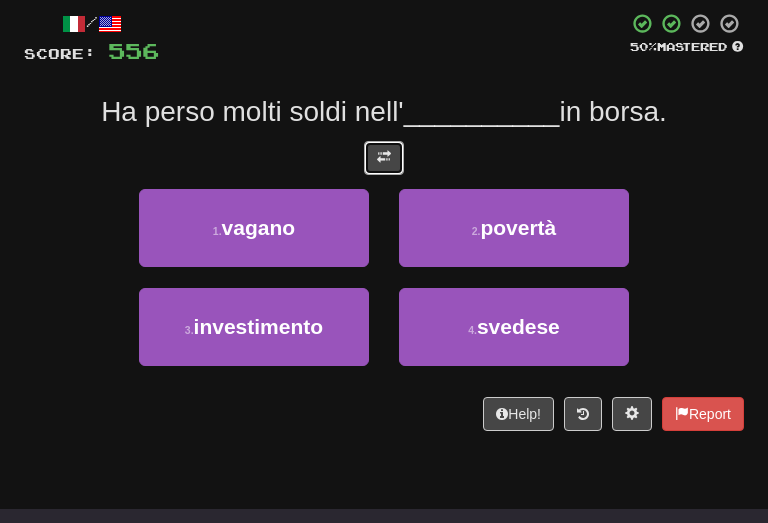 click at bounding box center (384, 158) 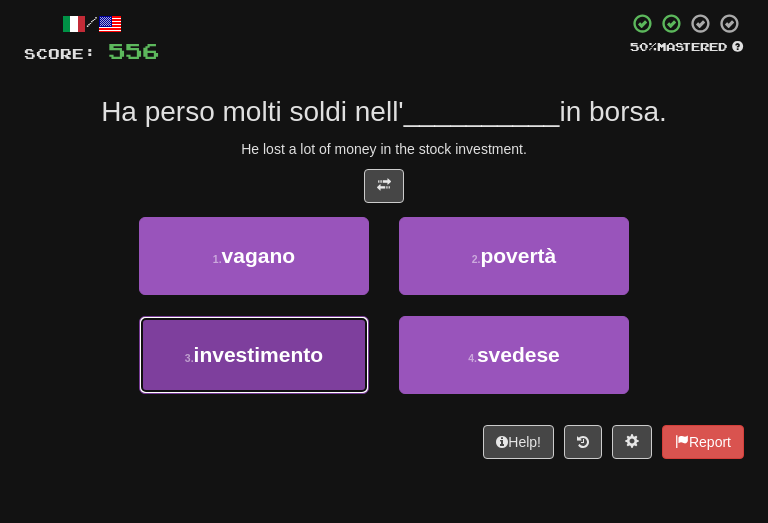 click on "3 .  investimento" at bounding box center (254, 355) 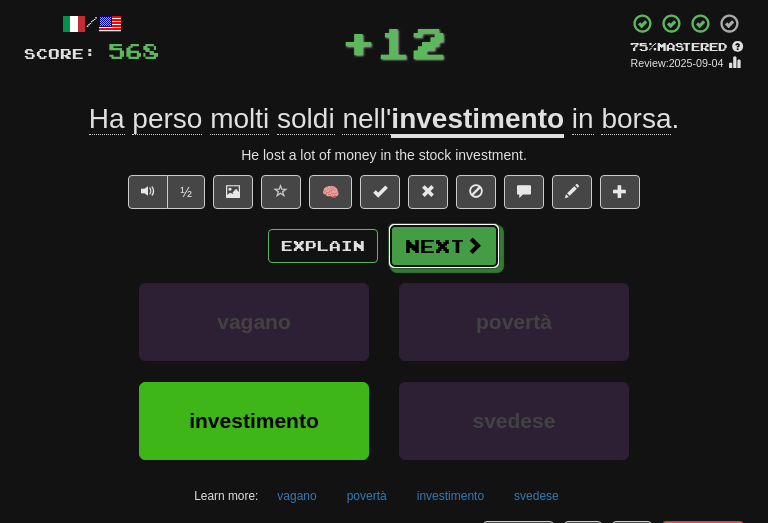 click at bounding box center [474, 245] 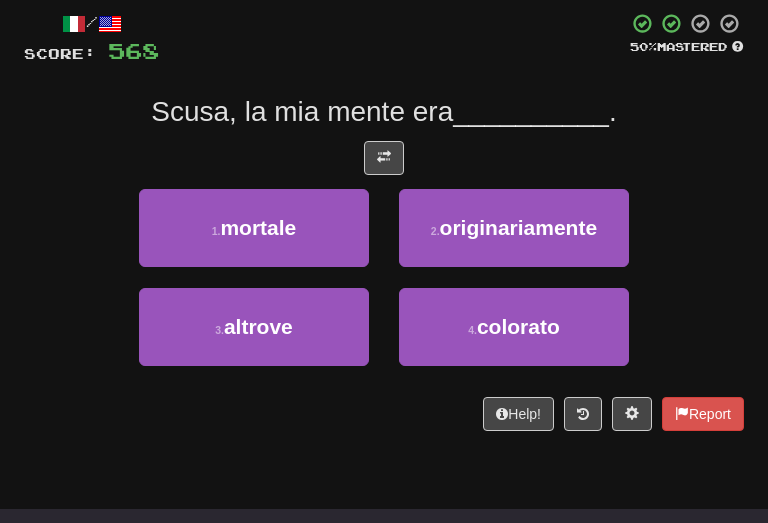 click at bounding box center (384, 158) 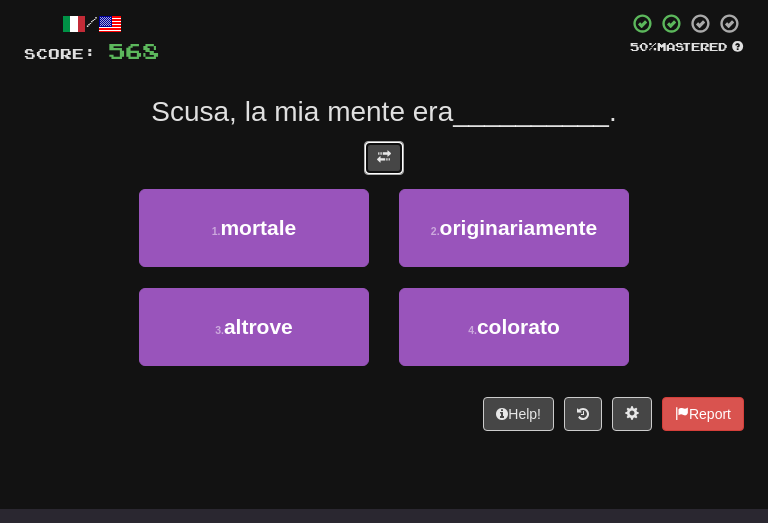 click at bounding box center (384, 158) 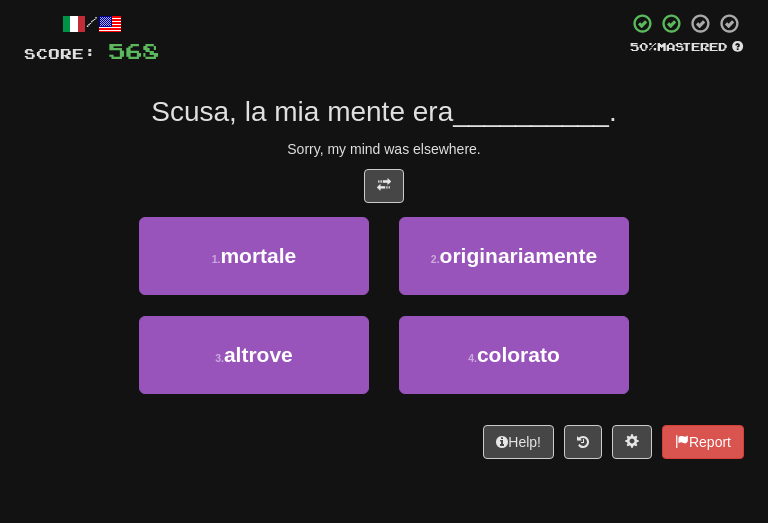 click at bounding box center (384, 186) 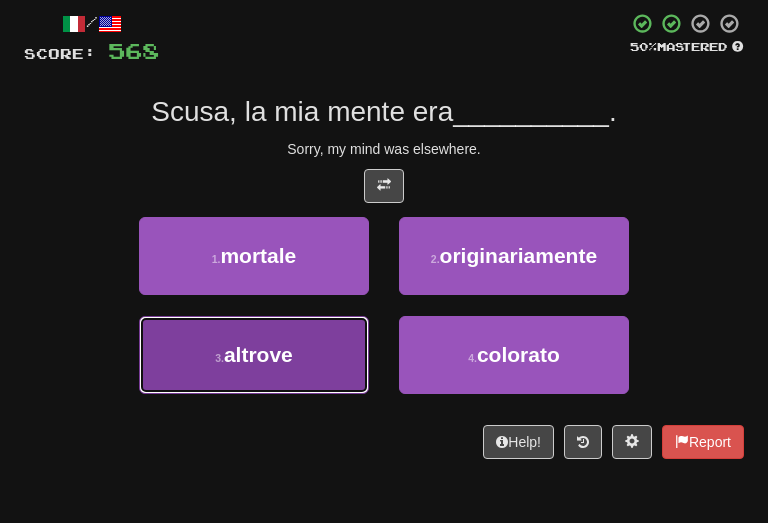click on "3 .  altrove" at bounding box center (254, 355) 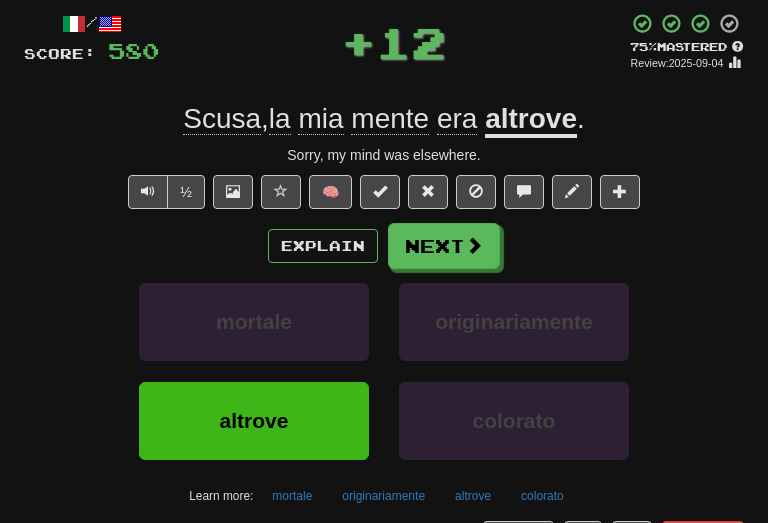 click on "Explain Next mortale originariamente altrove colorato Learn more: mortale originariamente altrove colorato" at bounding box center [384, 367] 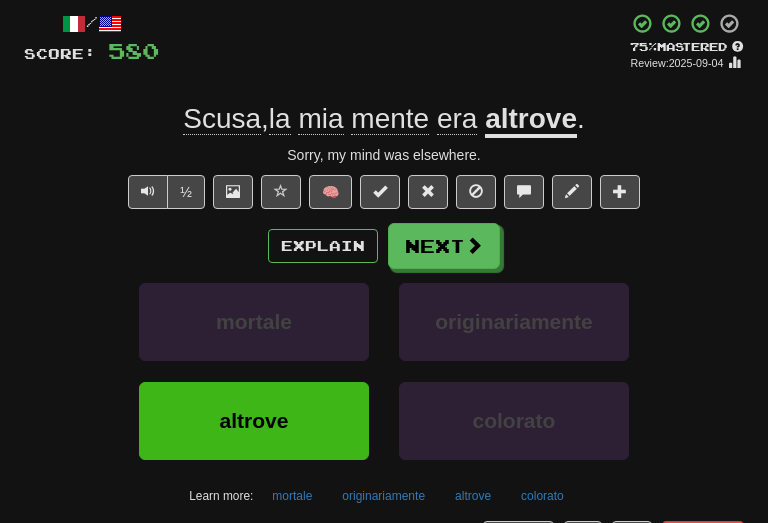 click on "Explain Next mortale originariamente altrove colorato Learn more: mortale originariamente altrove colorato" at bounding box center [384, 367] 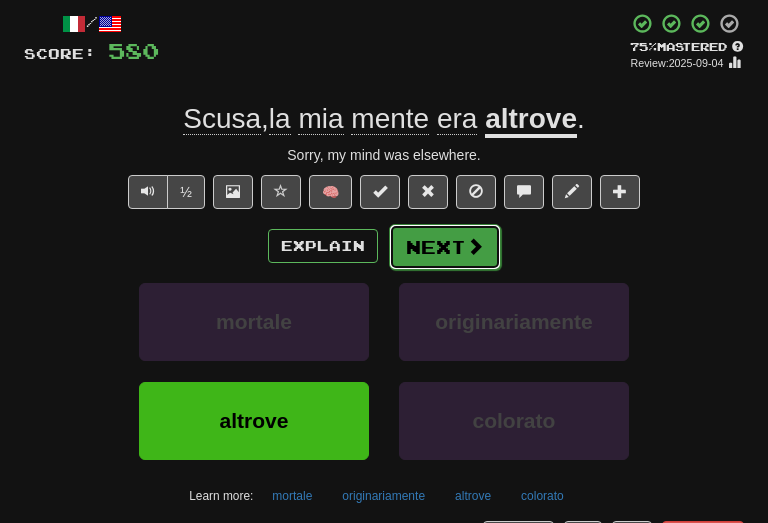 click on "Next" at bounding box center (445, 247) 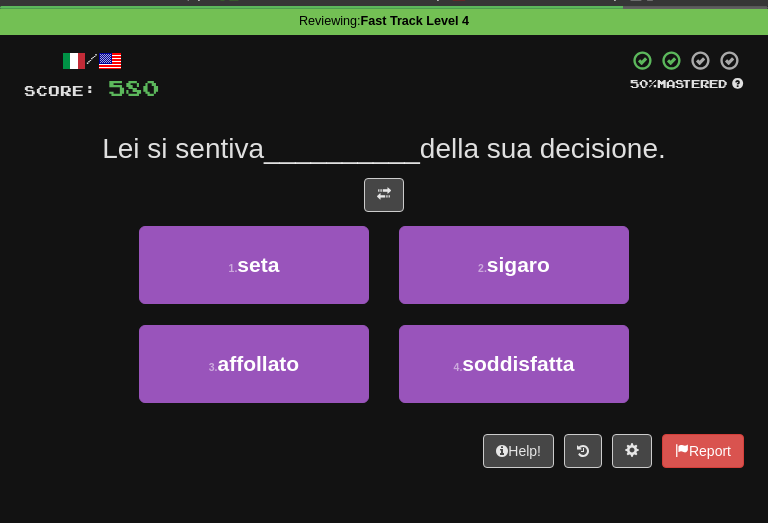 scroll, scrollTop: 102, scrollLeft: 0, axis: vertical 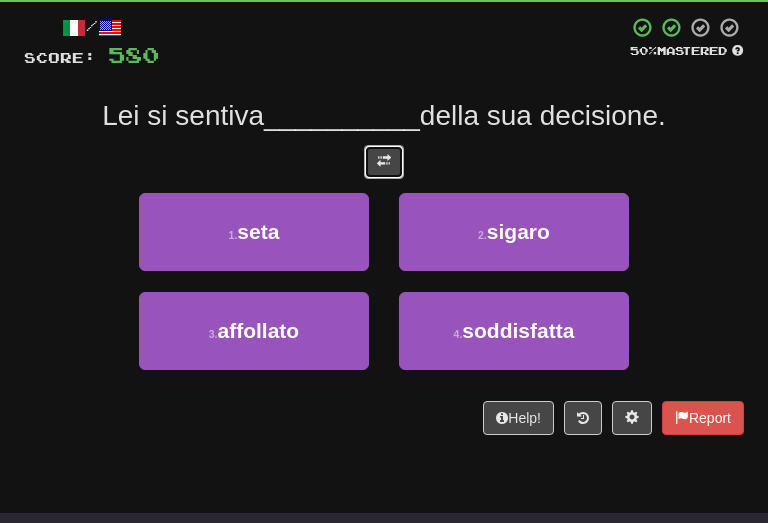 click at bounding box center [384, 161] 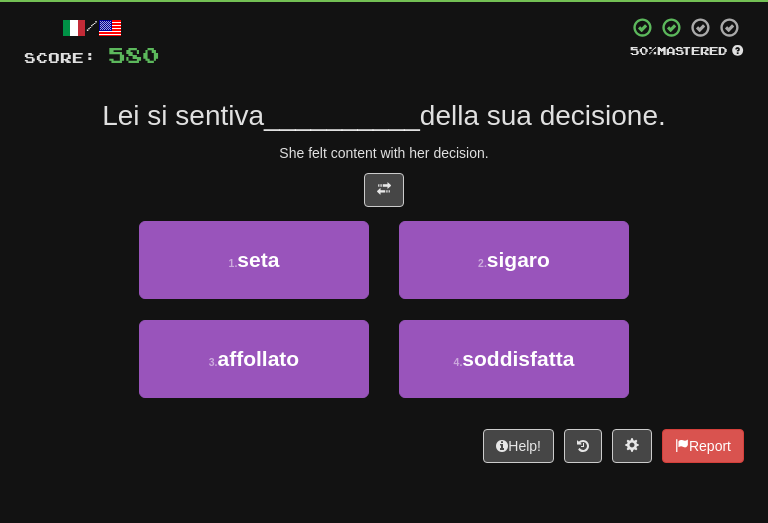 click on "She felt content with her decision." at bounding box center (384, 153) 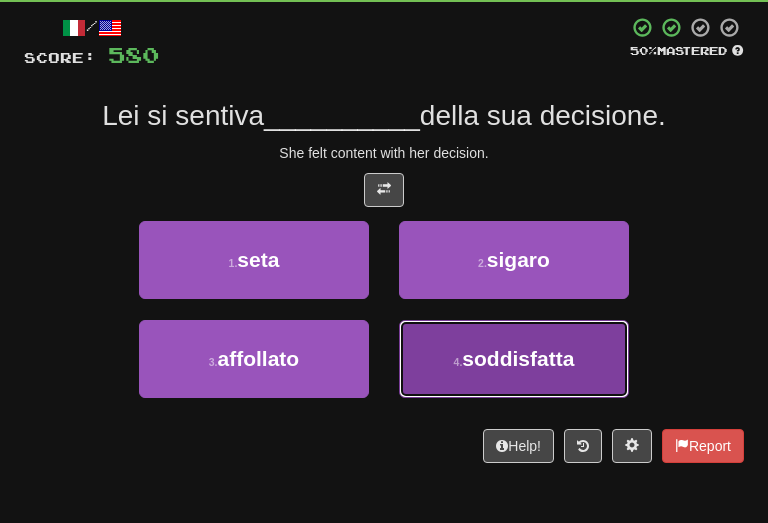 click on "4 .  soddisfatta" at bounding box center [514, 359] 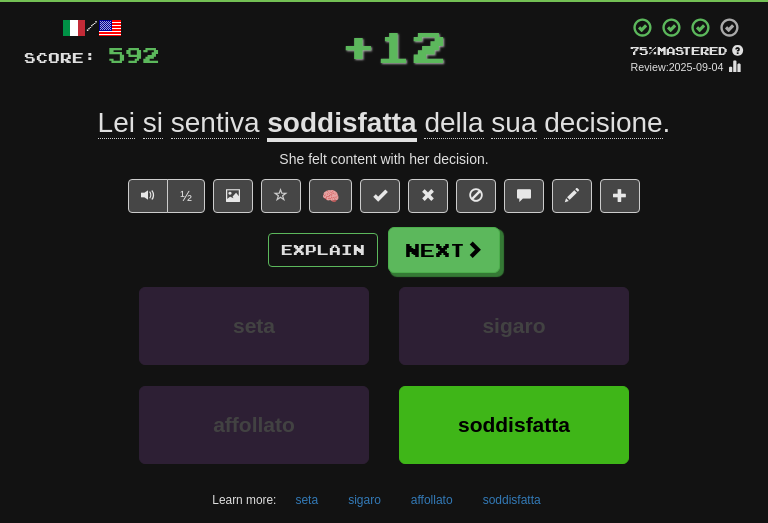 click on "Explain Next seta sigaro affollato soddisfatta Learn more: seta sigaro affollato soddisfatta" at bounding box center (384, 371) 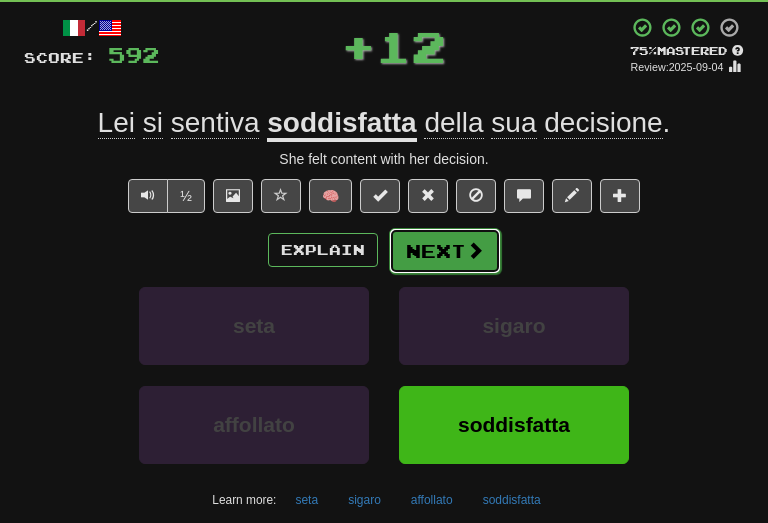 click on "Next" at bounding box center [445, 251] 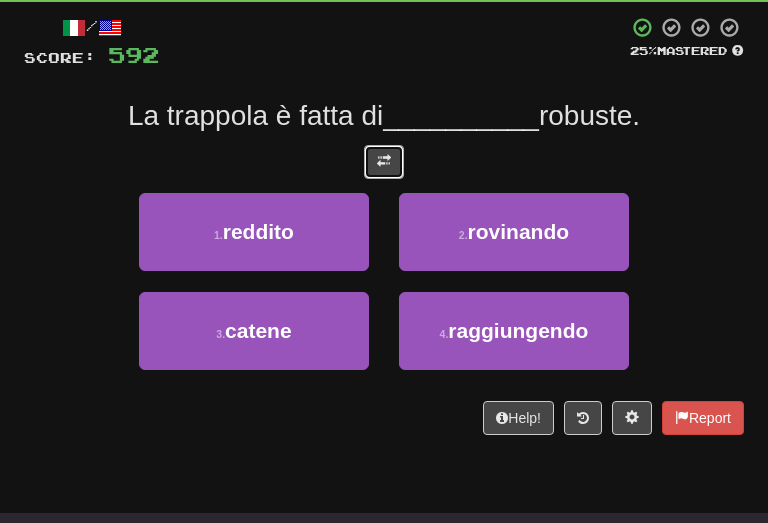 click at bounding box center [384, 162] 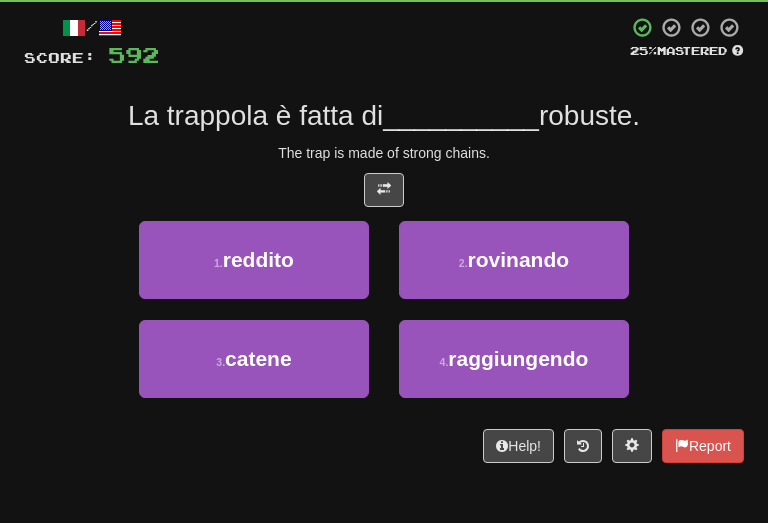 click on "The trap is made of strong chains." at bounding box center [384, 153] 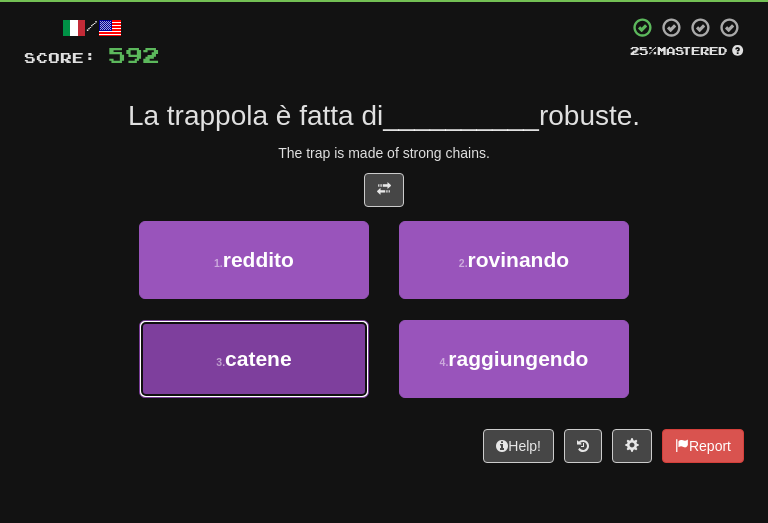 click on "3 .  catene" at bounding box center [254, 359] 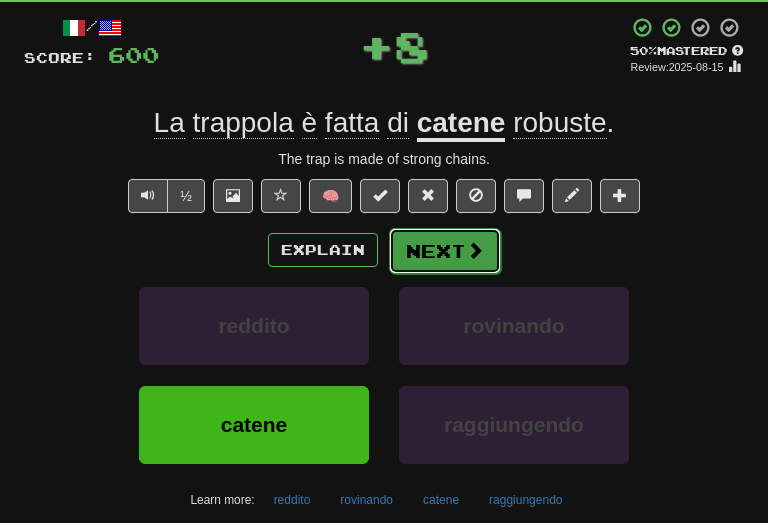 click on "Next" at bounding box center [445, 251] 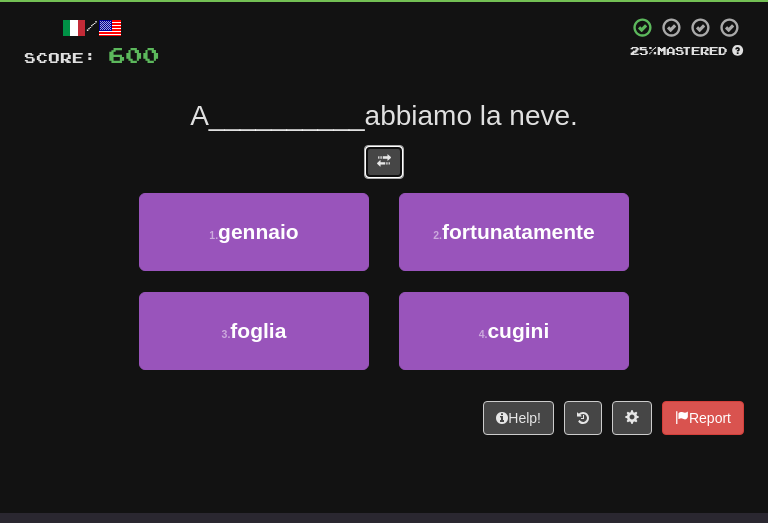 click at bounding box center (384, 162) 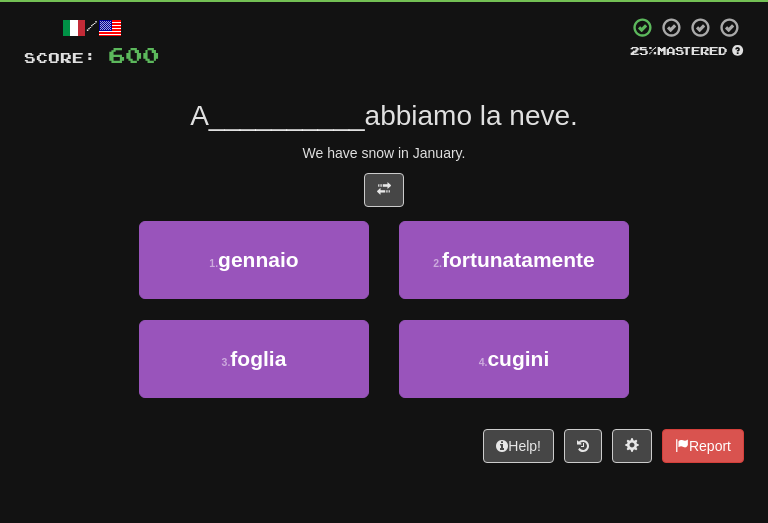 click on "/  Score:   600 25 %  Mastered A  __________  abbiamo la neve. We have snow in January. 1 .  gennaio 2 .  fortunatamente 3 .  foglia 4 .  cugini  Help!  Report" at bounding box center [384, 239] 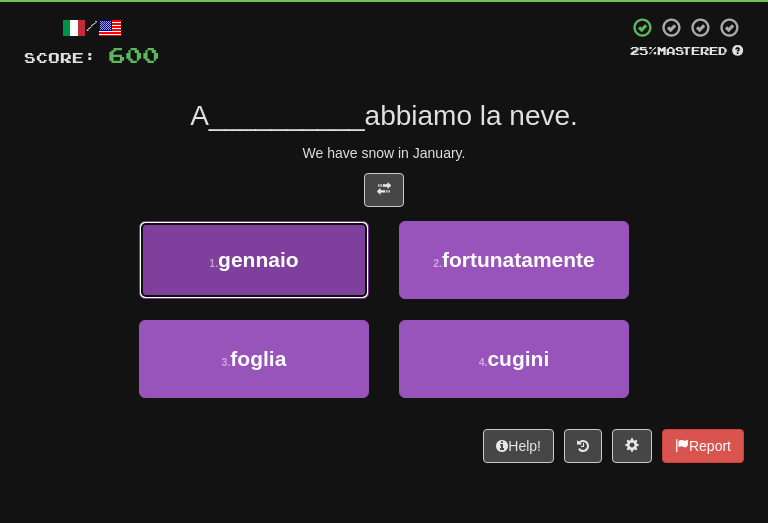click on "1 .  gennaio" at bounding box center (254, 260) 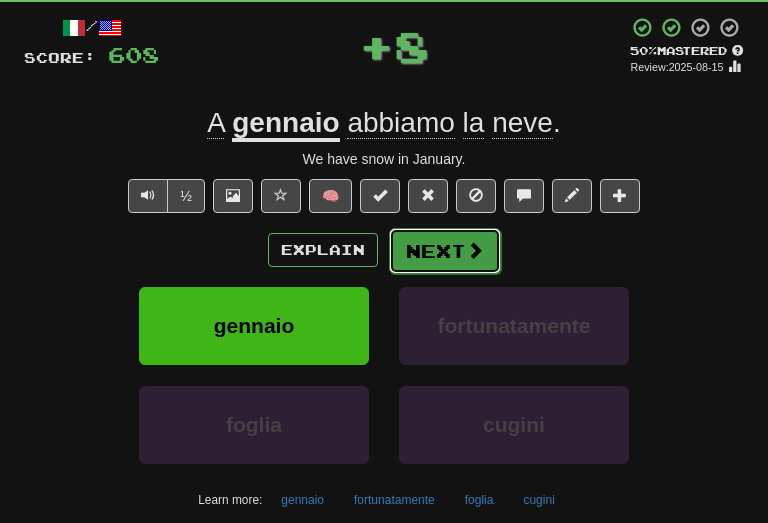 click on "Next" at bounding box center (445, 251) 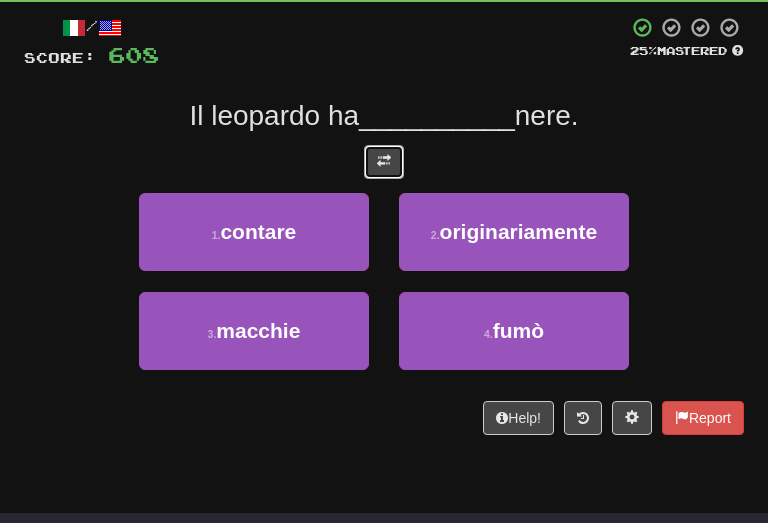 click at bounding box center [384, 162] 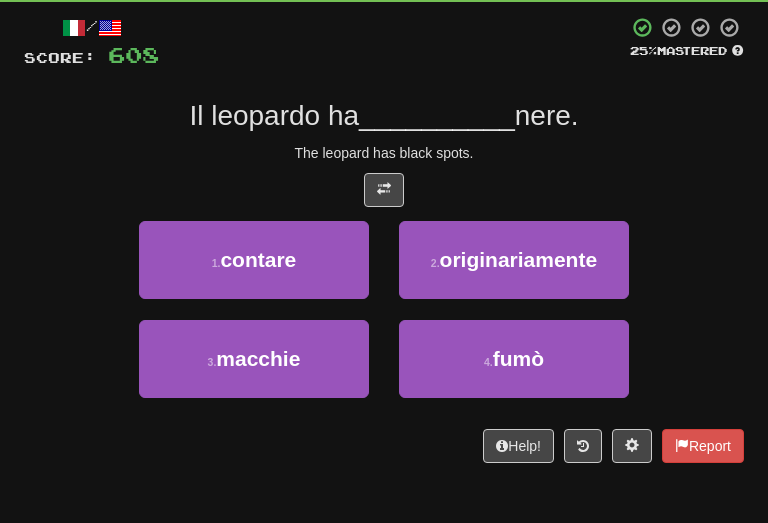 click on "/  Score:   608 25 %  Mastered Il leopardo ha  __________  nere. The leopard has black spots. 1 .  contare 2 .  originariamente 3 .  macchie 4 .  fumò  Help!  Report" at bounding box center (384, 239) 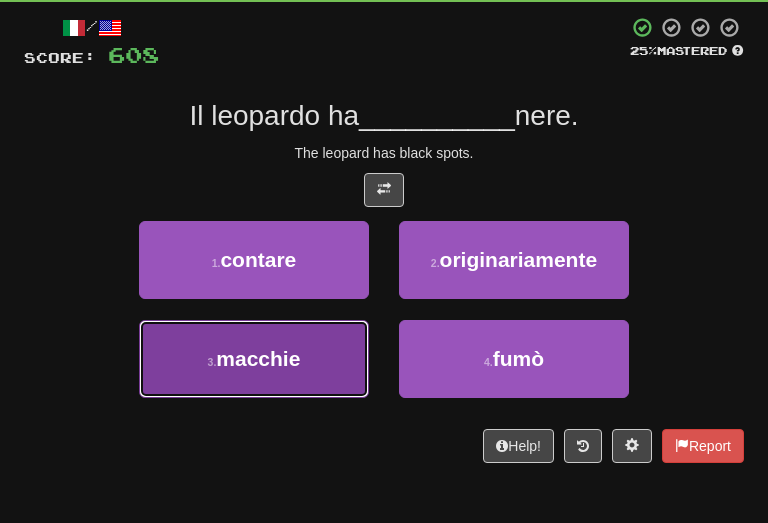 click on "3 .  macchie" at bounding box center [254, 359] 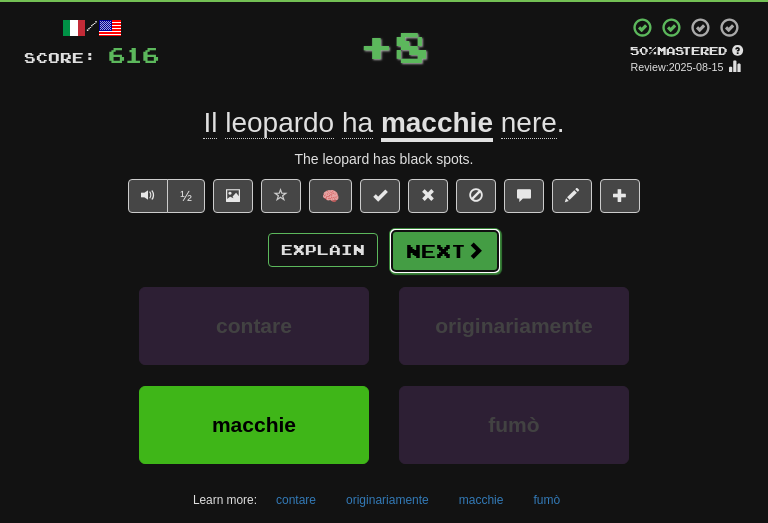click on "Next" at bounding box center [445, 251] 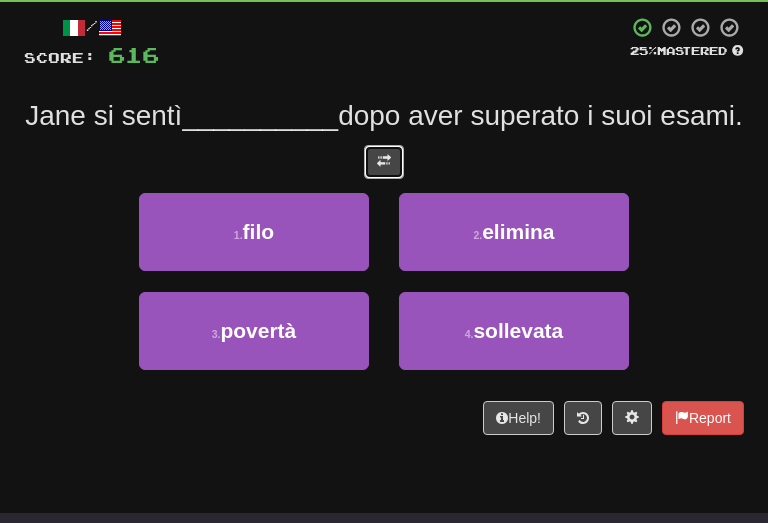 click at bounding box center [384, 161] 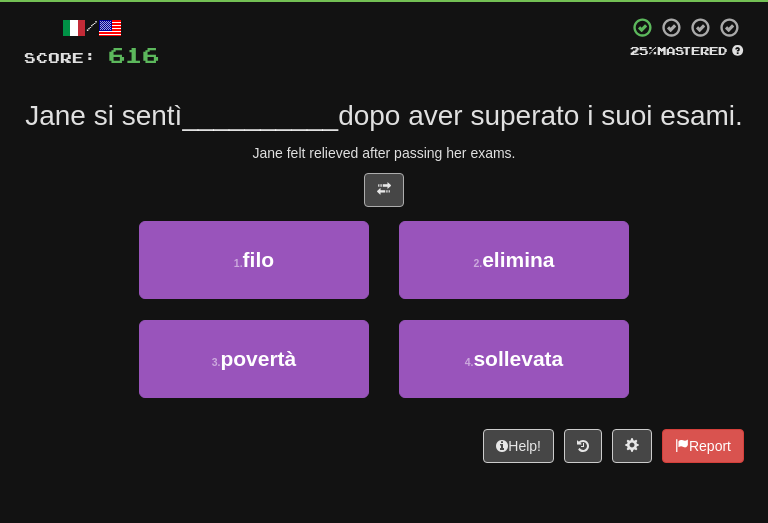 click on "Jane felt relieved after passing her exams." at bounding box center [384, 153] 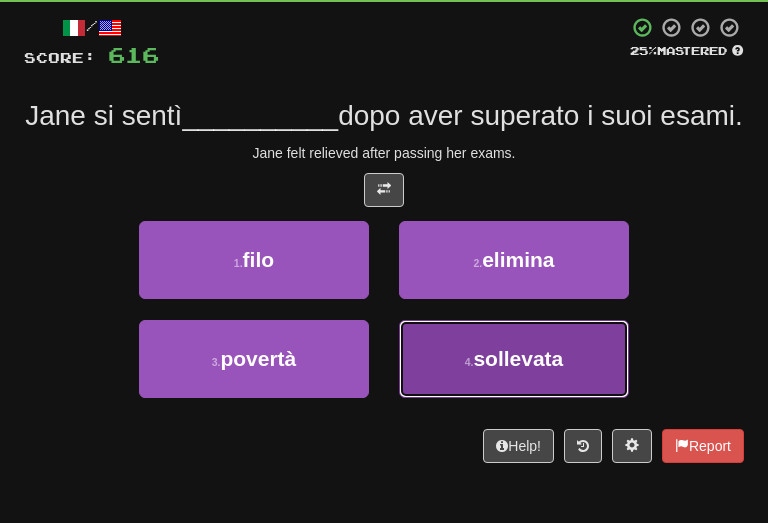 click on "sollevata" at bounding box center (518, 358) 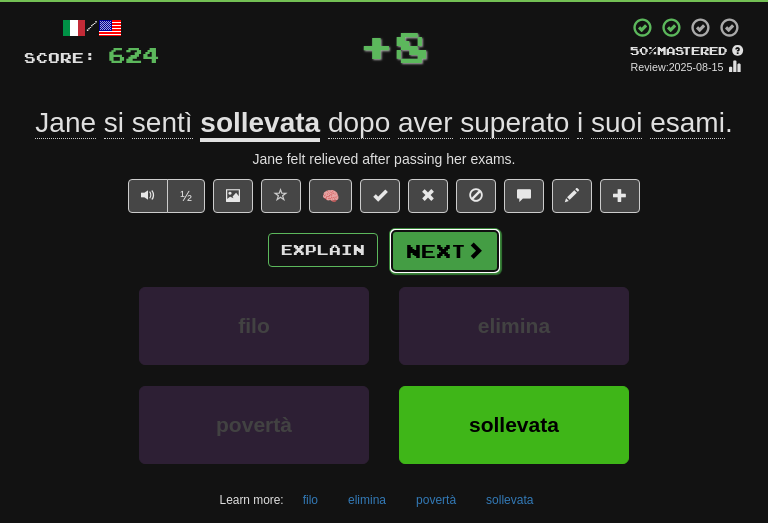click on "Next" at bounding box center (445, 251) 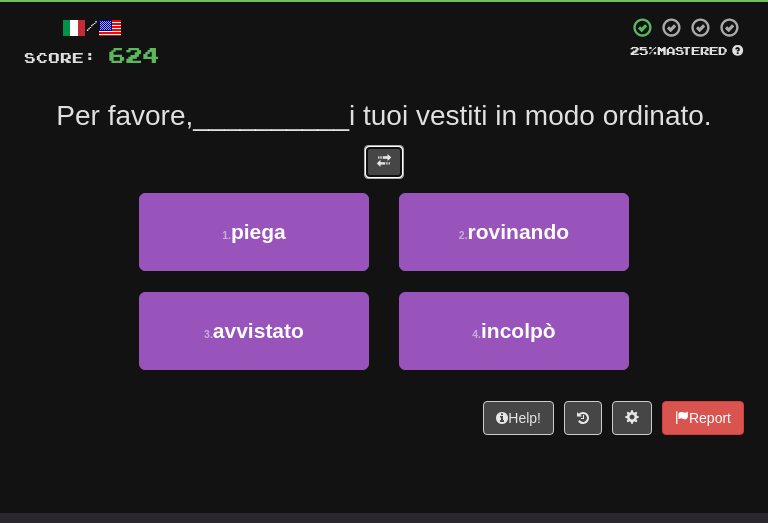 click at bounding box center [384, 162] 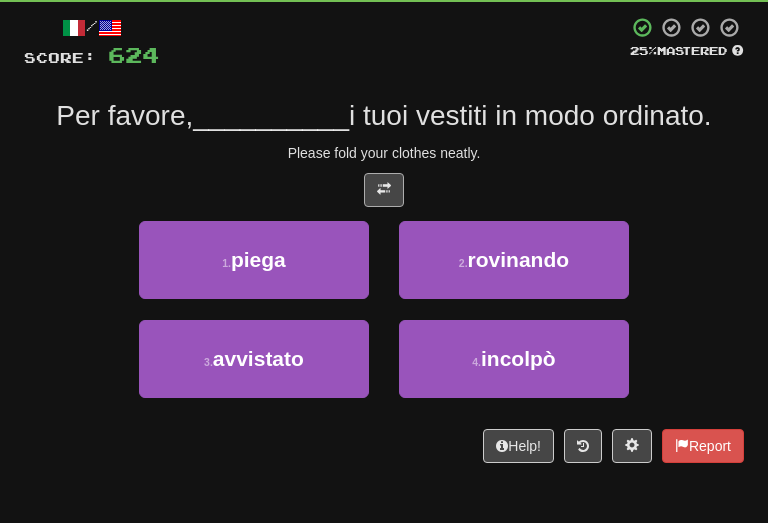 click on "Please fold your clothes neatly." at bounding box center [384, 153] 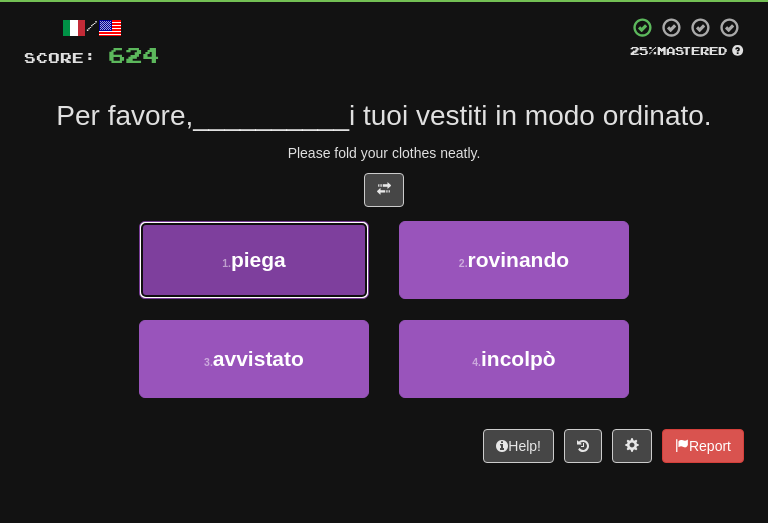 click on "1 .  piega" at bounding box center [254, 260] 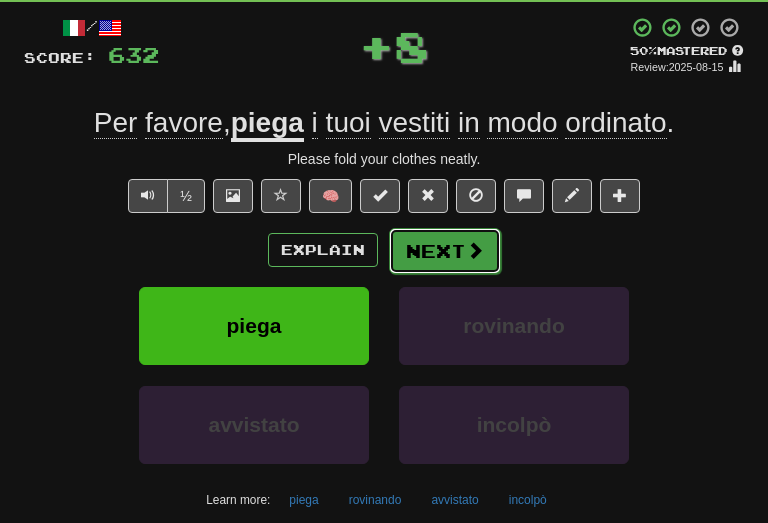 click on "Next" at bounding box center (445, 251) 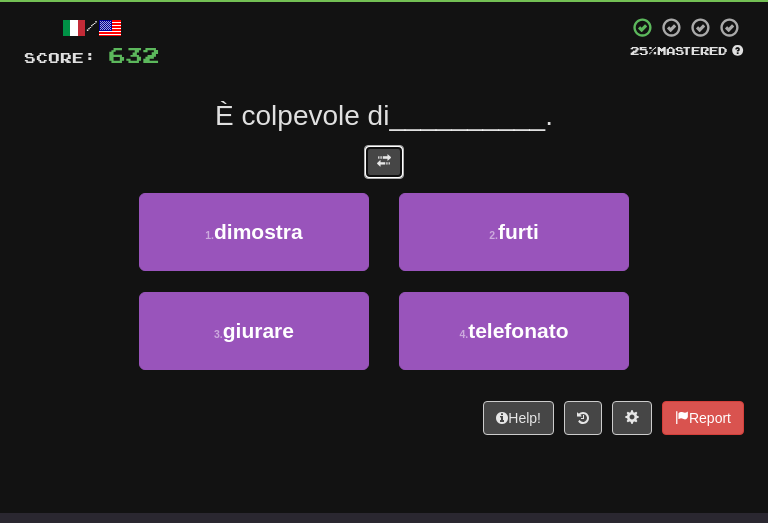 click at bounding box center (384, 162) 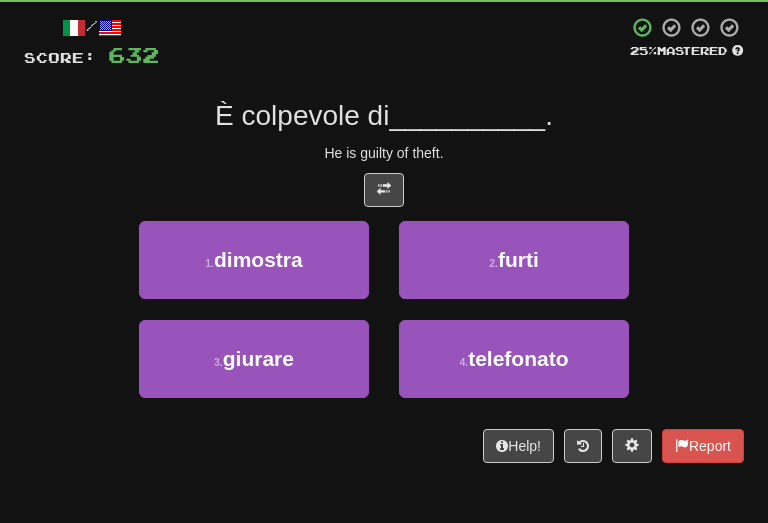 click on "/  Score:   632 25 %  Mastered È colpevole di  __________ . He is guilty of theft. 1 .  dimostra 2 .  furti 3 .  giurare 4 .  telefonato  Help!  Report" at bounding box center [384, 239] 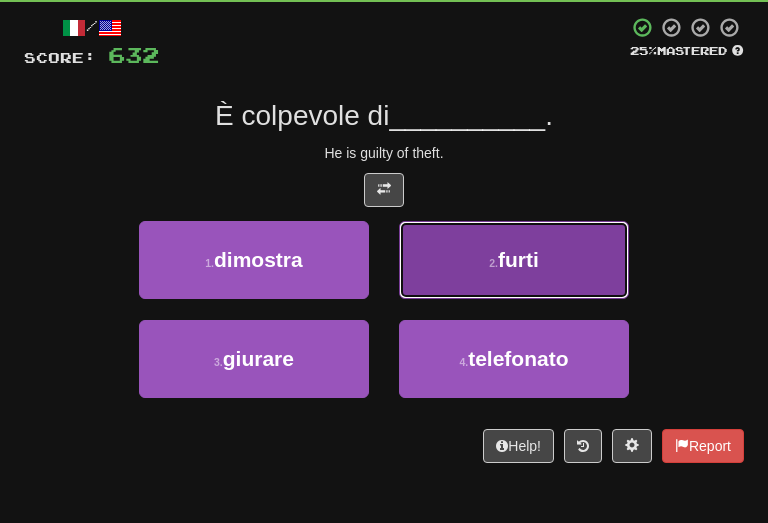 click on "2 .  furti" at bounding box center (514, 260) 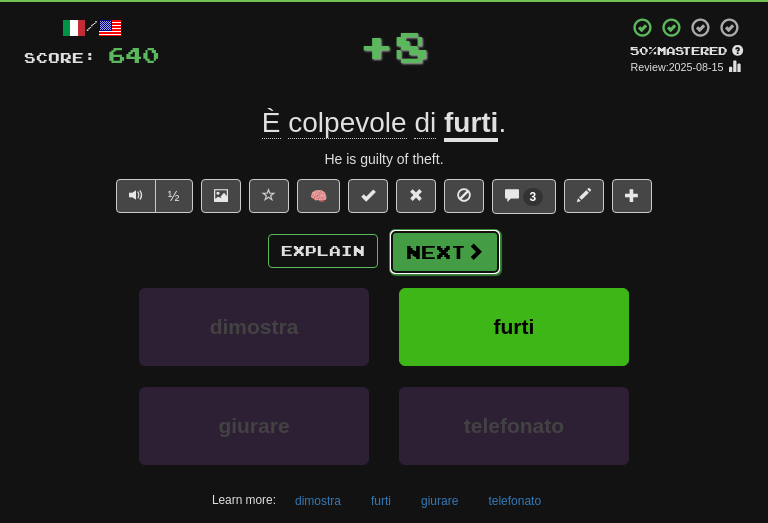 click on "Next" at bounding box center (445, 252) 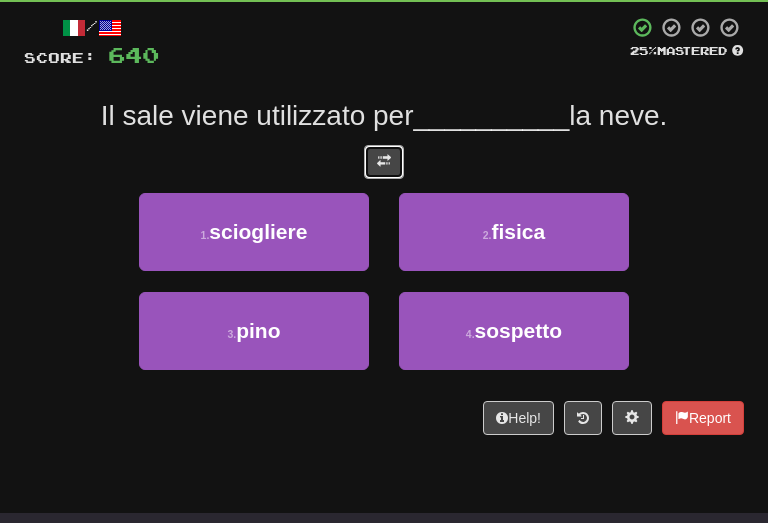 click at bounding box center [384, 162] 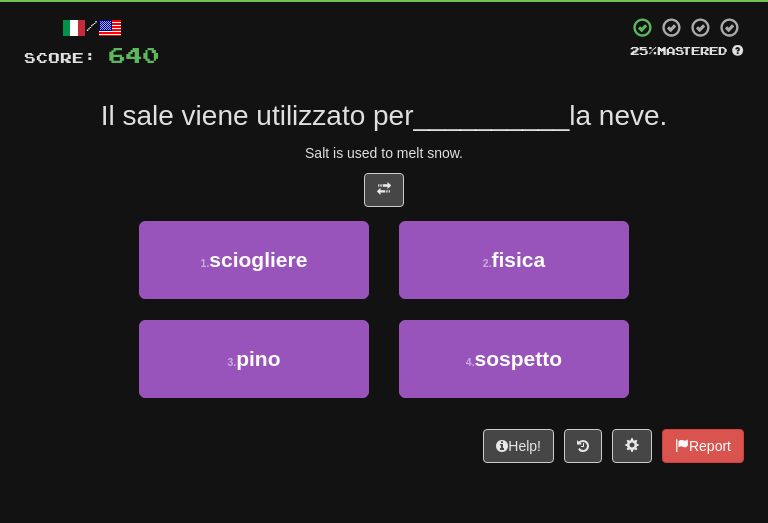 click at bounding box center [384, 190] 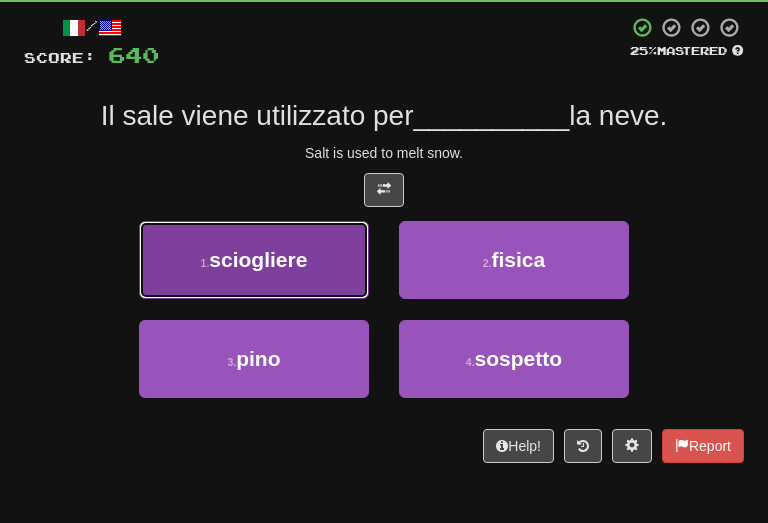 click on "1 .  sciogliere" at bounding box center (254, 260) 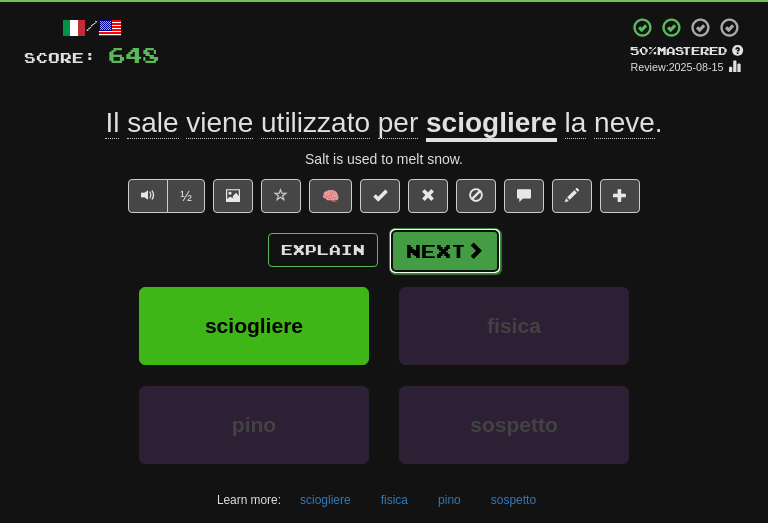 click on "Next" at bounding box center [445, 251] 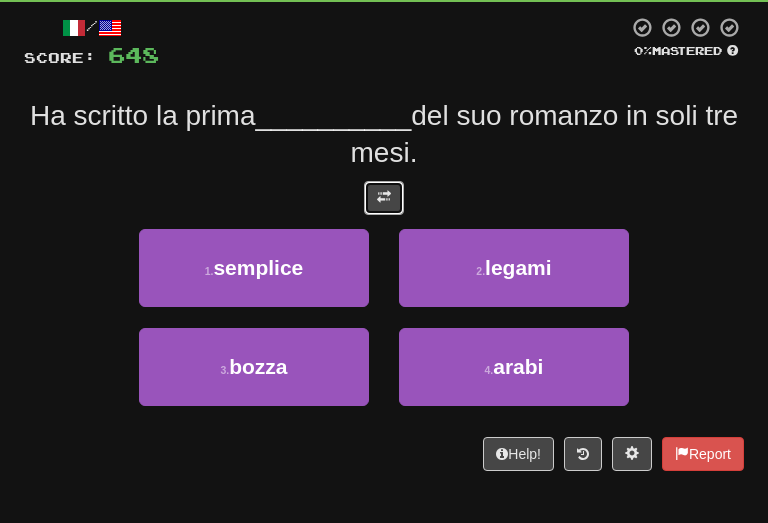 click at bounding box center (384, 197) 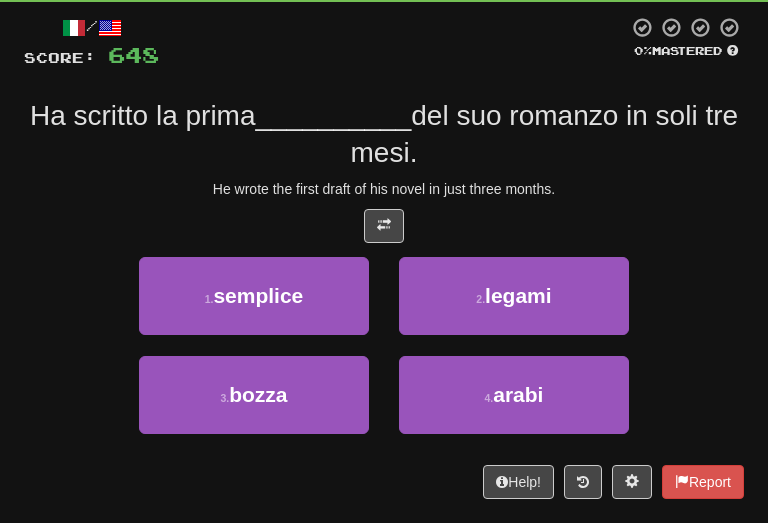 click on "He wrote the first draft of his novel in just three months." at bounding box center (384, 189) 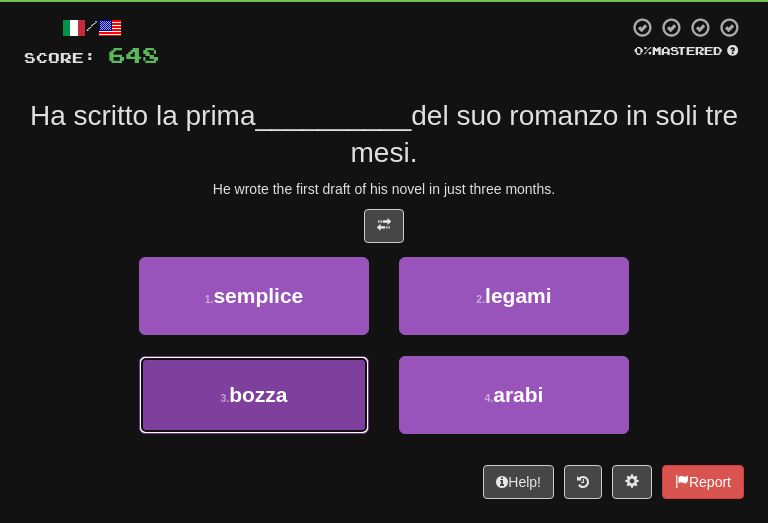 click on "3 .  bozza" at bounding box center [254, 395] 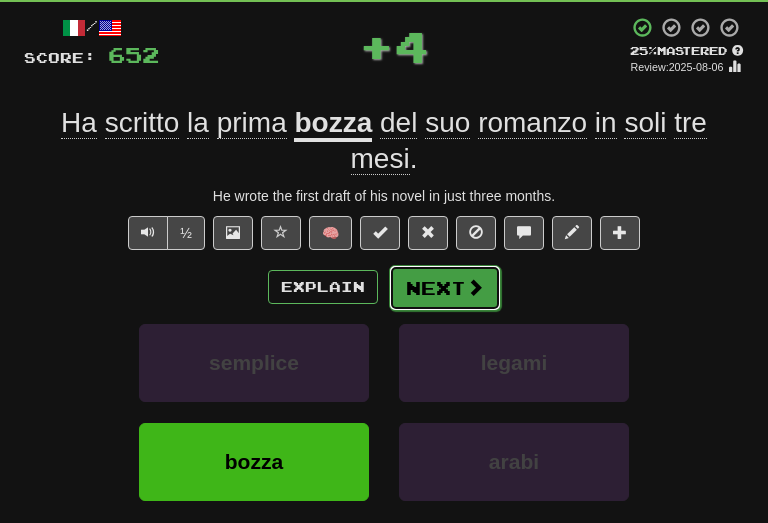 click on "Next" at bounding box center [445, 288] 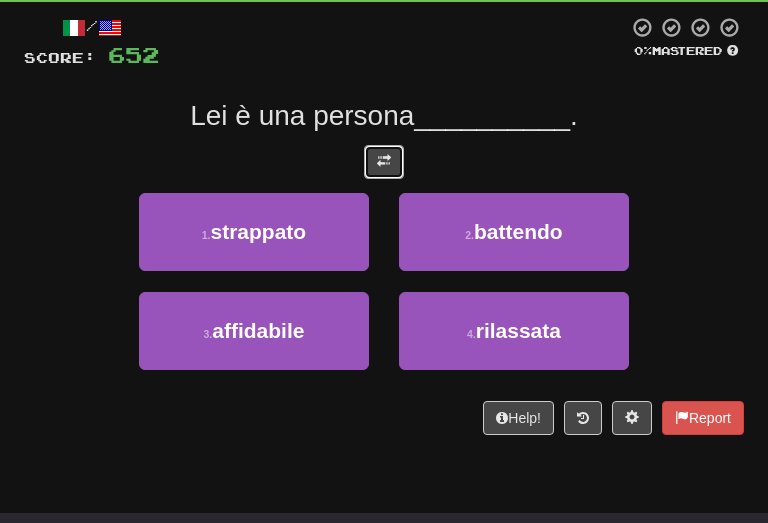 click at bounding box center [384, 162] 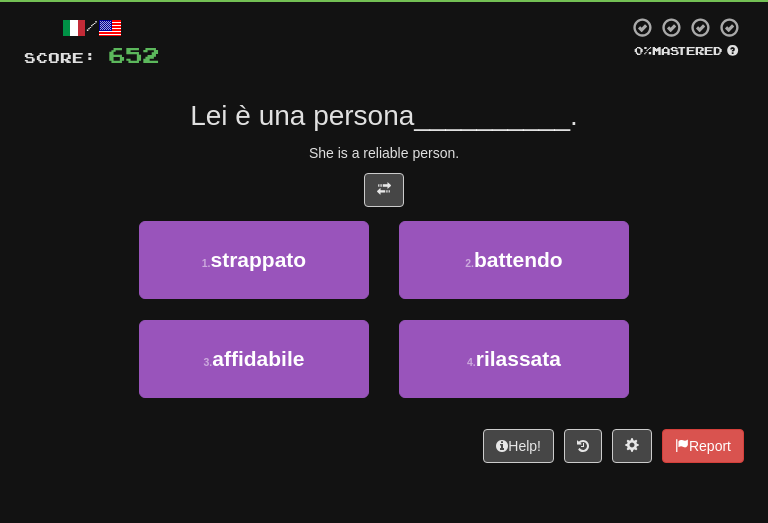 click on "She is a reliable person." at bounding box center (384, 153) 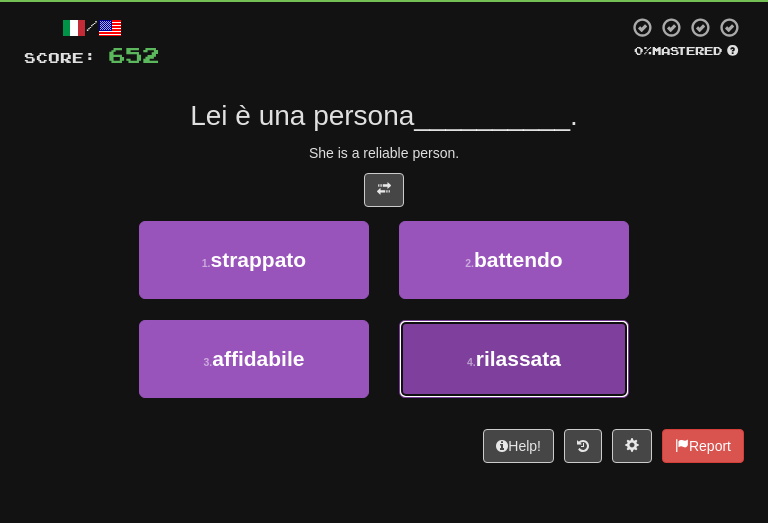 click on "4 .  rilassata" at bounding box center [514, 359] 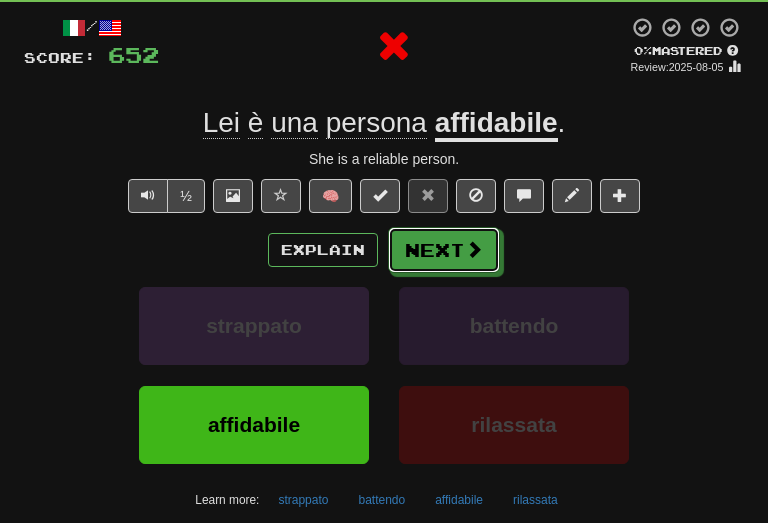 click on "Next" at bounding box center [444, 250] 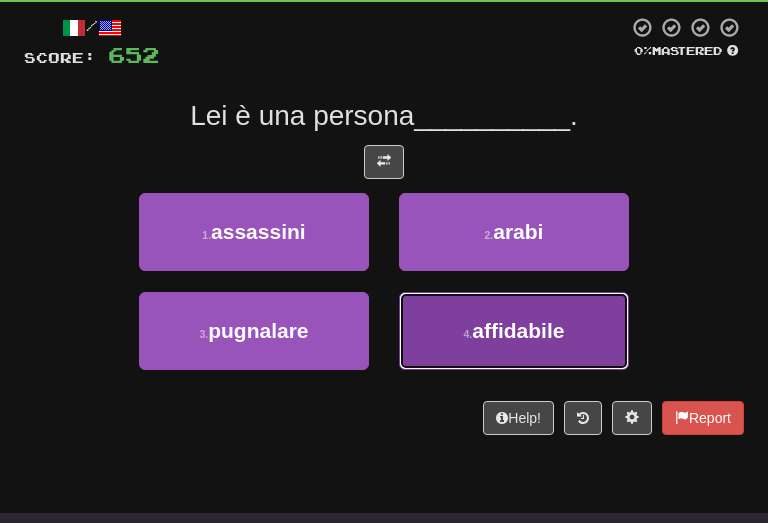 click on "affidabile" at bounding box center (518, 330) 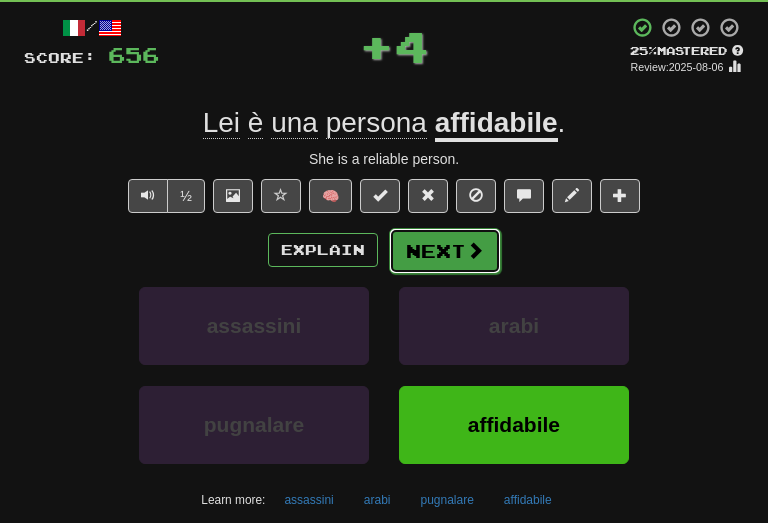 click on "Next" at bounding box center [445, 251] 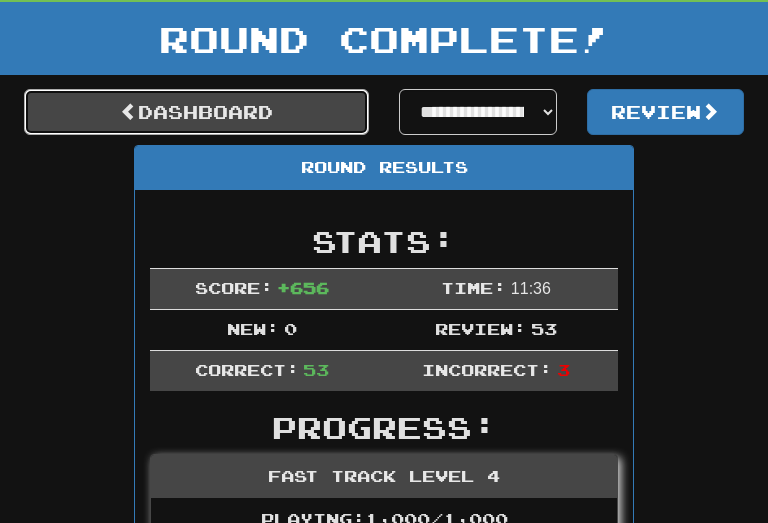 click on "Dashboard" at bounding box center [196, 112] 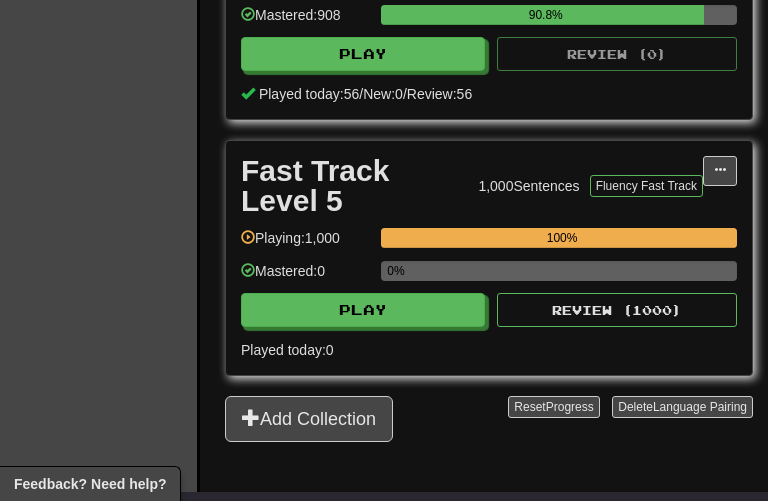 scroll, scrollTop: 1800, scrollLeft: 0, axis: vertical 